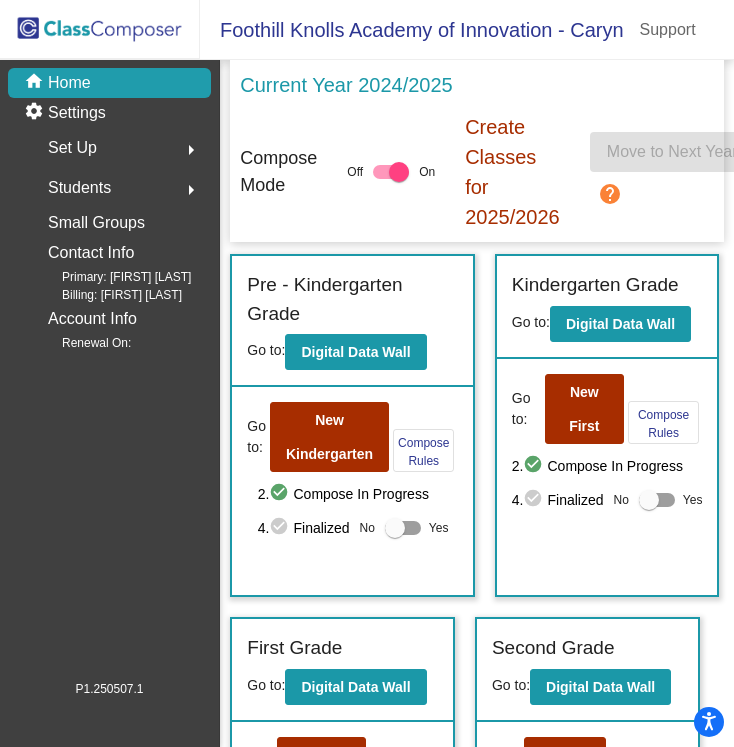 scroll, scrollTop: 0, scrollLeft: 0, axis: both 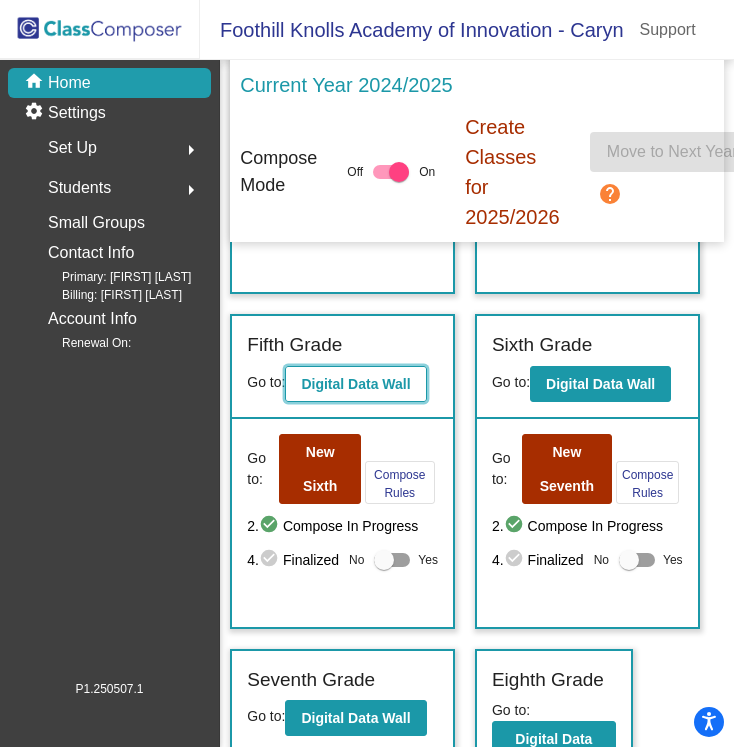 click on "Digital Data Wall" 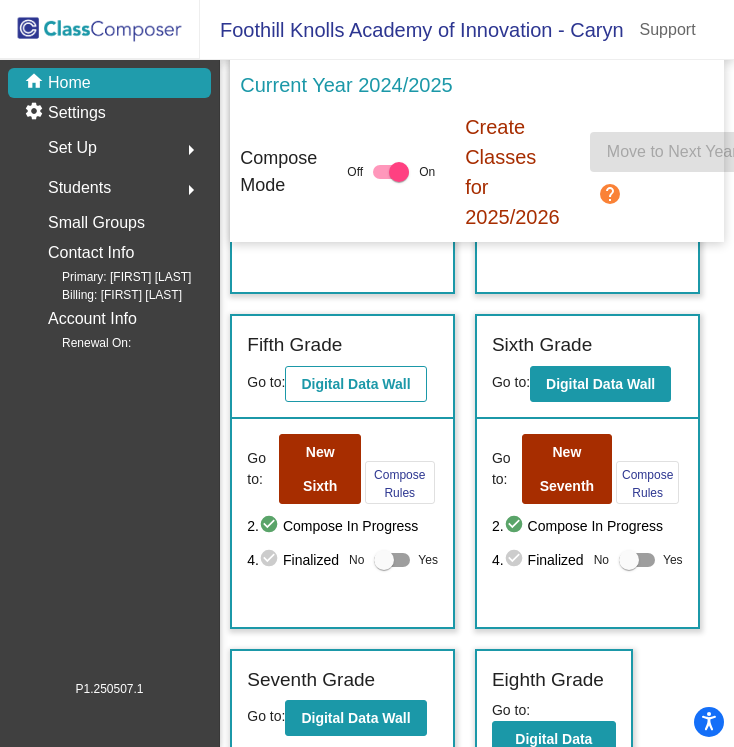 scroll, scrollTop: 0, scrollLeft: 0, axis: both 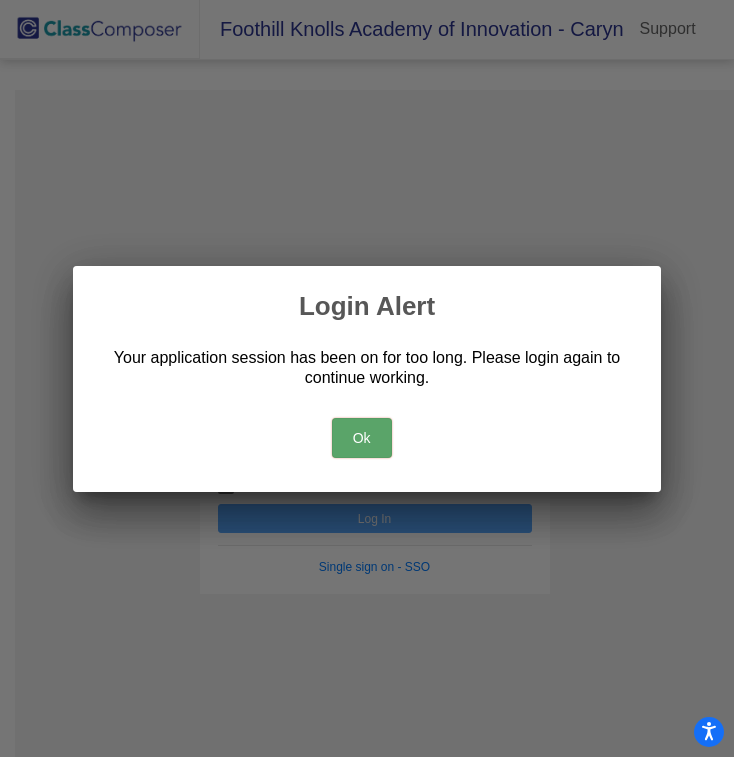 type 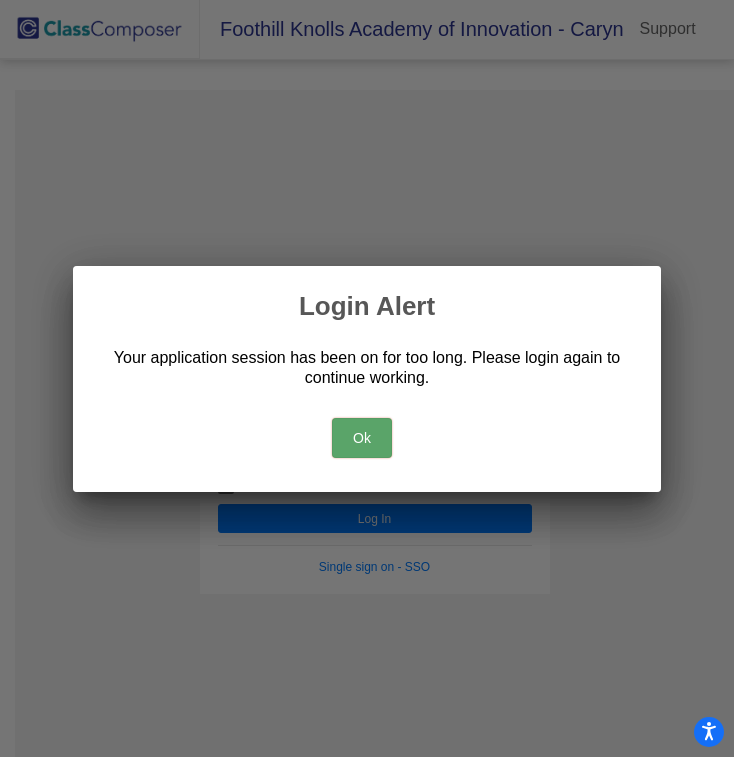 click on "Ok" at bounding box center [362, 438] 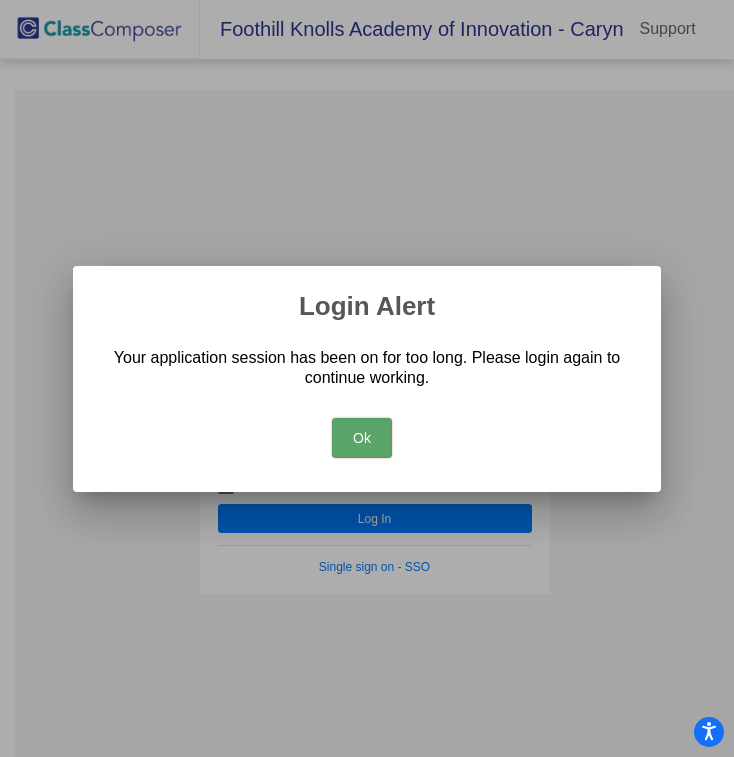 click on "Ok" at bounding box center [362, 438] 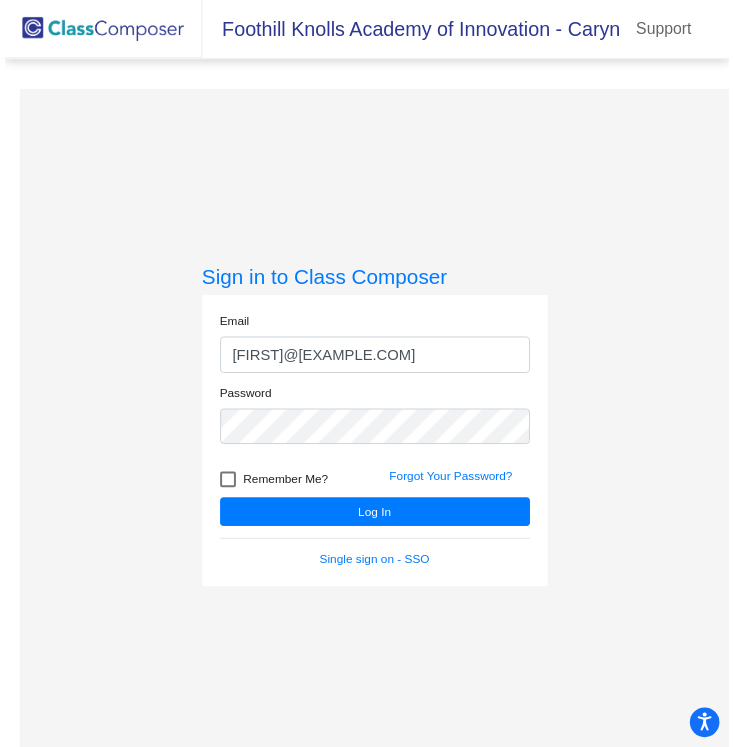 scroll, scrollTop: 0, scrollLeft: 0, axis: both 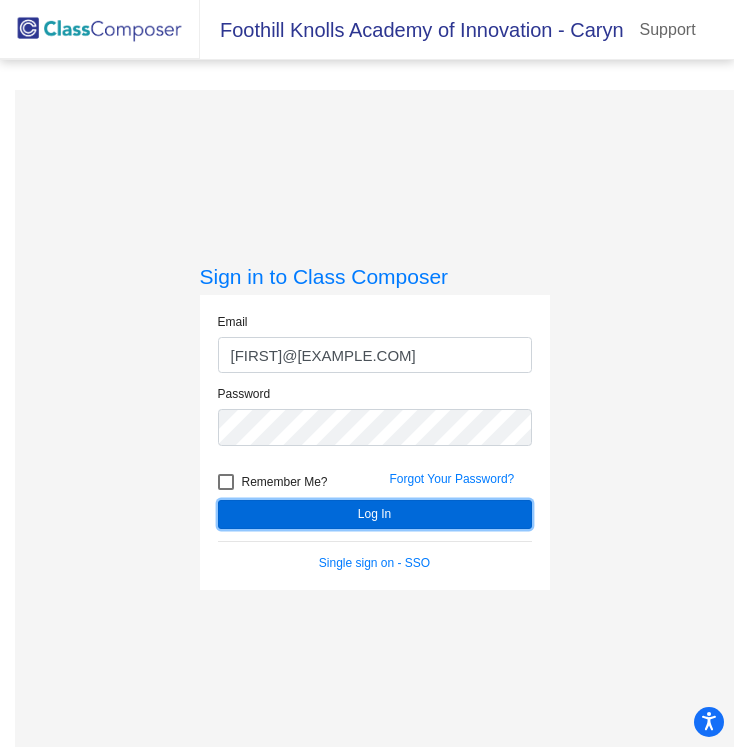click on "Log In" 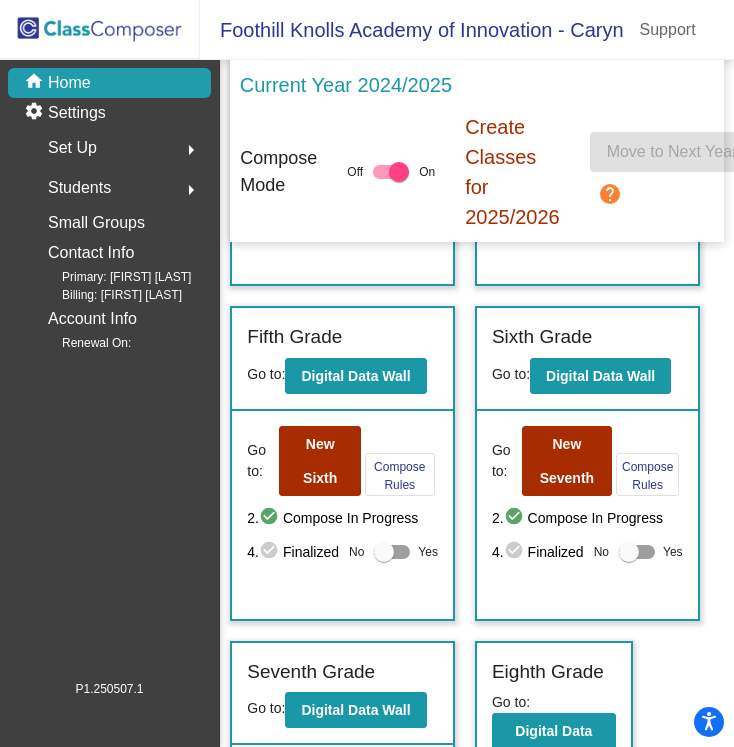 scroll, scrollTop: 977, scrollLeft: 0, axis: vertical 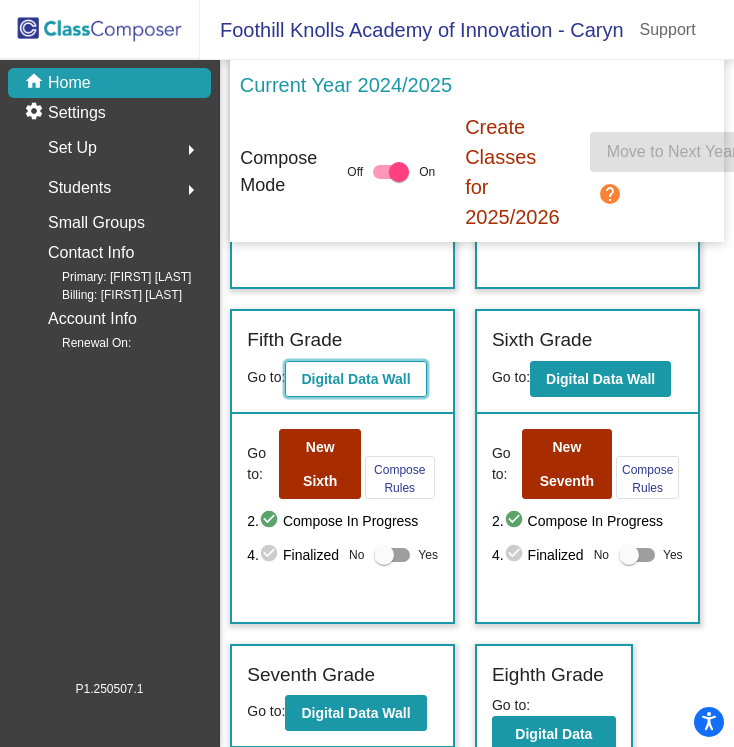 click on "Digital Data Wall" 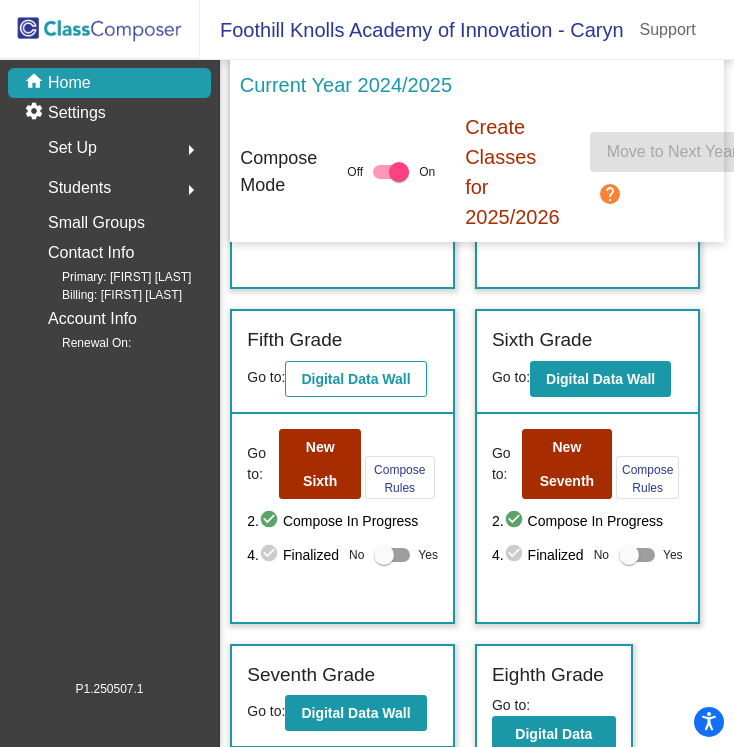 scroll, scrollTop: 0, scrollLeft: 0, axis: both 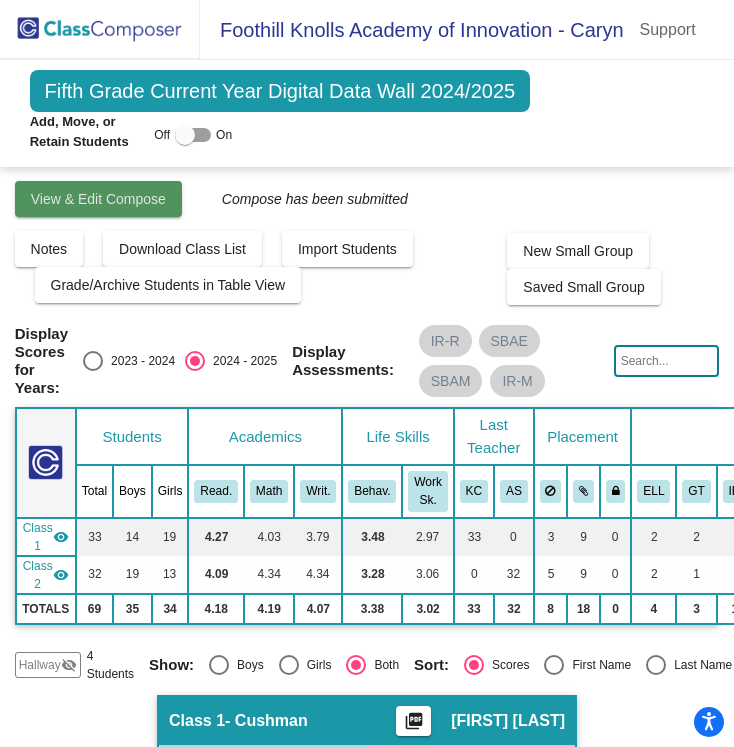 click on "View & Edit Compose" 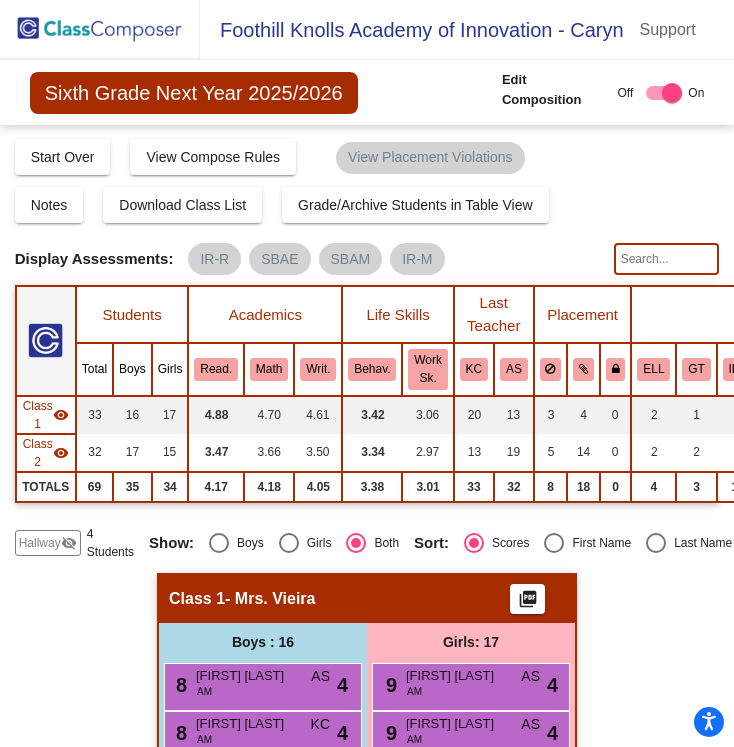 click on "Hallway" 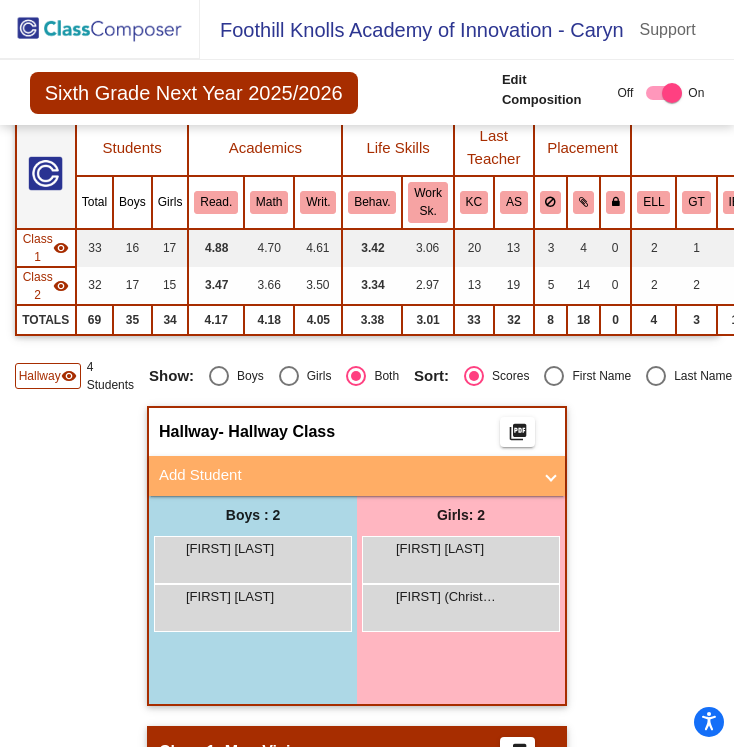 scroll, scrollTop: 205, scrollLeft: 0, axis: vertical 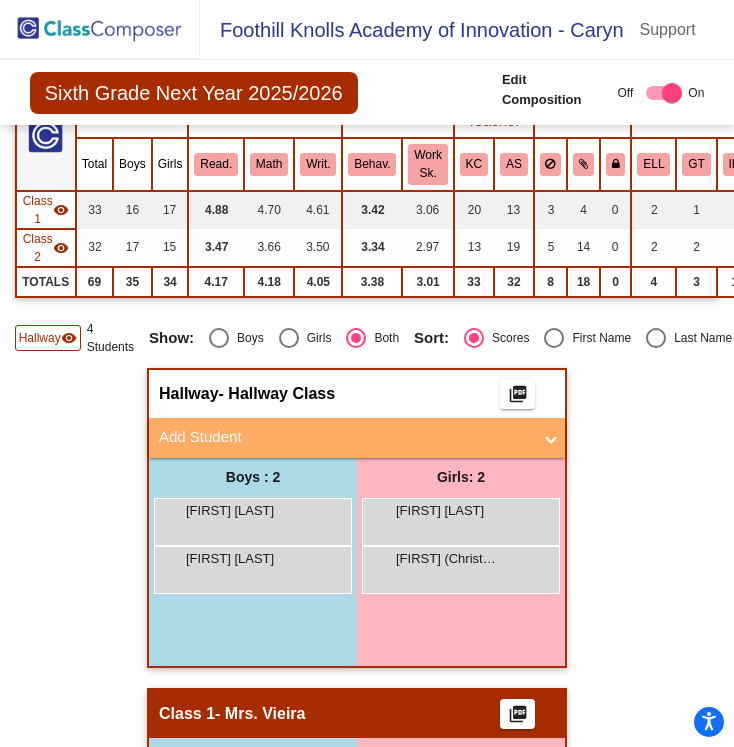 click on "Add Student" at bounding box center (345, 437) 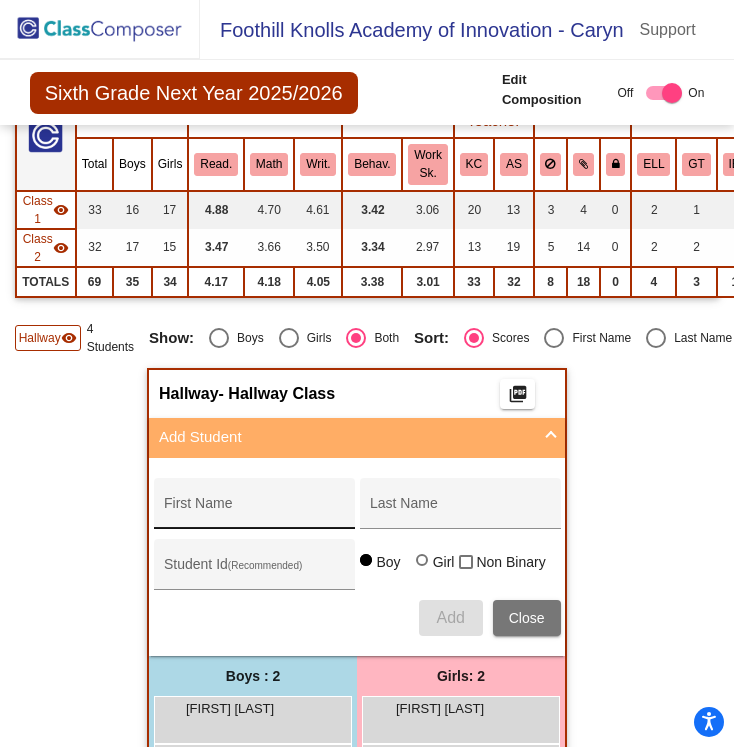 click on "First Name" at bounding box center [254, 511] 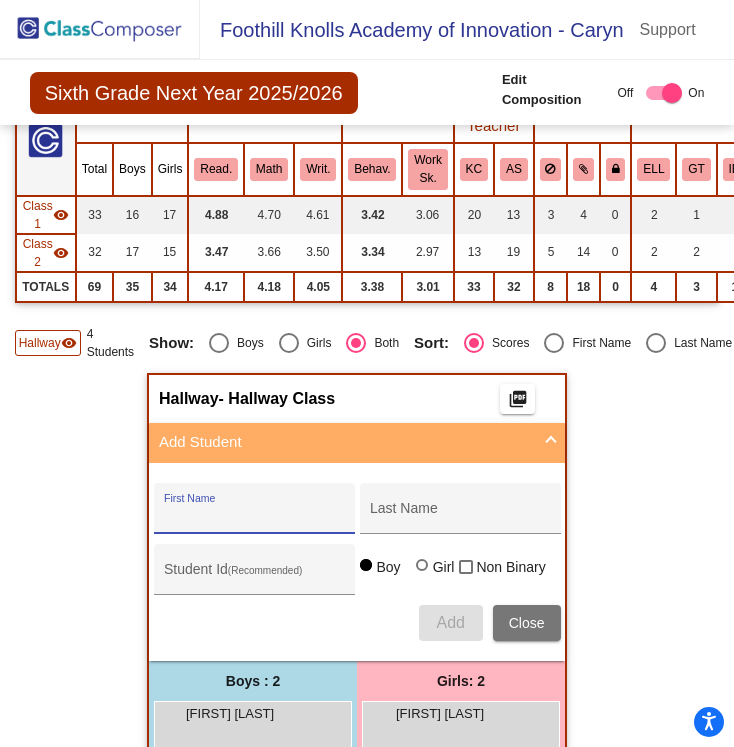 scroll, scrollTop: 198, scrollLeft: 0, axis: vertical 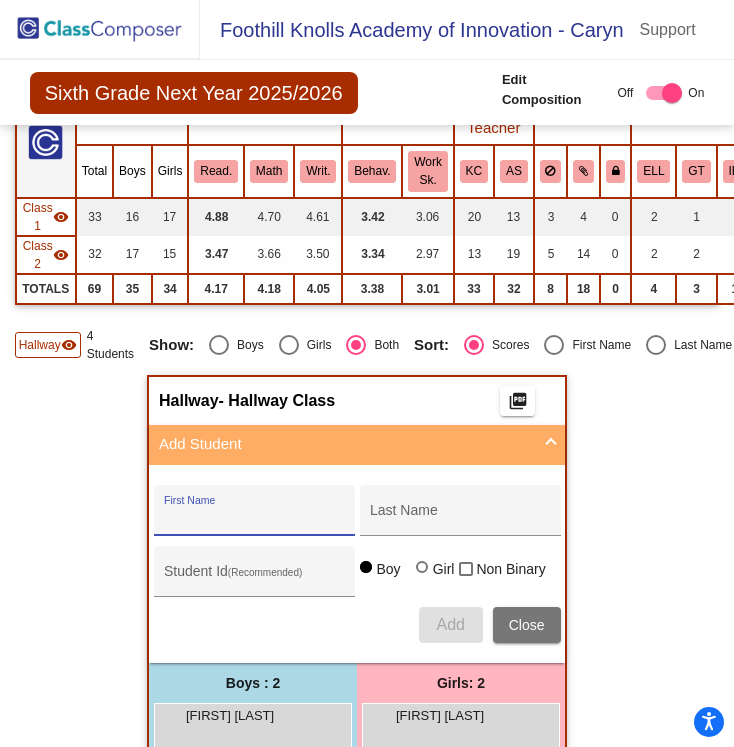 paste on "[LAST], [FIRST]" 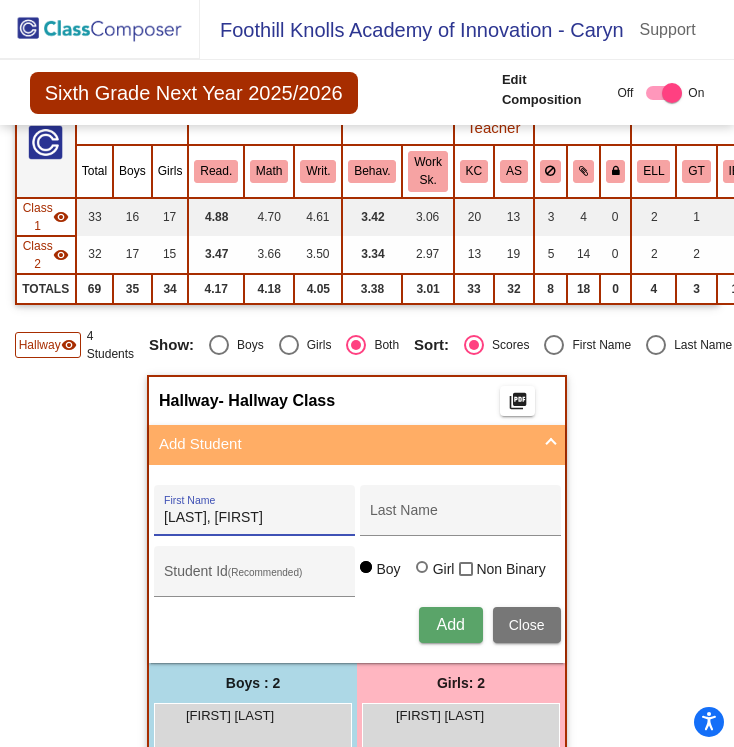 click on "[LAST], [FIRST]" at bounding box center (254, 518) 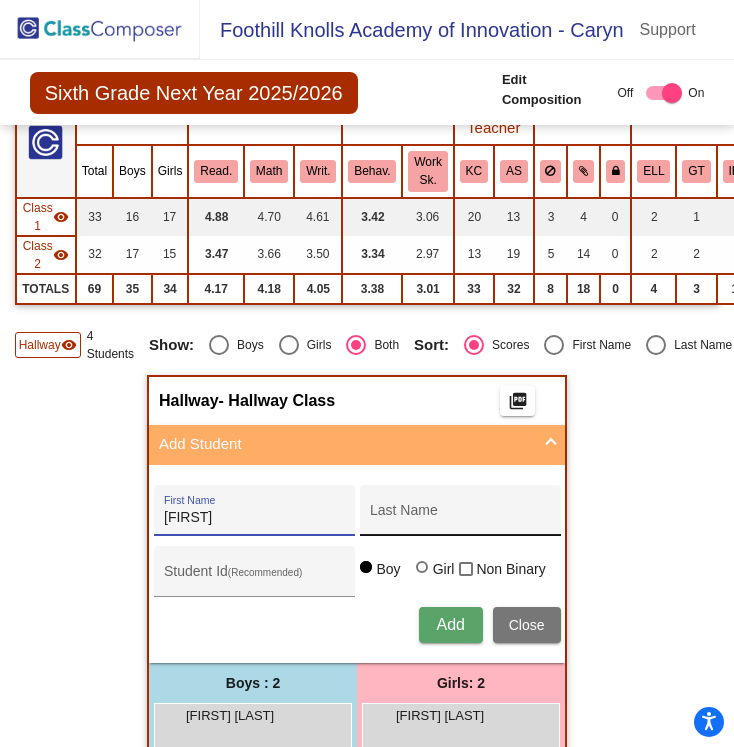 type on "[FIRST]" 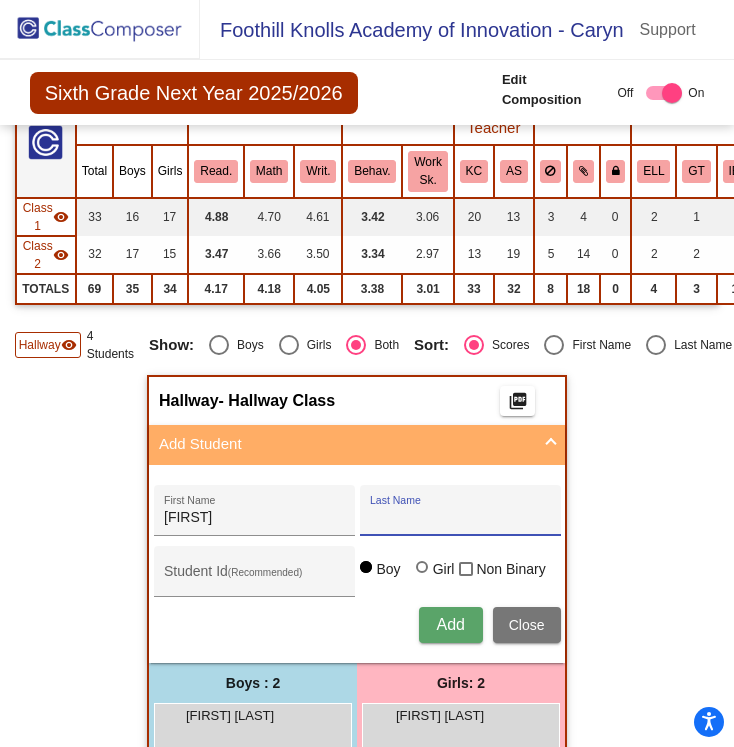 click on "Last Name" at bounding box center (460, 518) 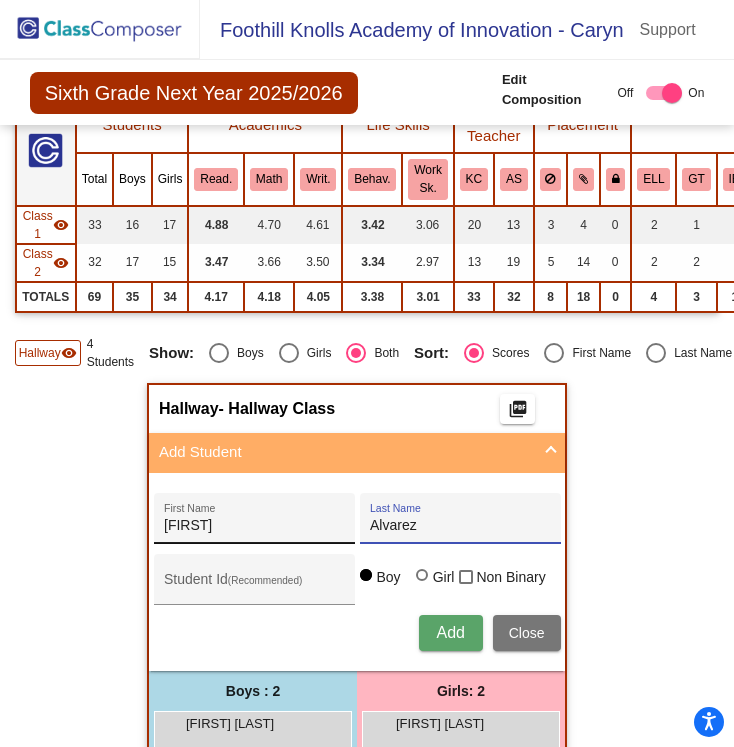 type on "Alvarez" 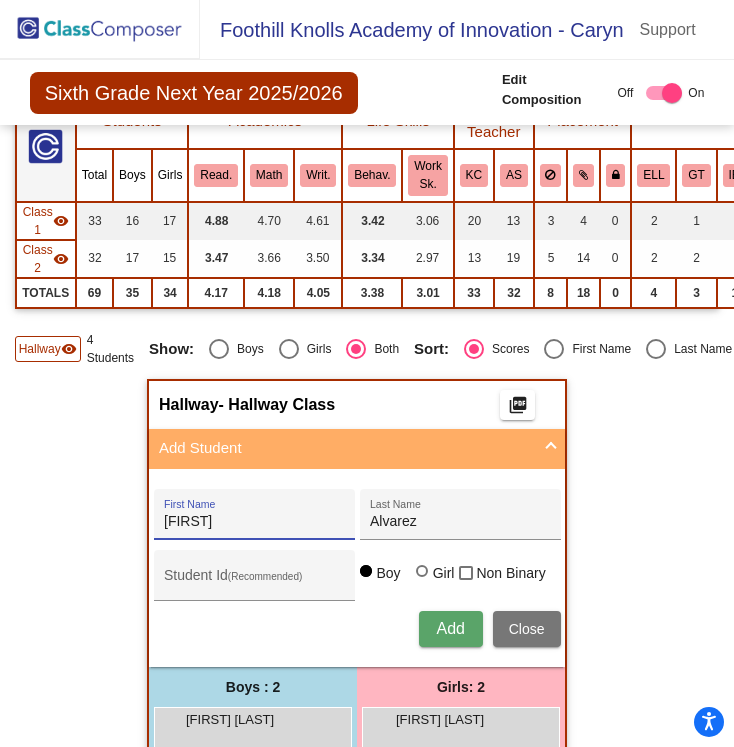 click on "[FIRST]" at bounding box center (254, 522) 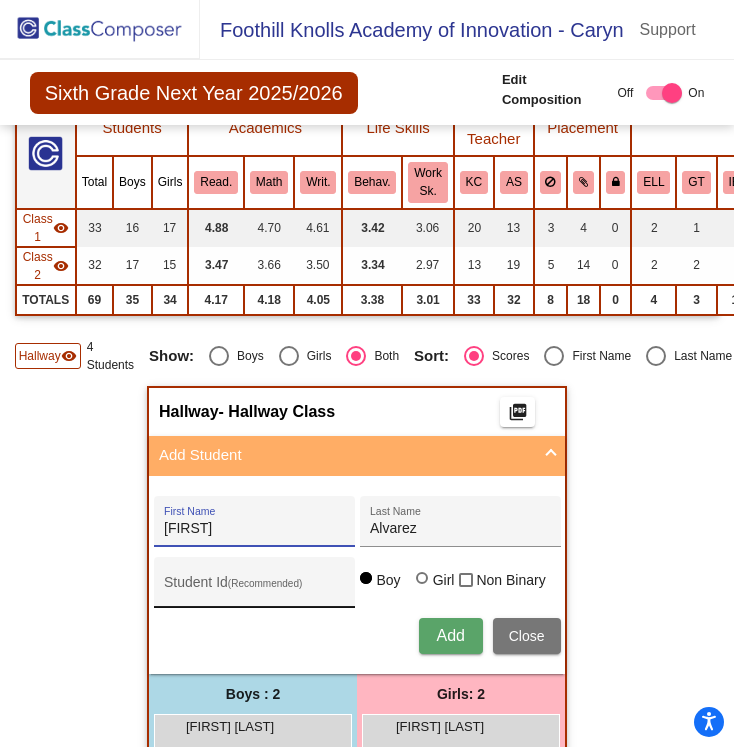 type on "[FIRST]" 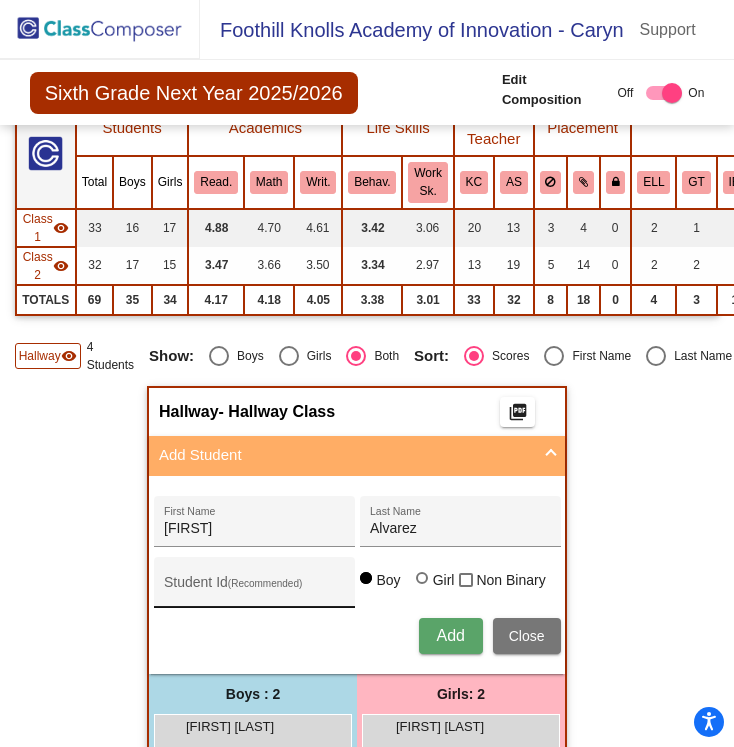 click on "Student Id  (Recommended)" at bounding box center (254, 582) 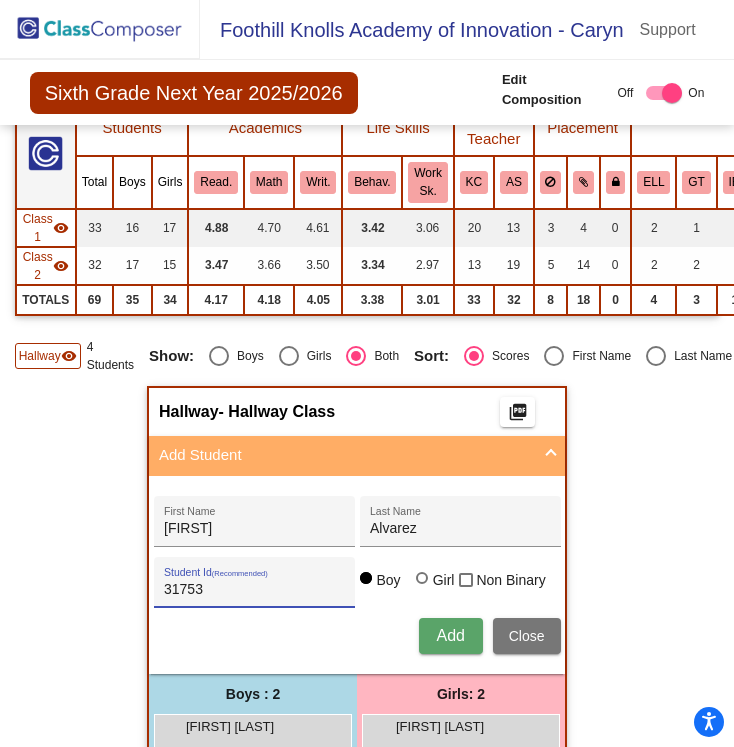 type on "31753" 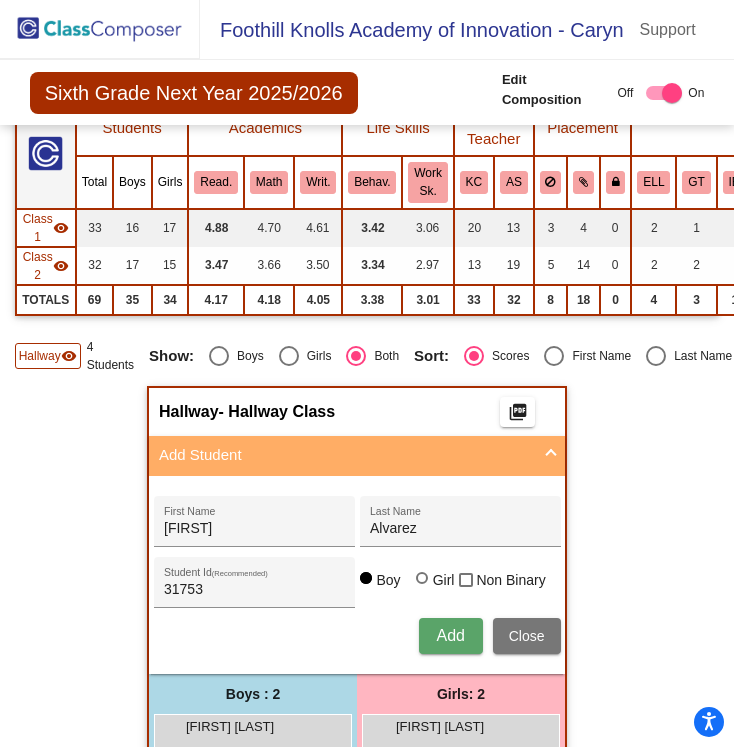click on "Boy   Girl   Non Binary" at bounding box center [453, 583] 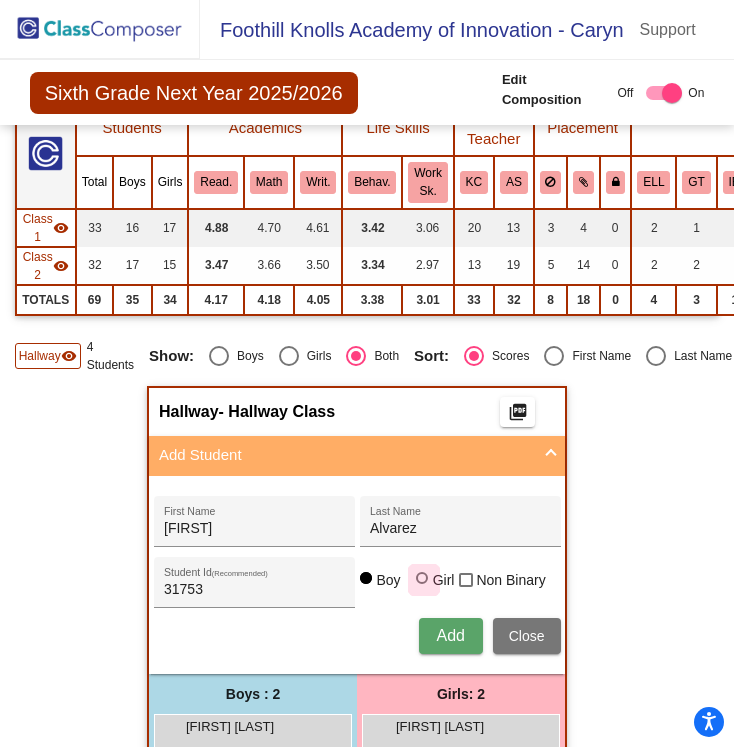 click at bounding box center [422, 578] 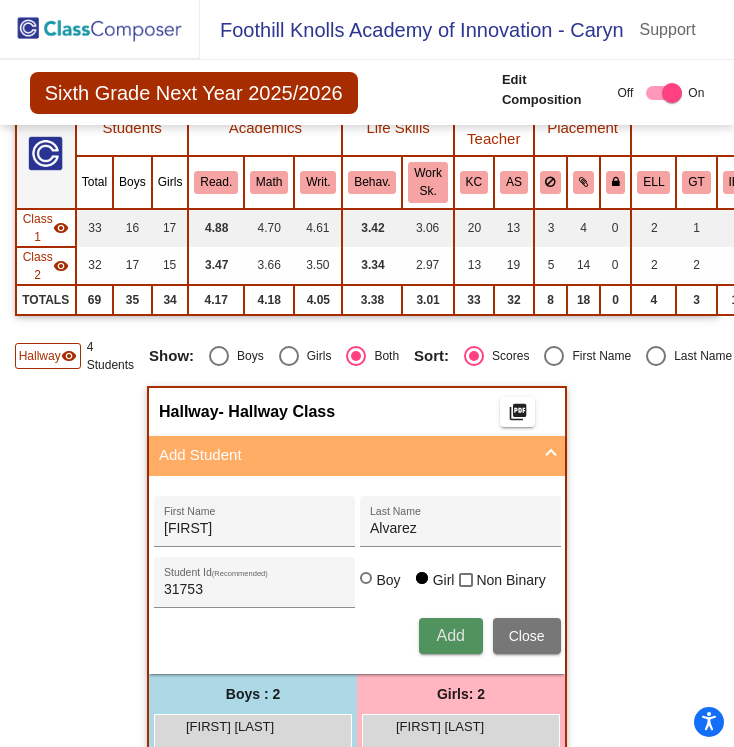 click on "Add" at bounding box center [450, 635] 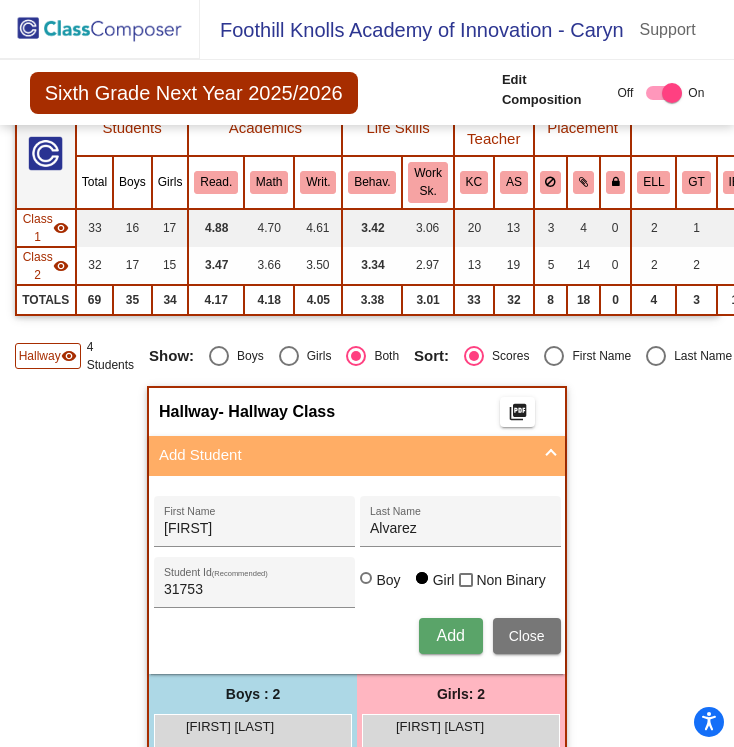 type 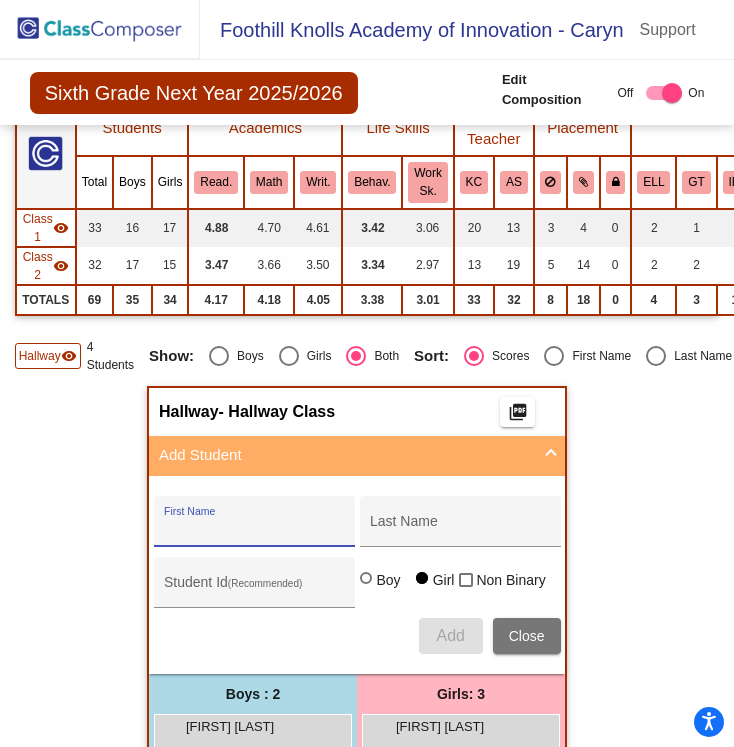 click 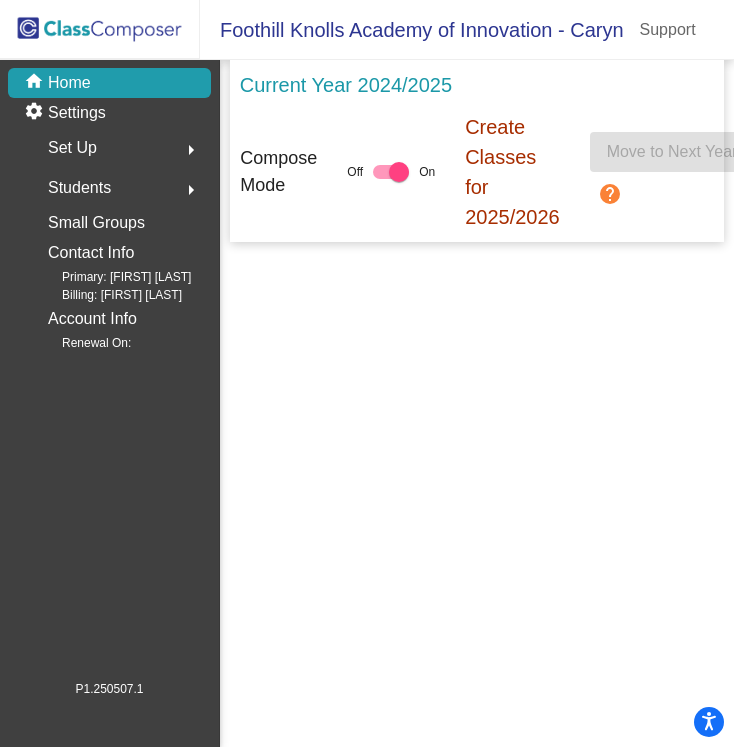scroll, scrollTop: 0, scrollLeft: 0, axis: both 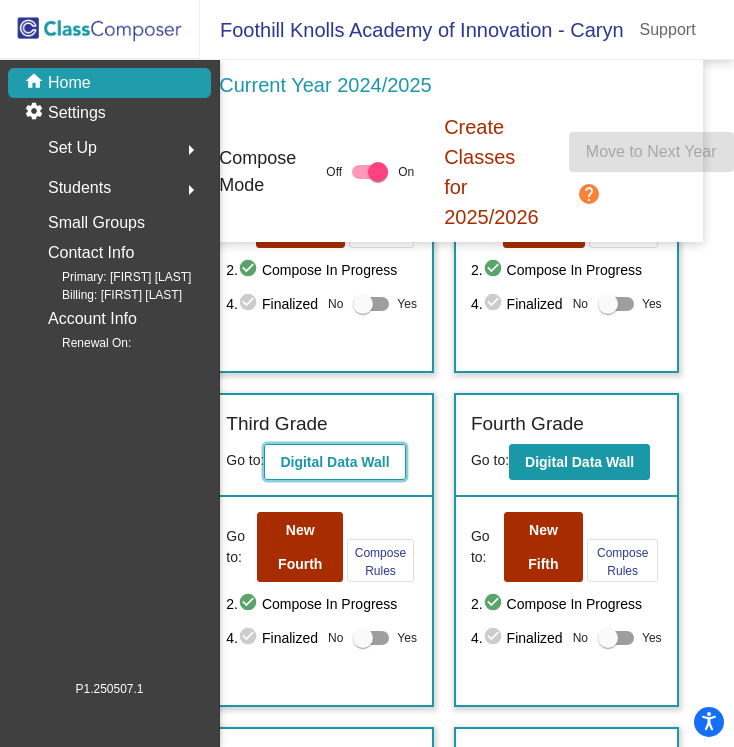 click on "Digital Data Wall" 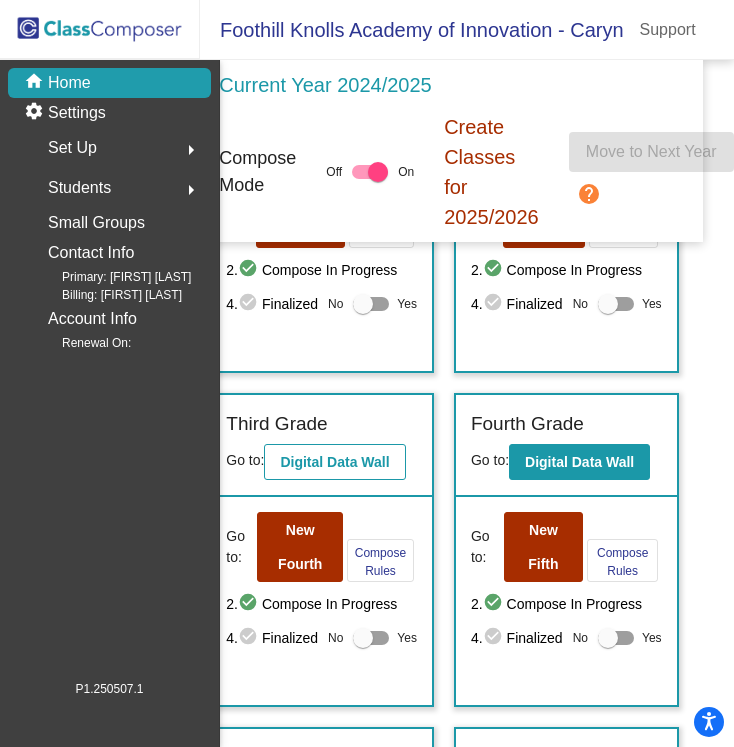 scroll, scrollTop: 0, scrollLeft: 0, axis: both 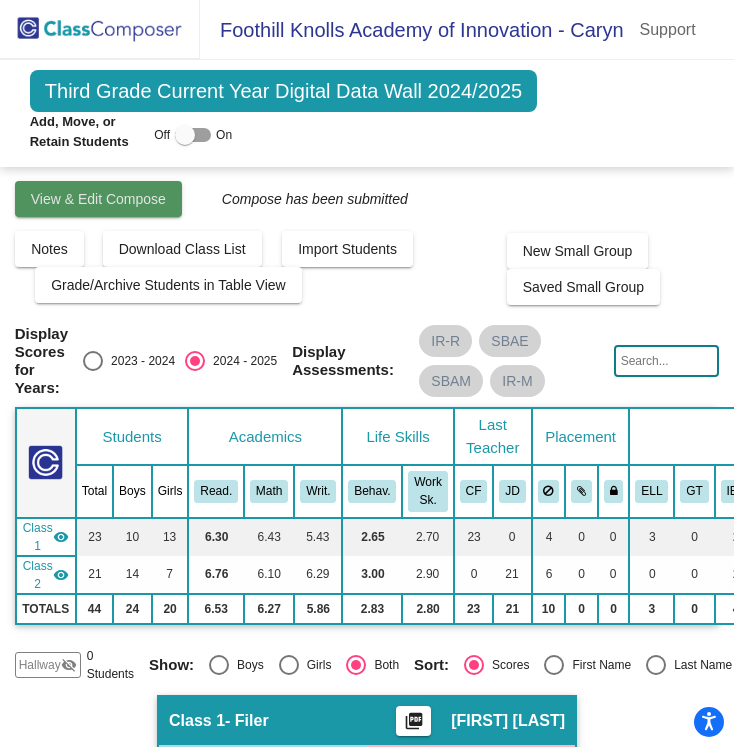 click on "View & Edit Compose" 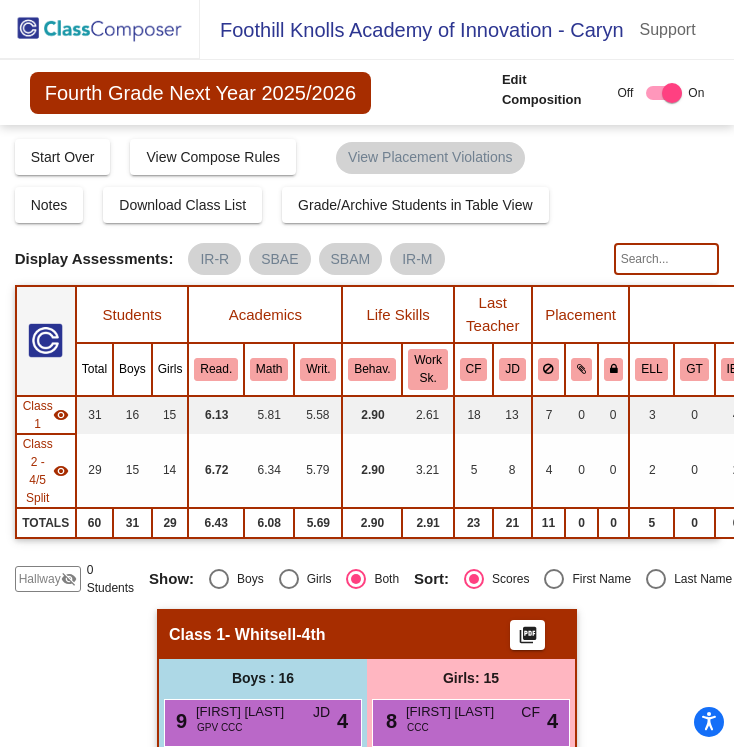 click on "Hallway" 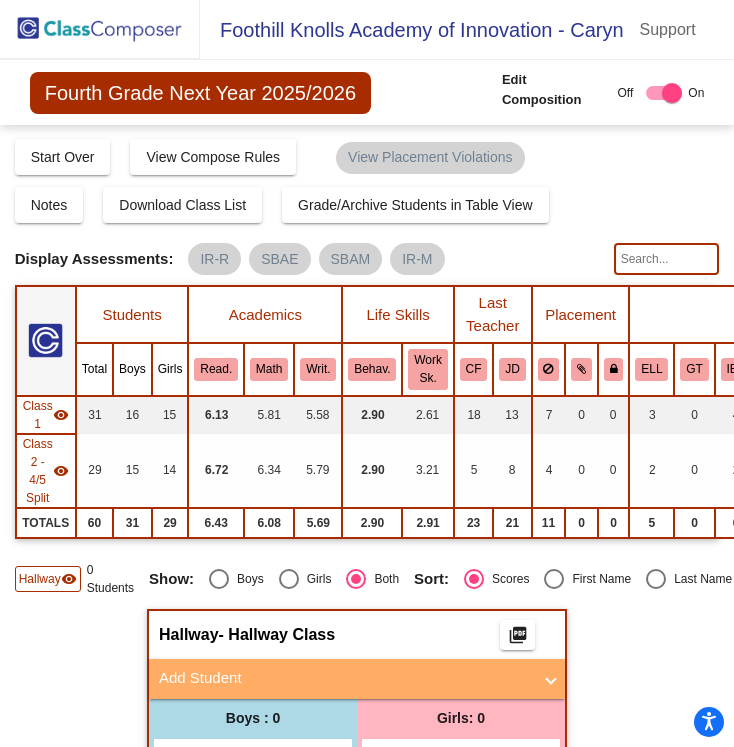 click on "Hallway   visibility" 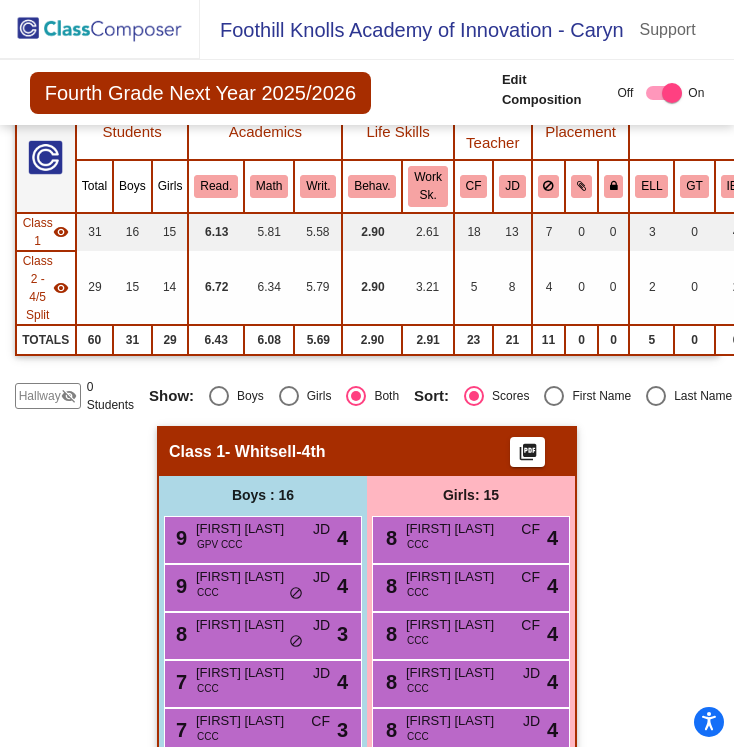 scroll, scrollTop: 185, scrollLeft: 0, axis: vertical 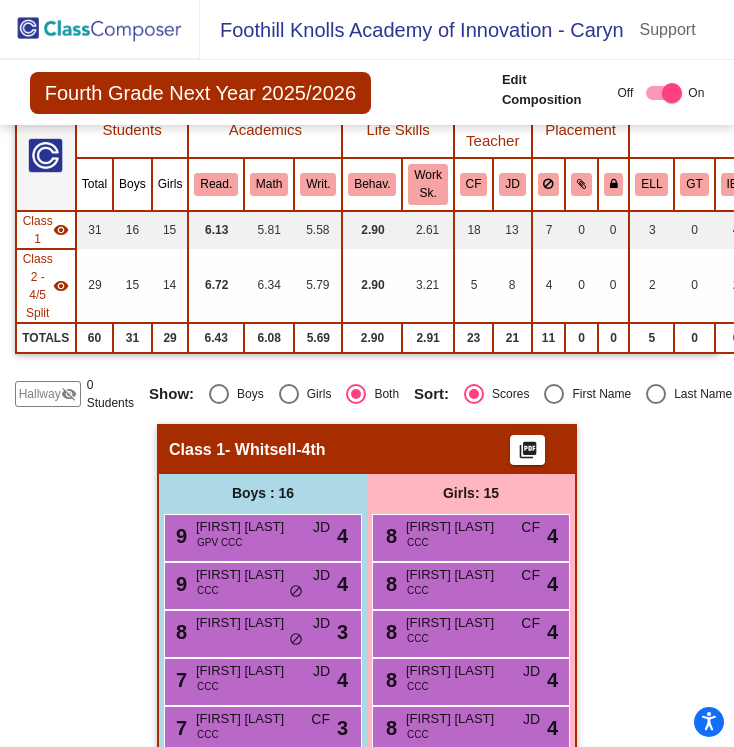 click on "Hallway" 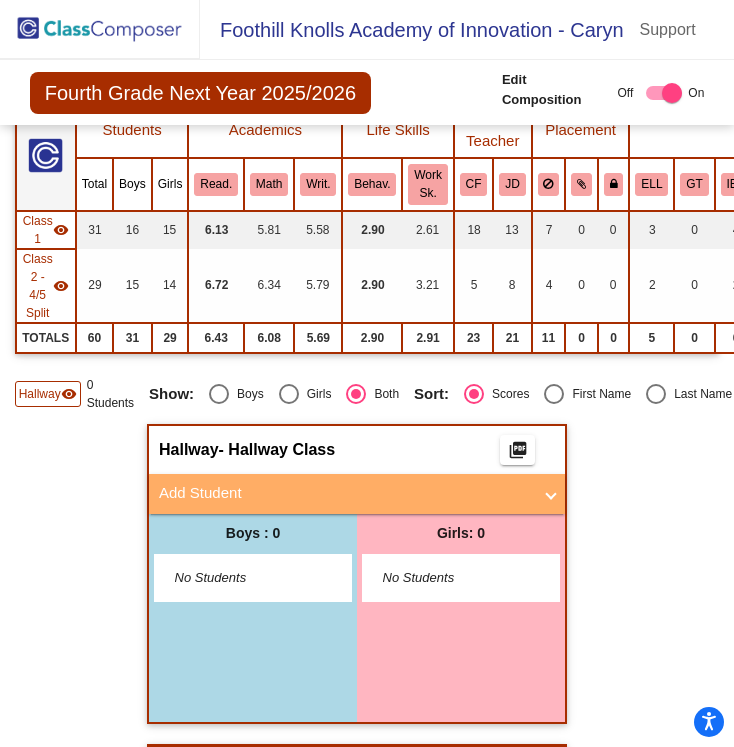 click at bounding box center (551, 493) 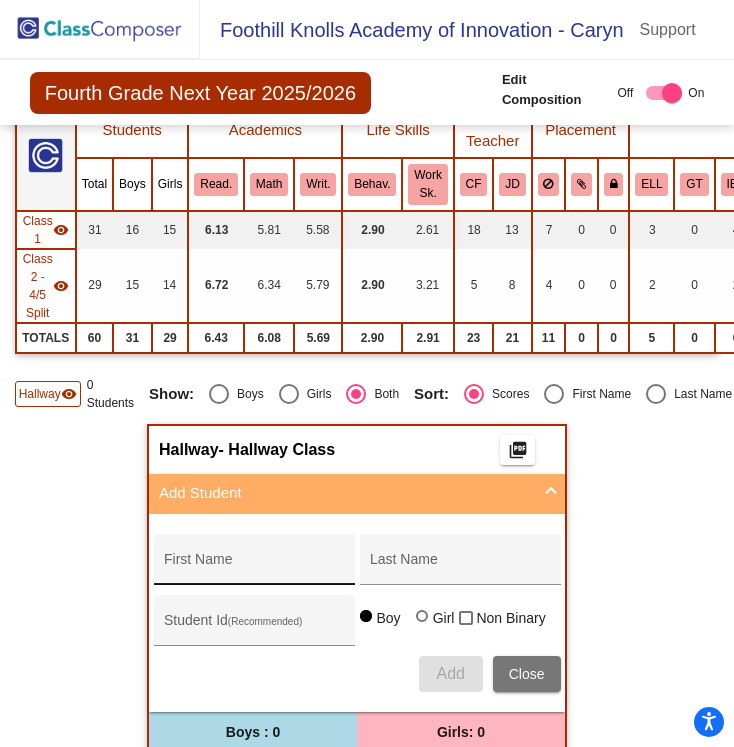 click on "First Name" at bounding box center (254, 564) 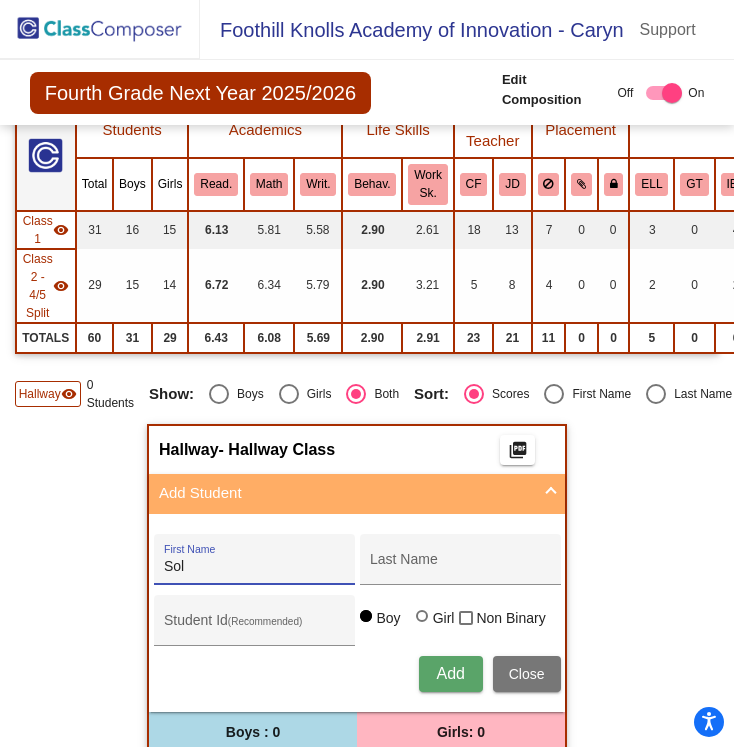 type on "Sol" 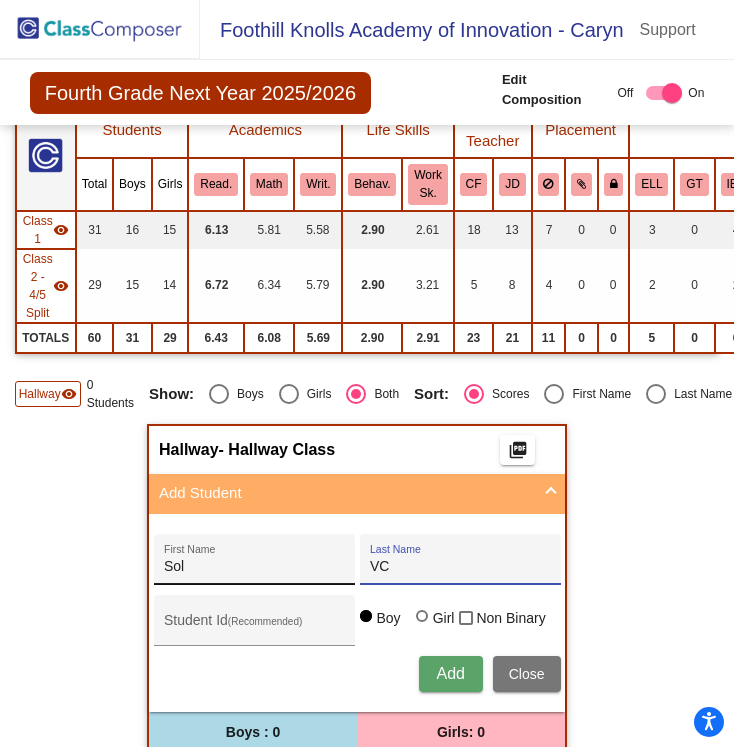 type on "V" 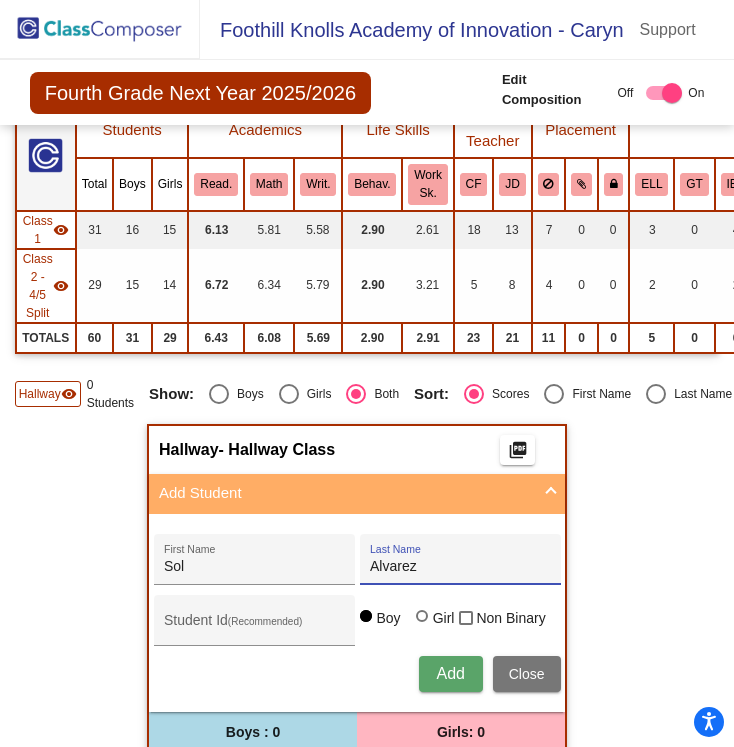 type on "Alvarez" 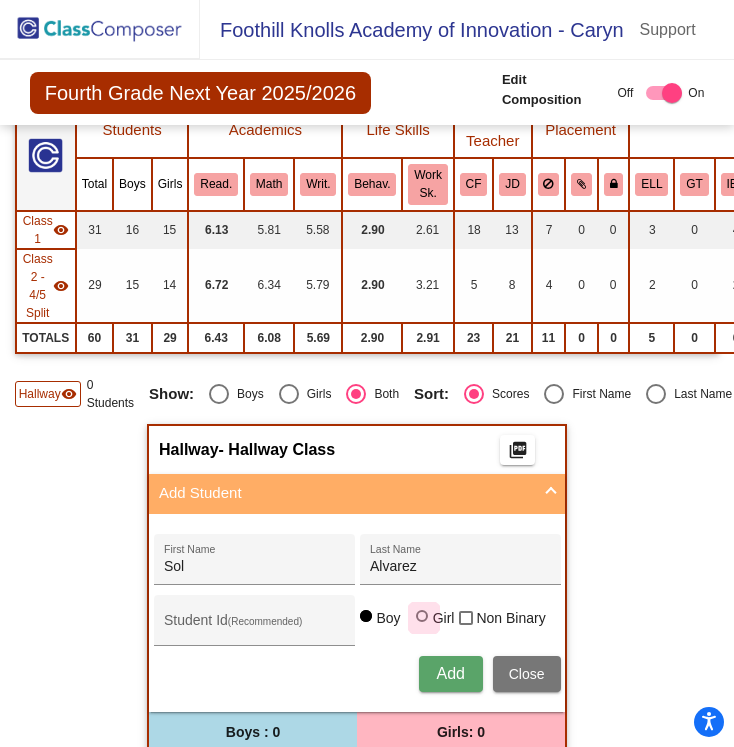 click at bounding box center (422, 616) 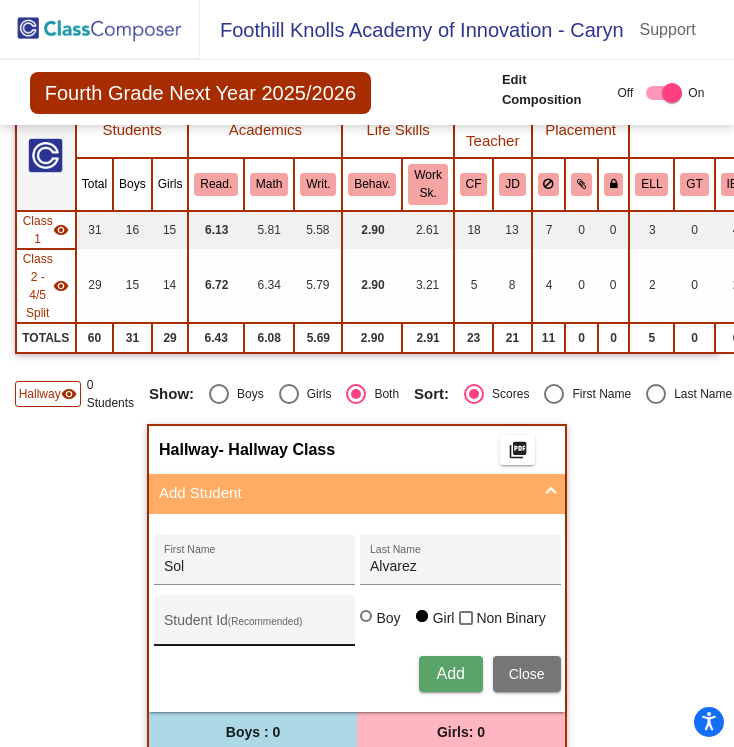 click on "Student Id  (Recommended)" at bounding box center (254, 625) 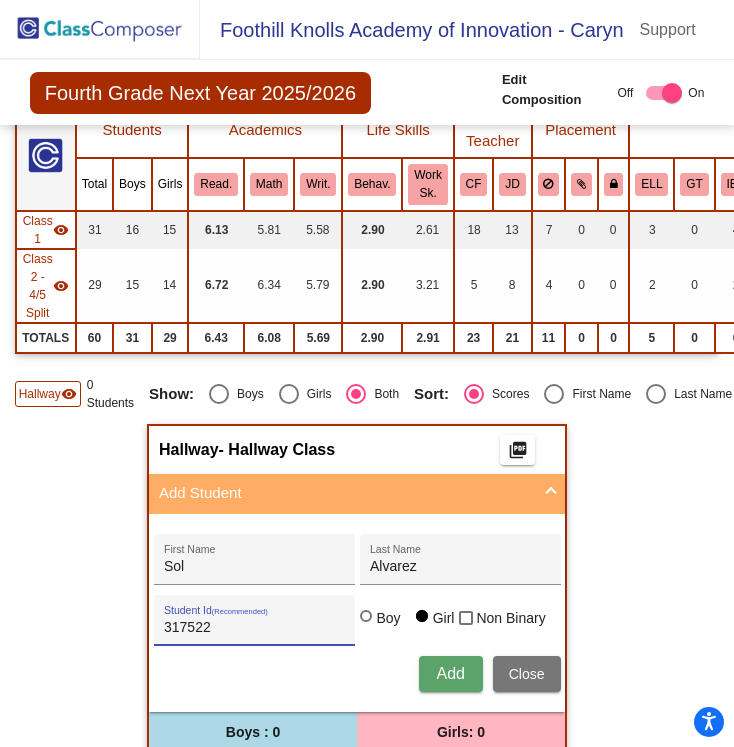 type on "317522" 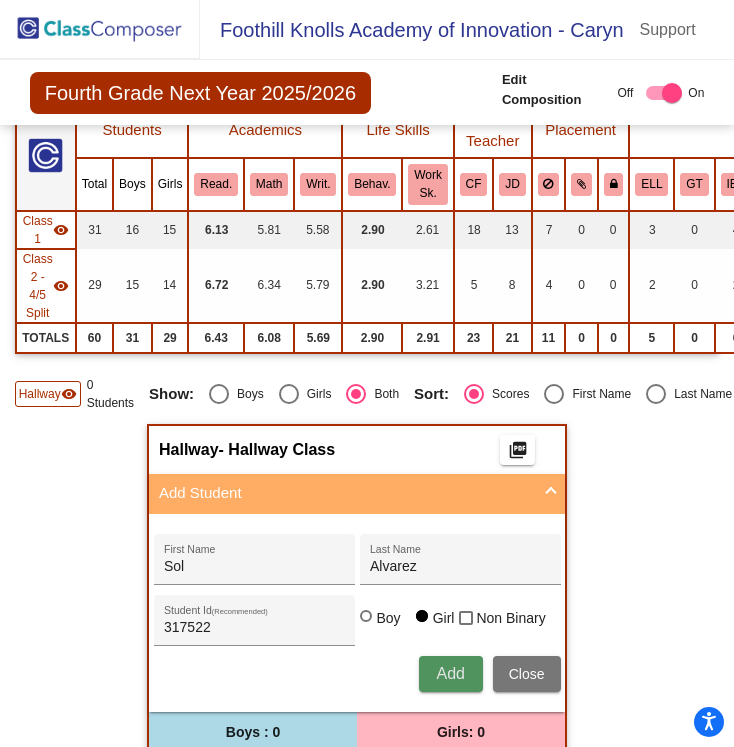 click on "Add" at bounding box center [450, 673] 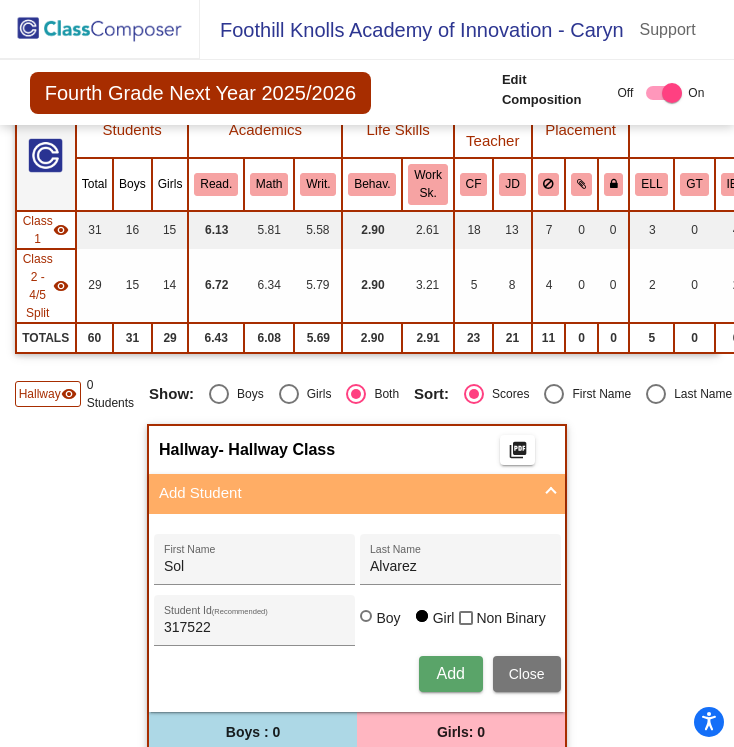 type 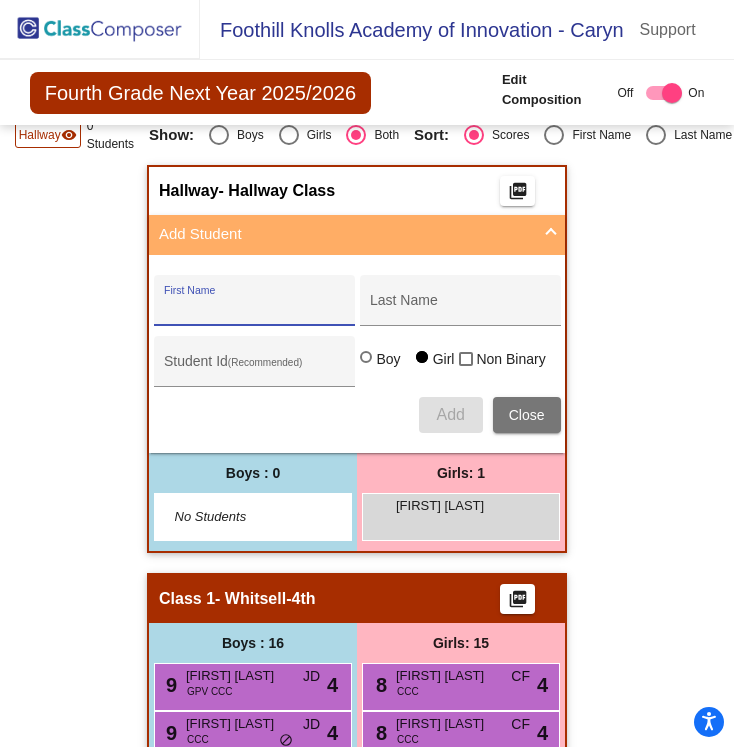 scroll, scrollTop: 449, scrollLeft: 0, axis: vertical 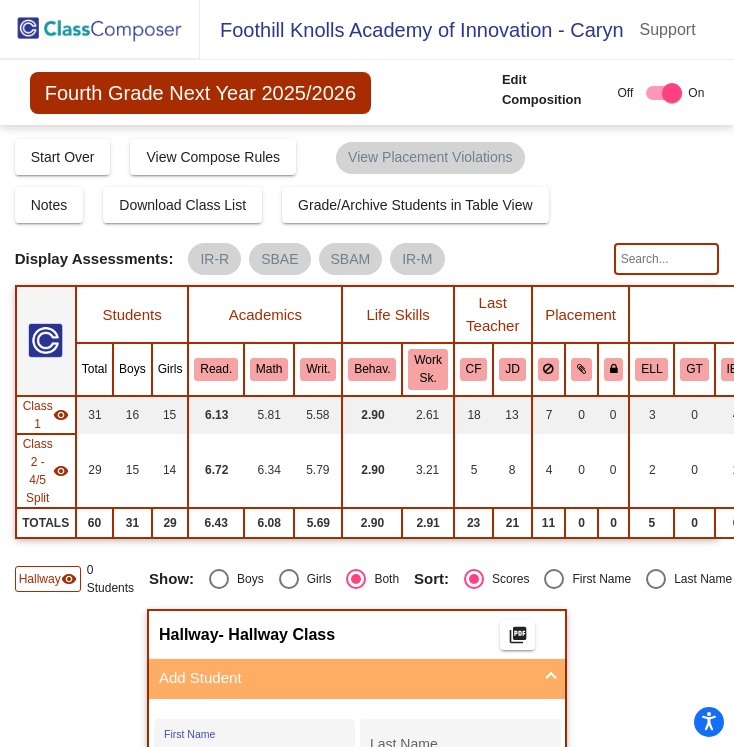 click 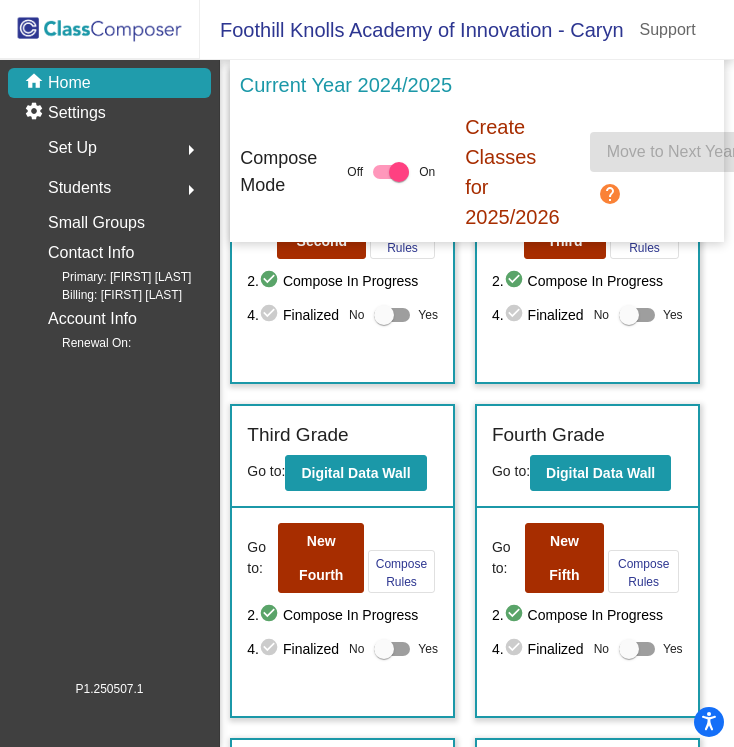 scroll, scrollTop: 557, scrollLeft: 0, axis: vertical 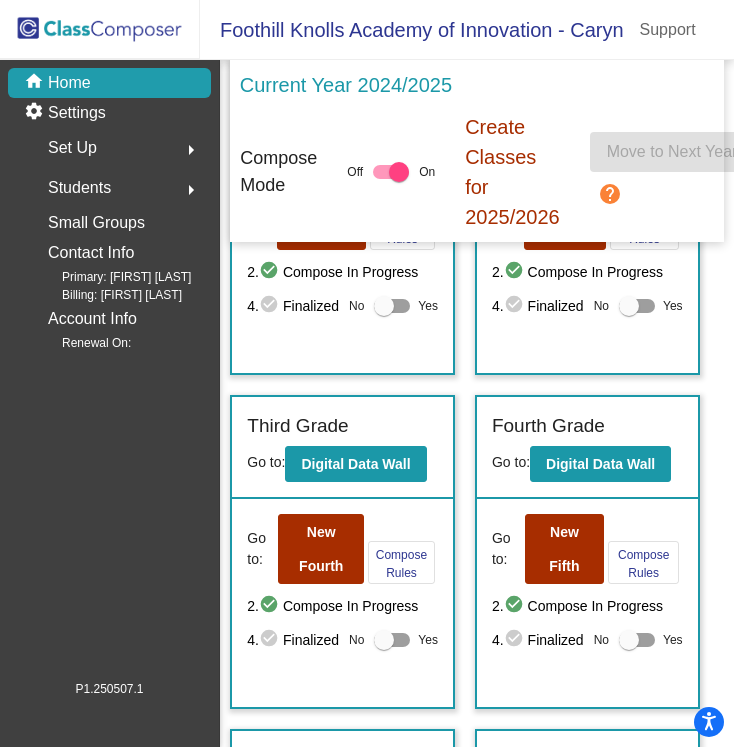 click on "Digital Data Wall" 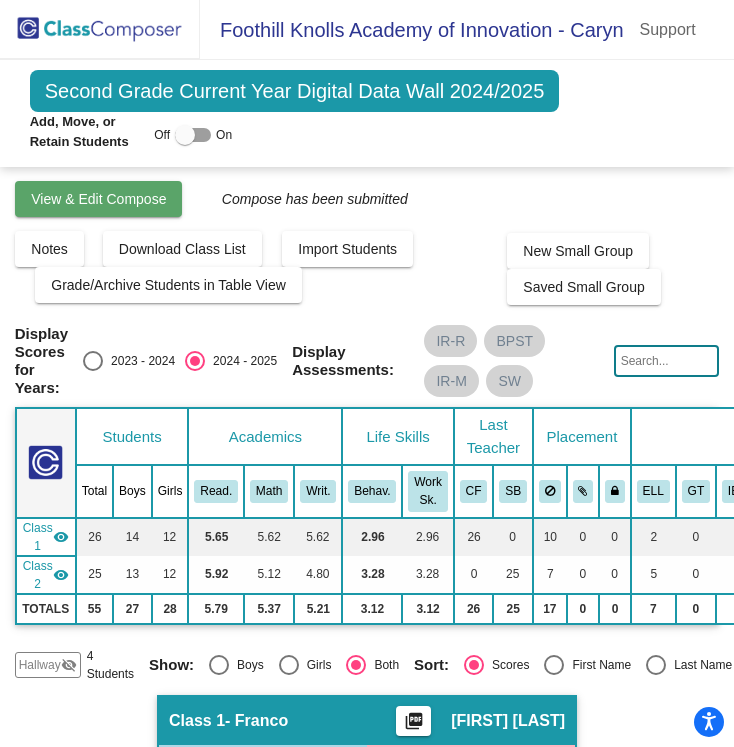 click on "View & Edit Compose" 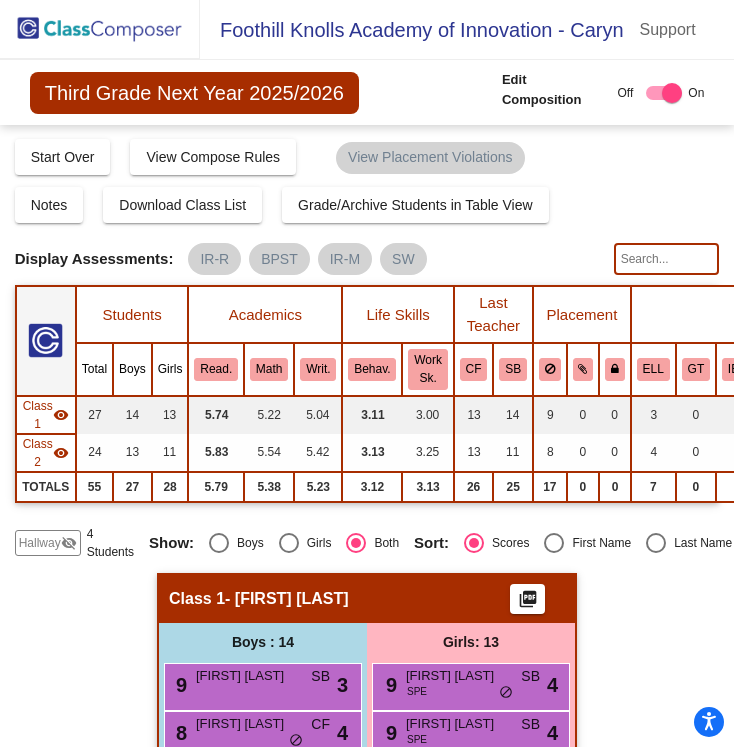 click on "Hallway" 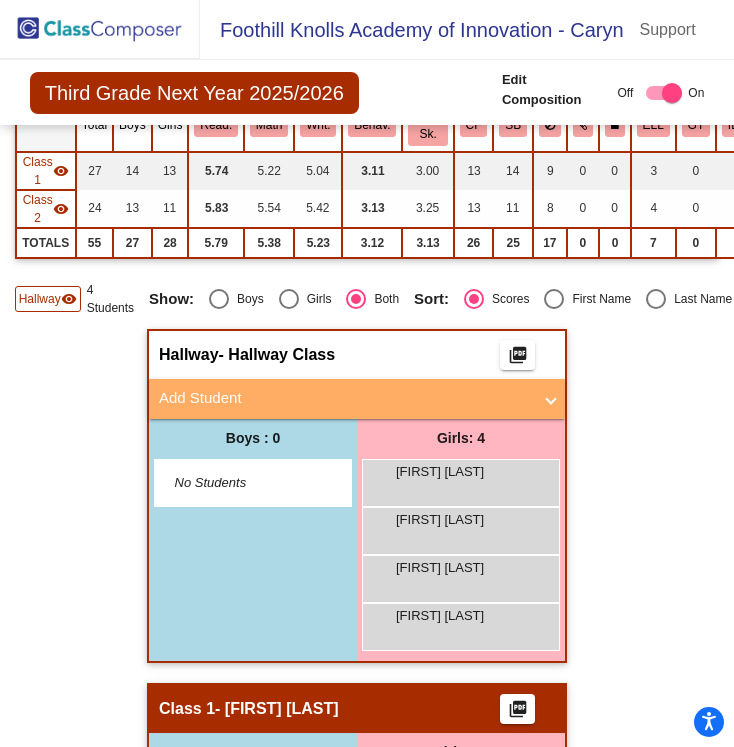 scroll, scrollTop: 245, scrollLeft: 0, axis: vertical 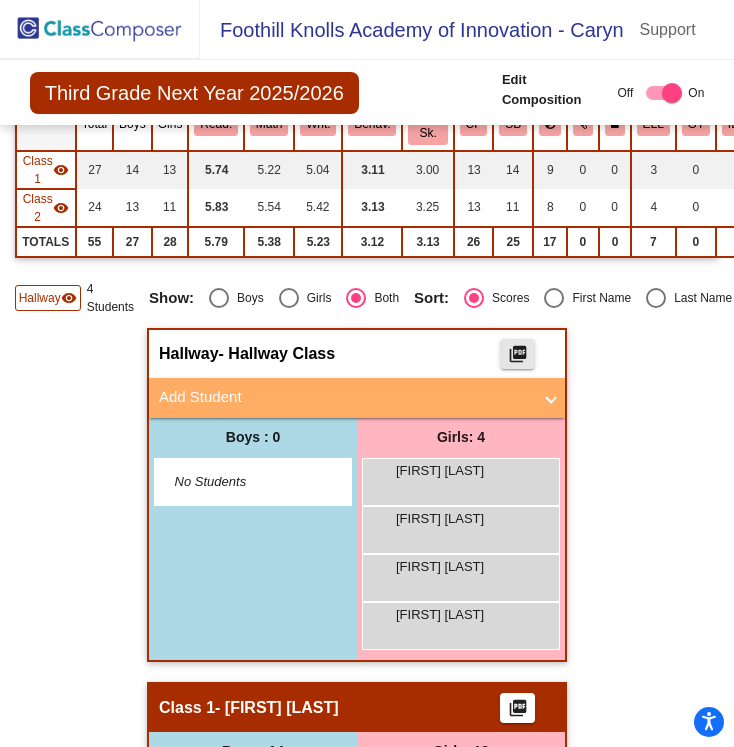 click on "picture_as_pdf" 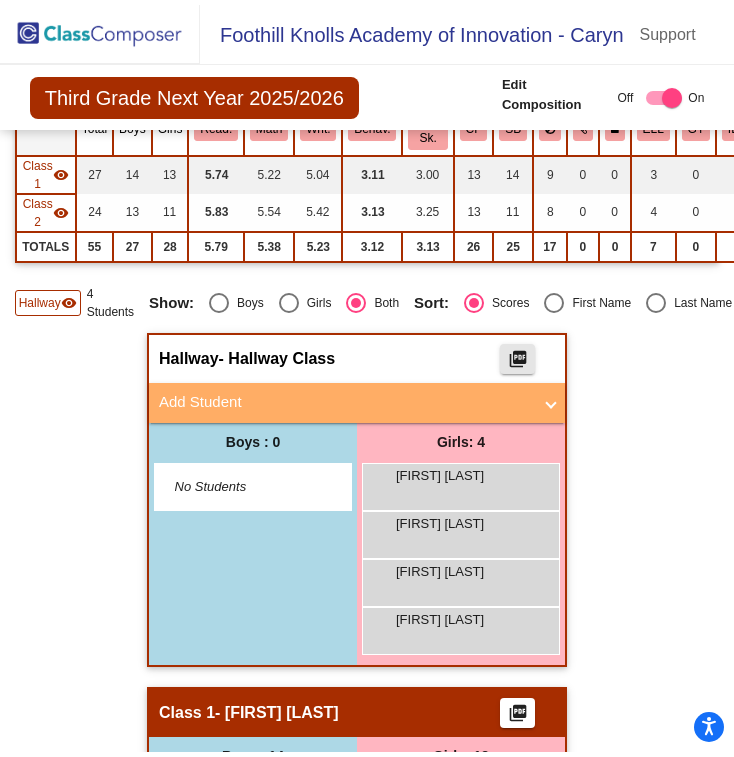 scroll, scrollTop: 0, scrollLeft: 0, axis: both 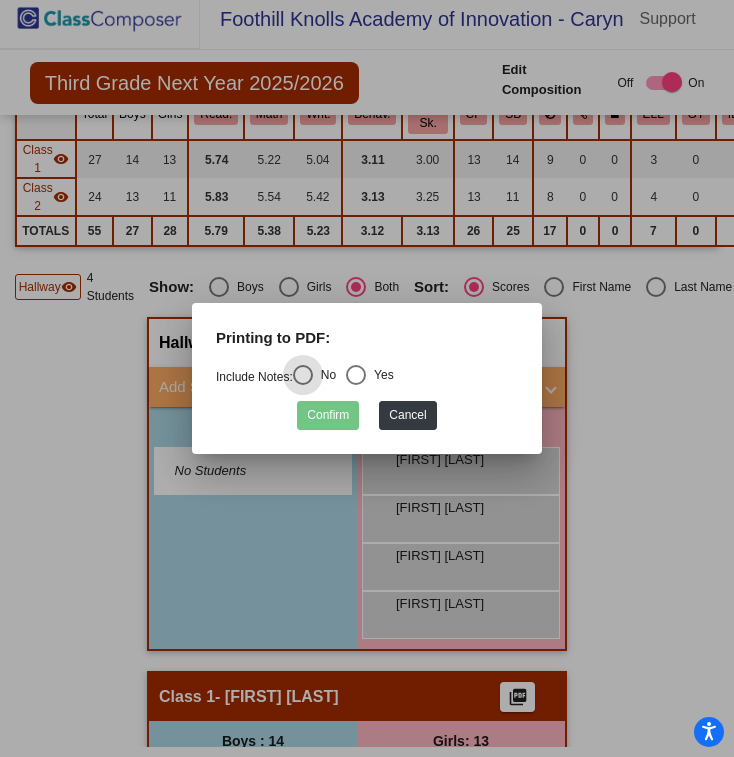 click at bounding box center [367, 378] 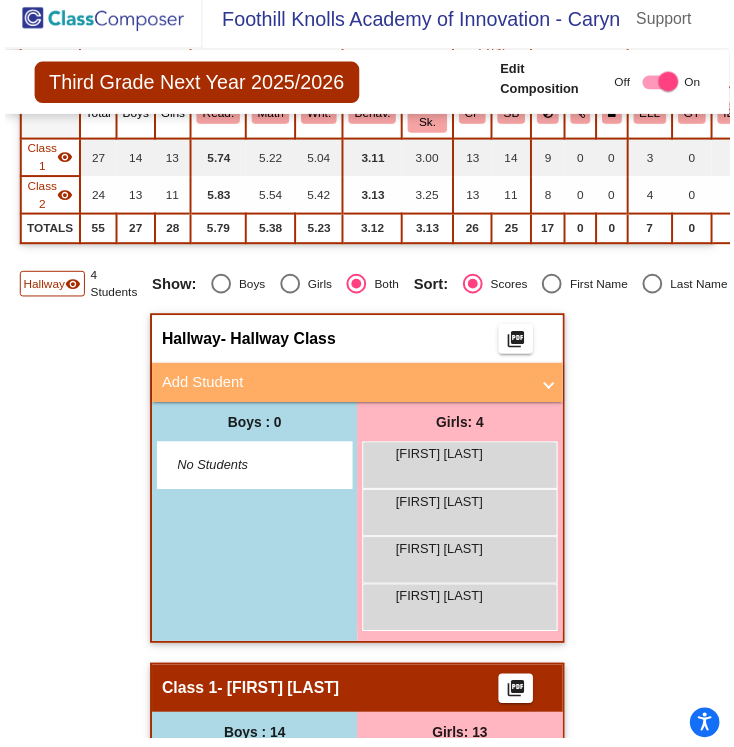 scroll, scrollTop: 10, scrollLeft: 0, axis: vertical 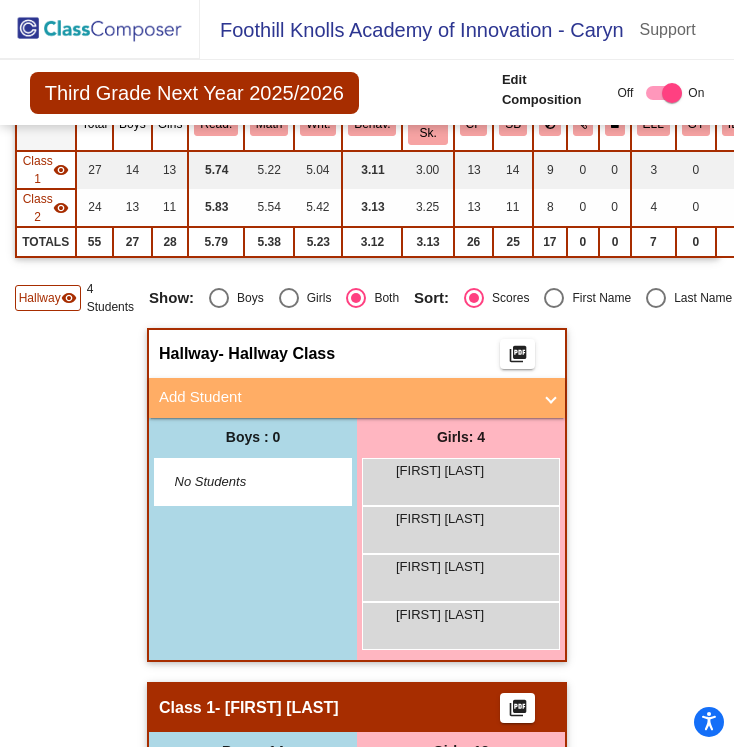 click on "Add Student" at bounding box center [345, 397] 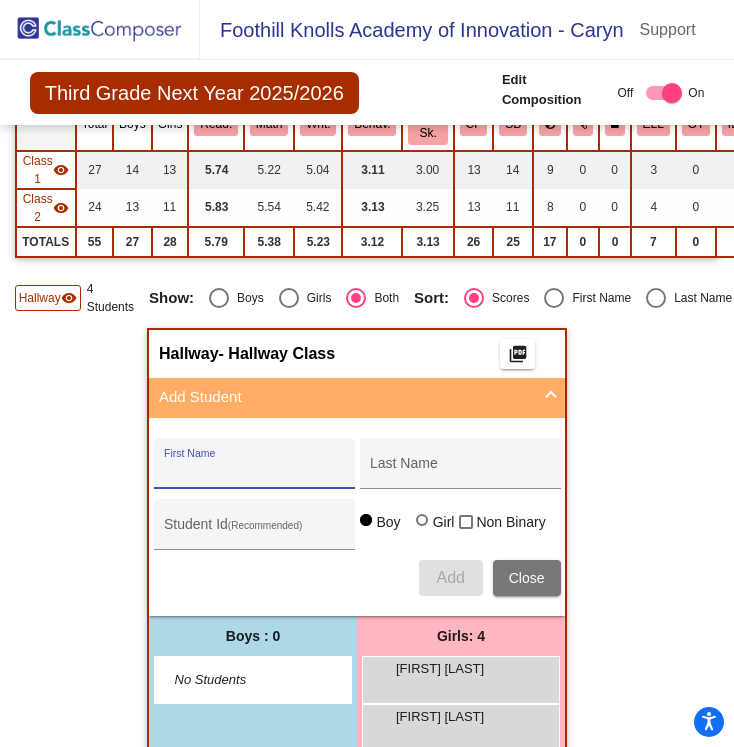 click on "First Name" at bounding box center (254, 471) 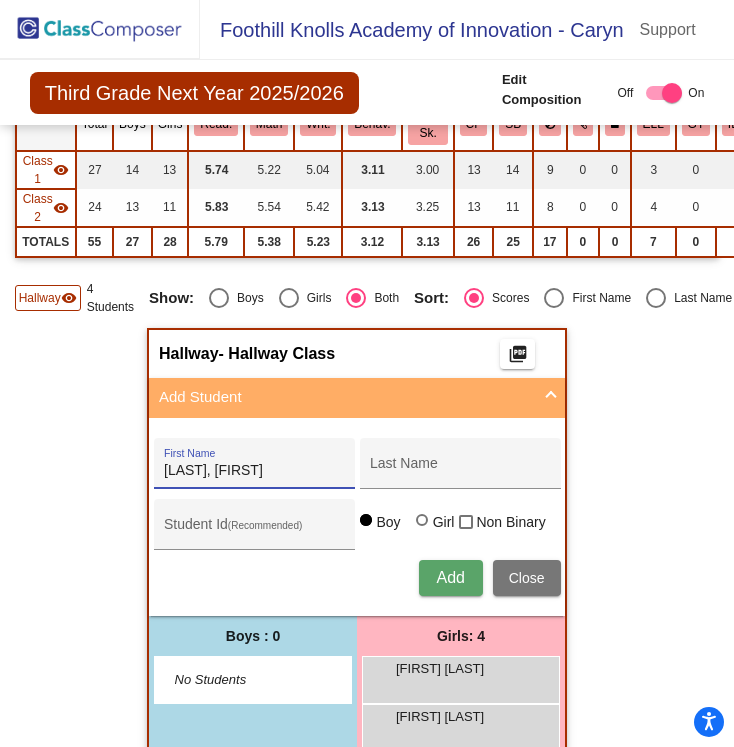drag, startPoint x: 214, startPoint y: 463, endPoint x: 142, endPoint y: 464, distance: 72.00694 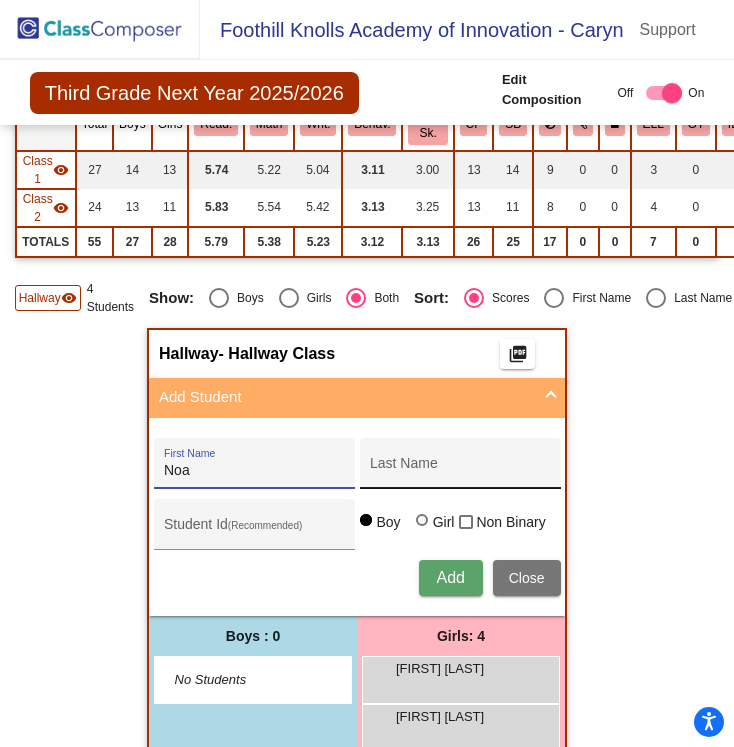 type on "Noa" 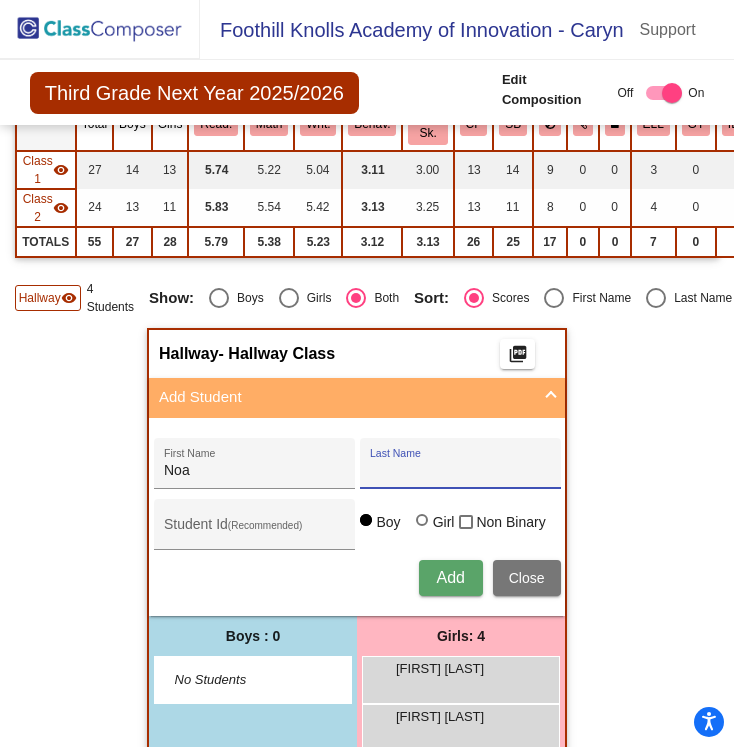 paste on "[LAST]," 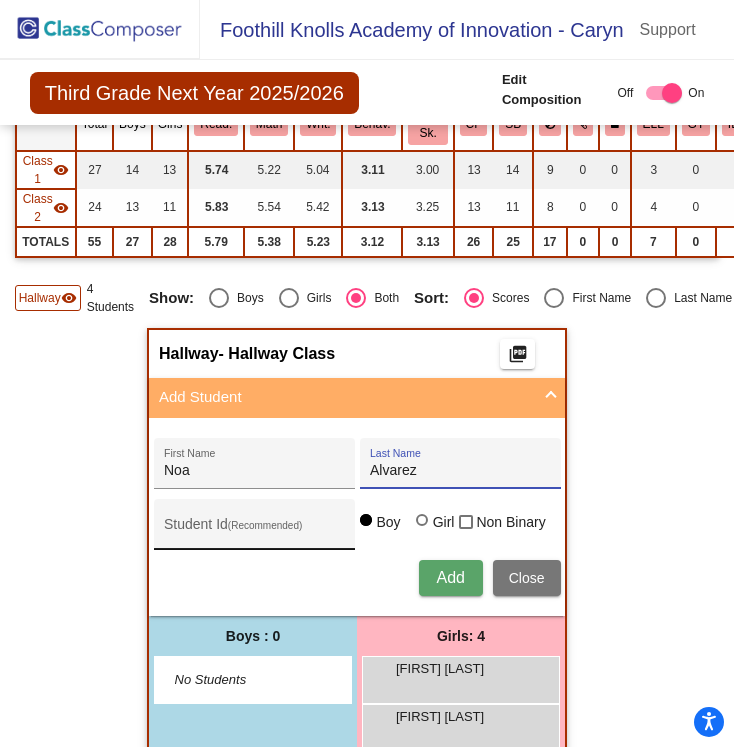 type on "Alvarez" 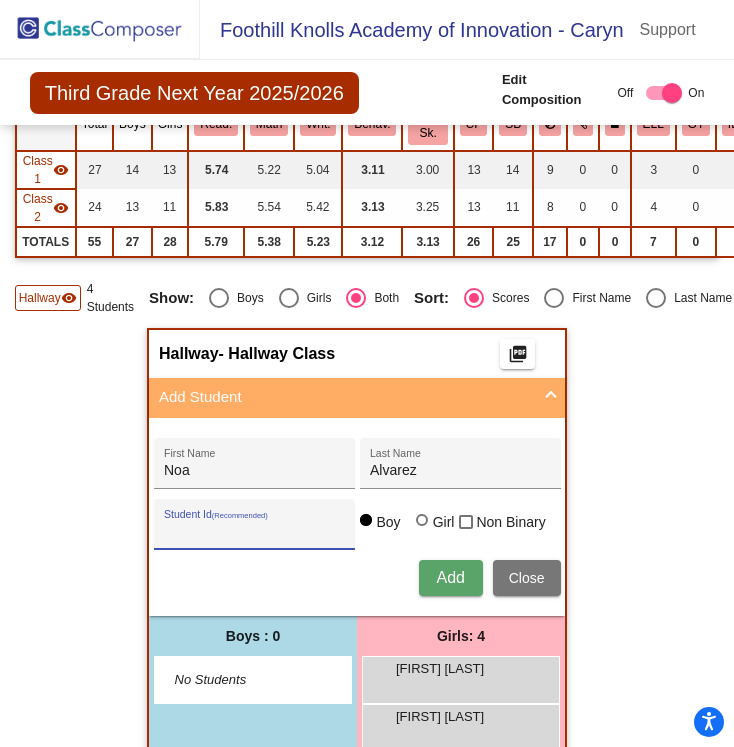 click on "Student Id  (Recommended)" at bounding box center [254, 532] 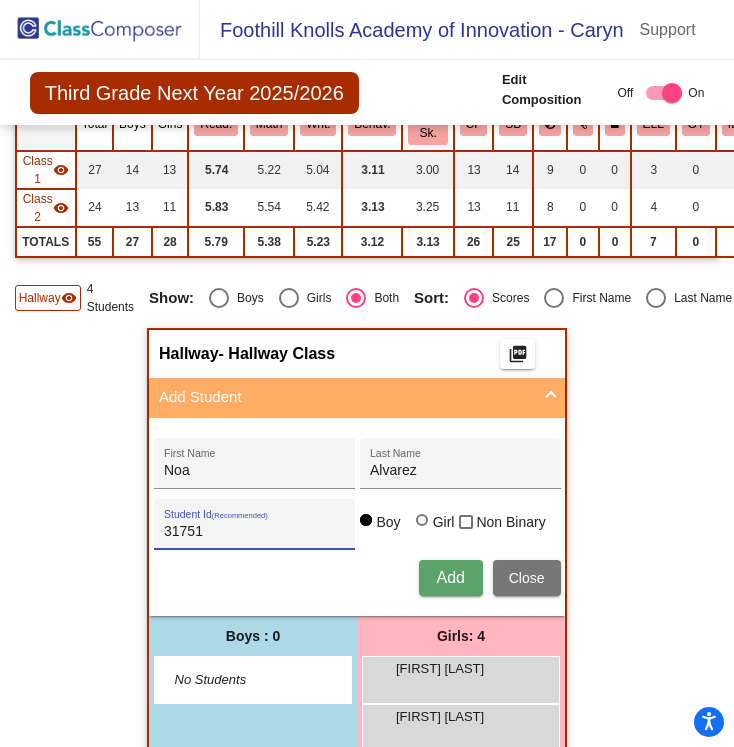 type on "31751" 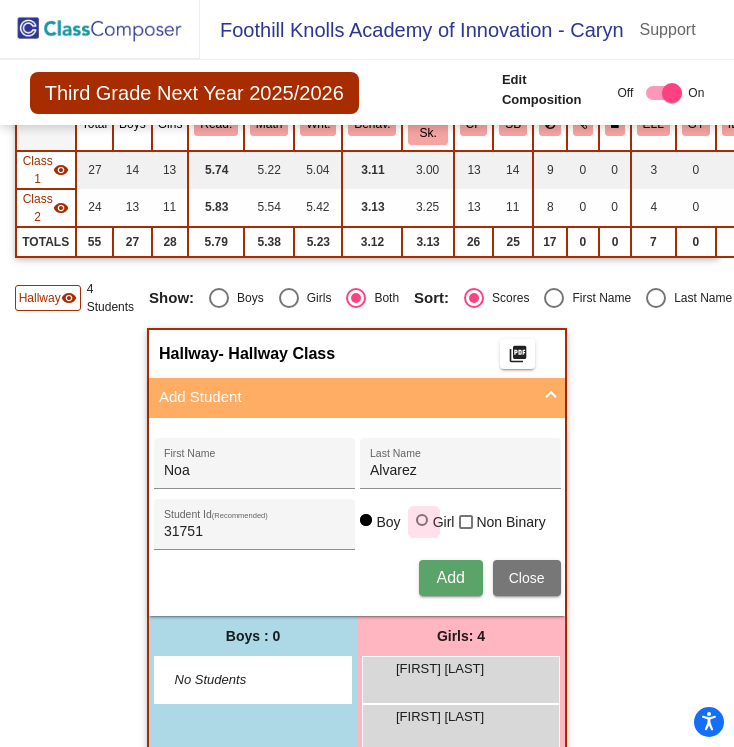 click on "Girl" at bounding box center [438, 522] 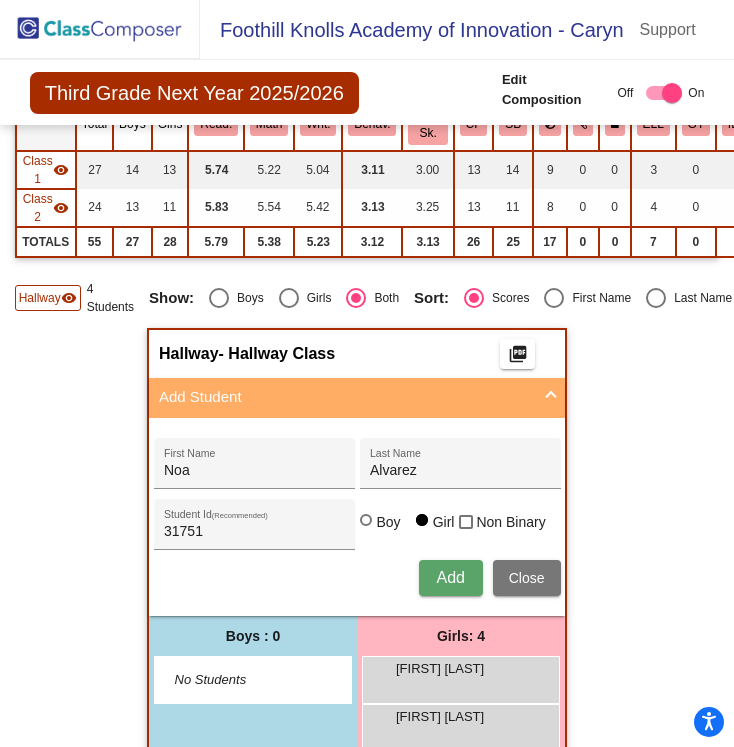 click on "Add" at bounding box center [450, 577] 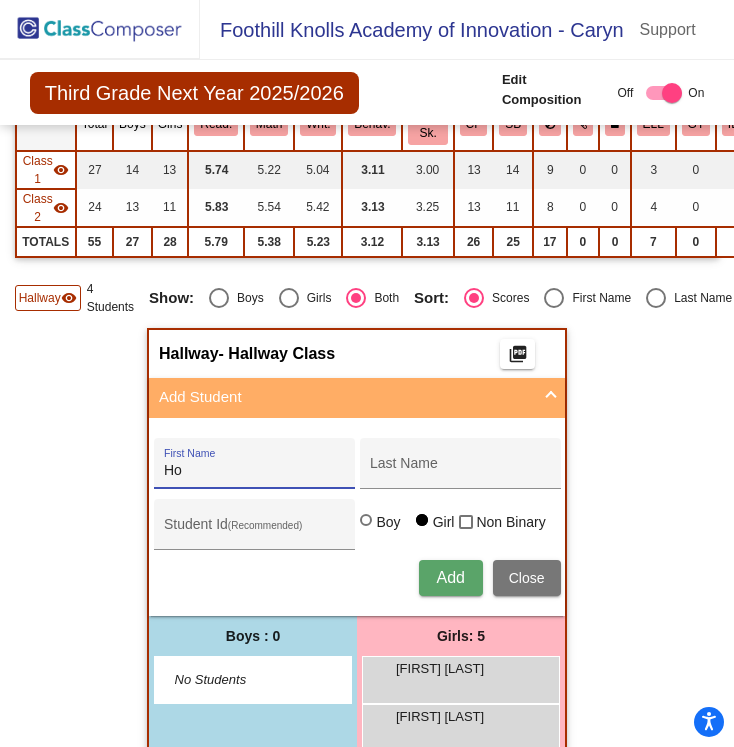 type on "H" 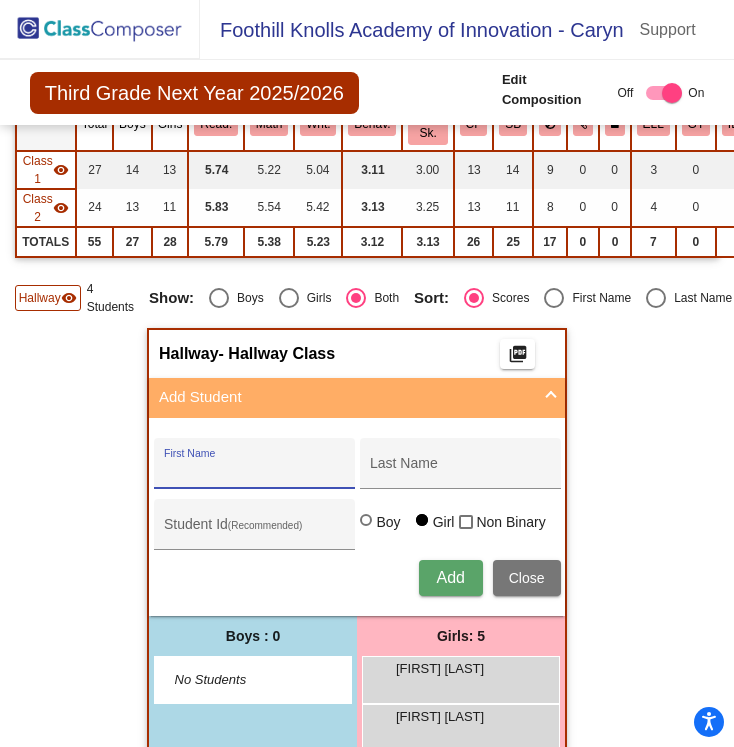 type on "H" 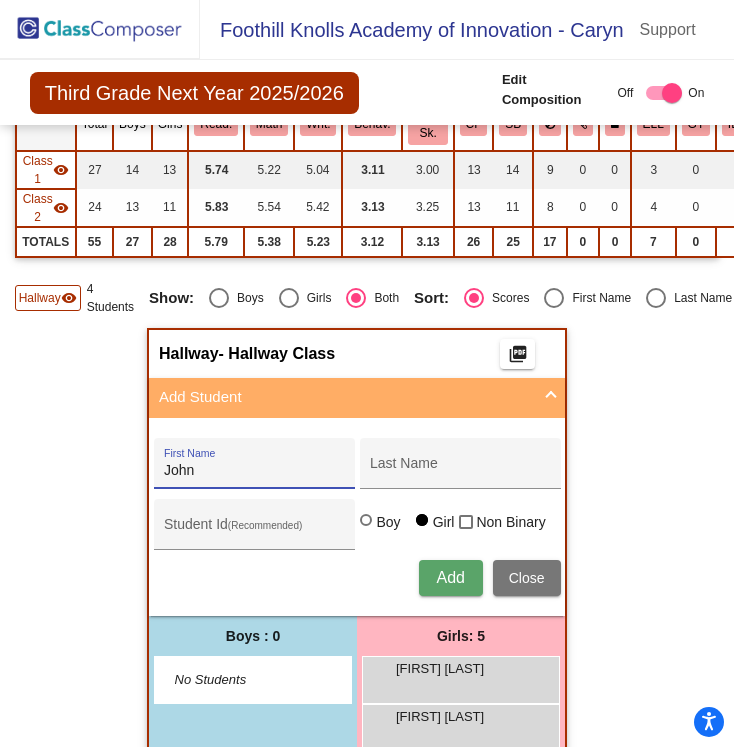 type on "John" 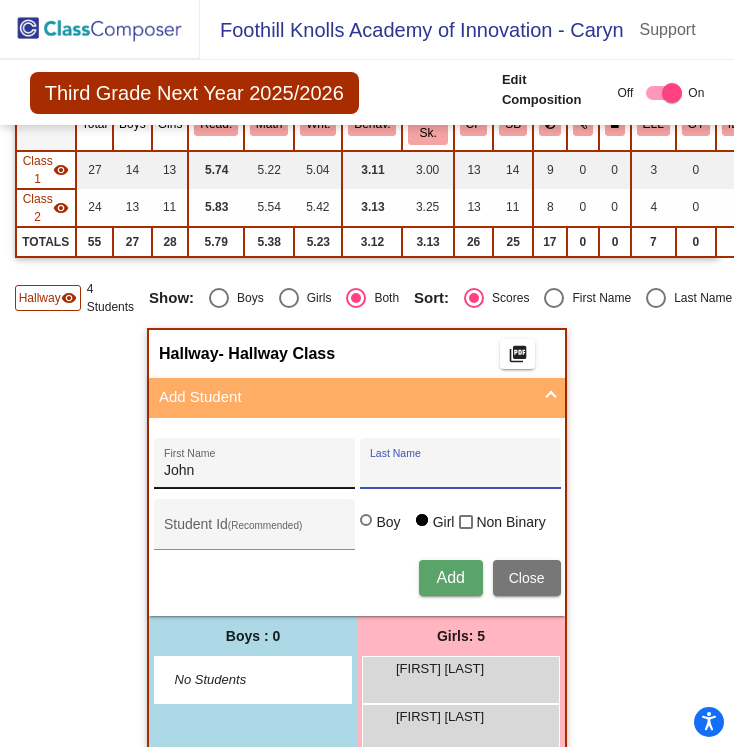 type on "E" 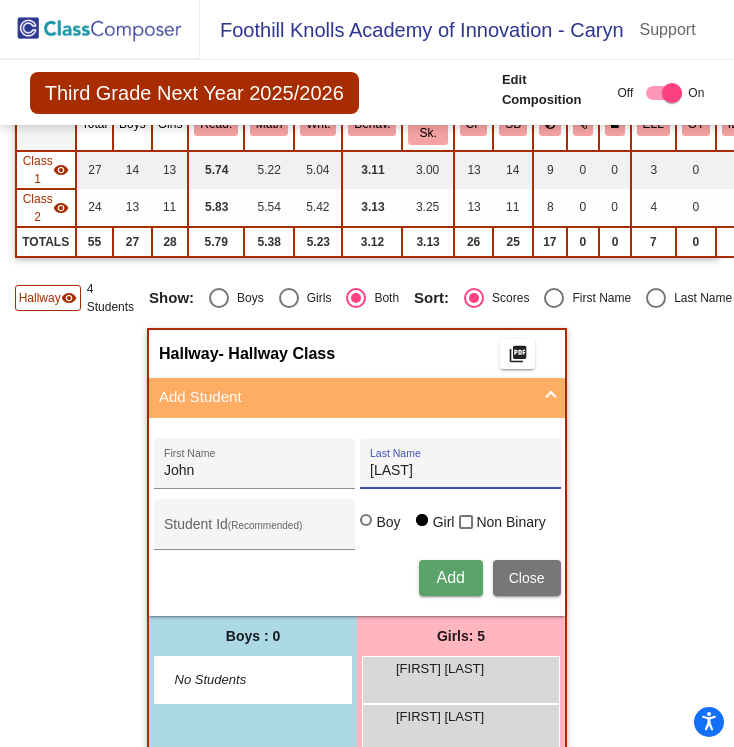 type on "[LAST]" 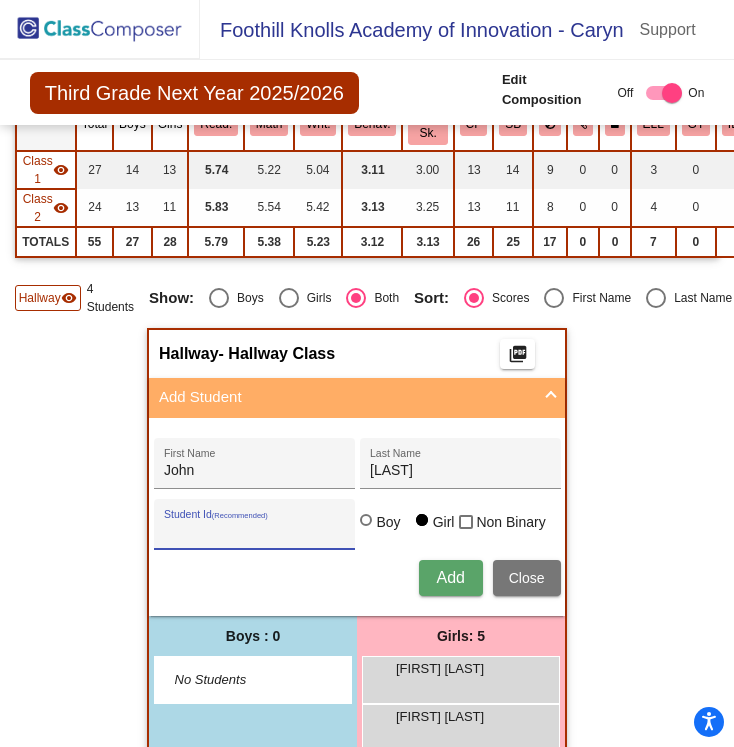click on "Student Id  (Recommended)" at bounding box center (254, 532) 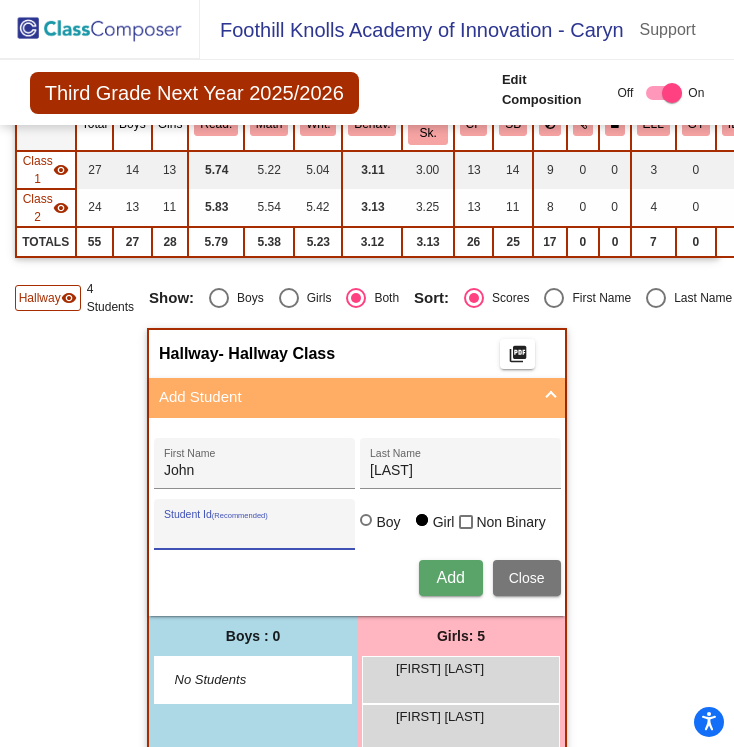type on "2" 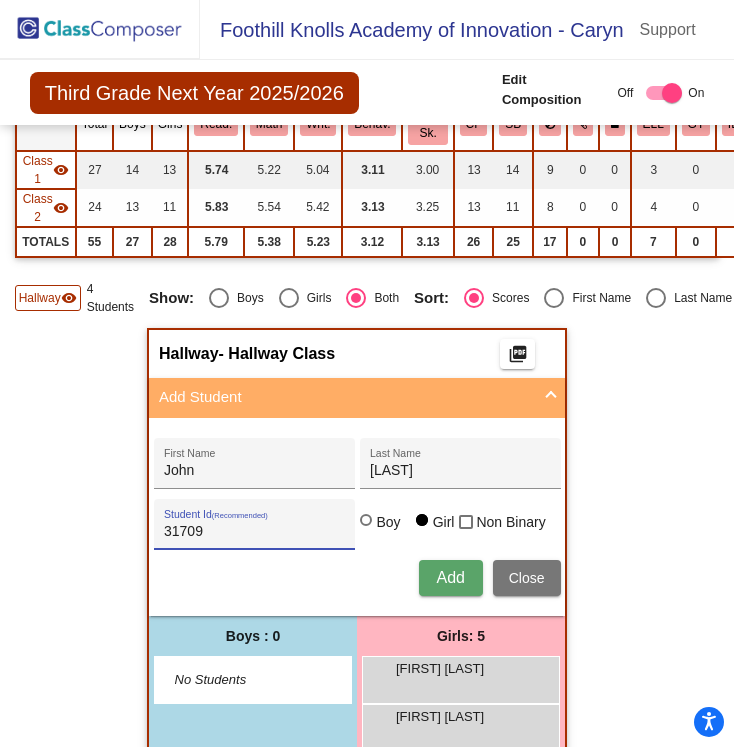 scroll, scrollTop: 224, scrollLeft: 0, axis: vertical 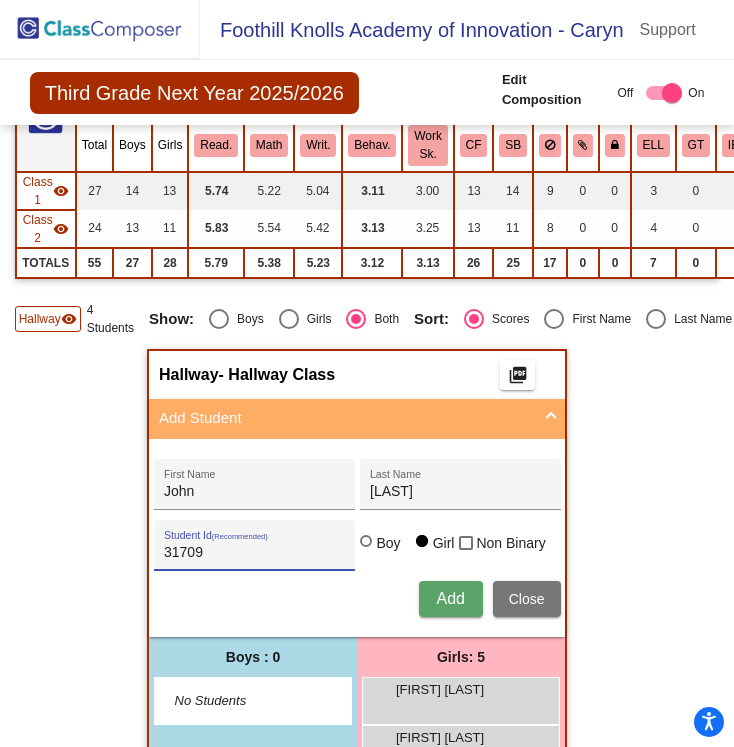 type on "31709" 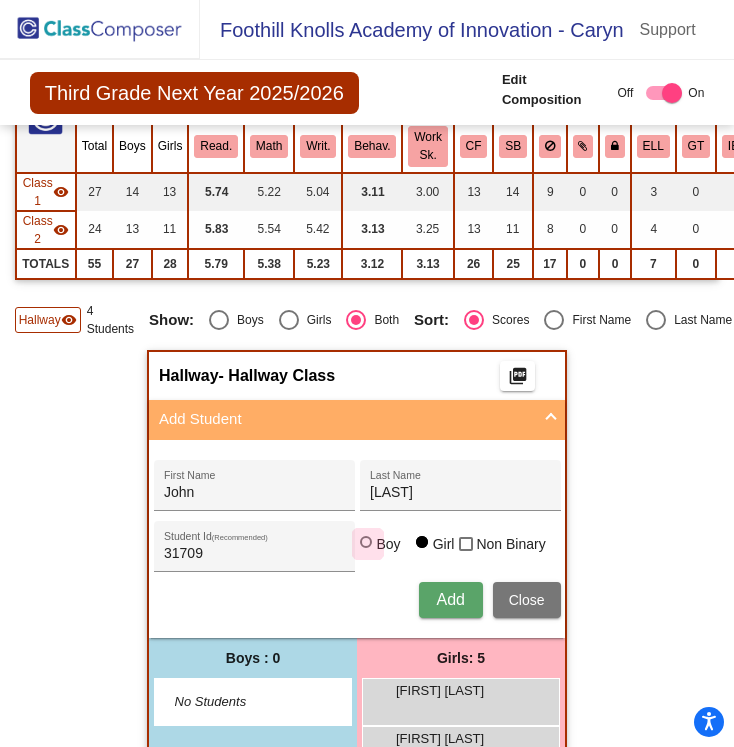 click at bounding box center (366, 542) 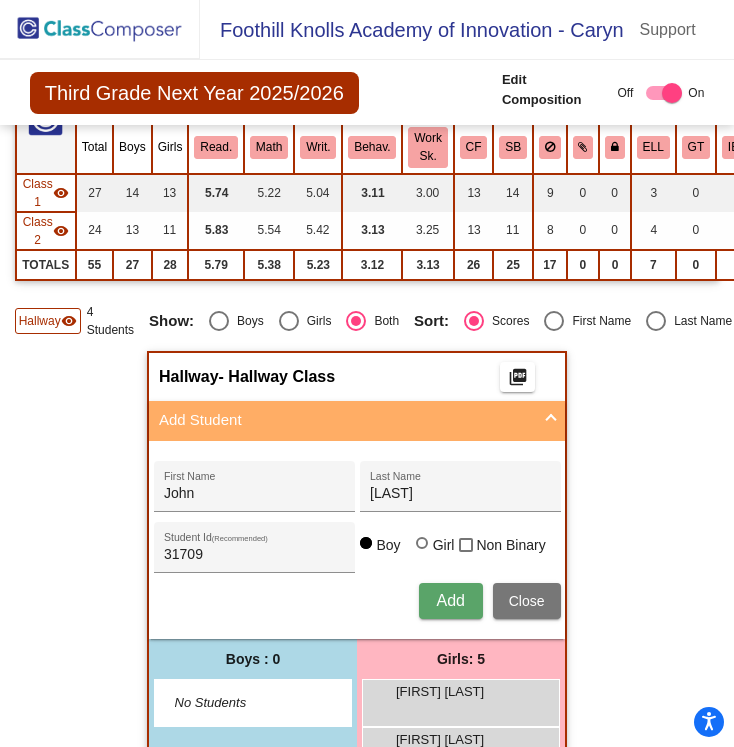 scroll, scrollTop: 220, scrollLeft: 0, axis: vertical 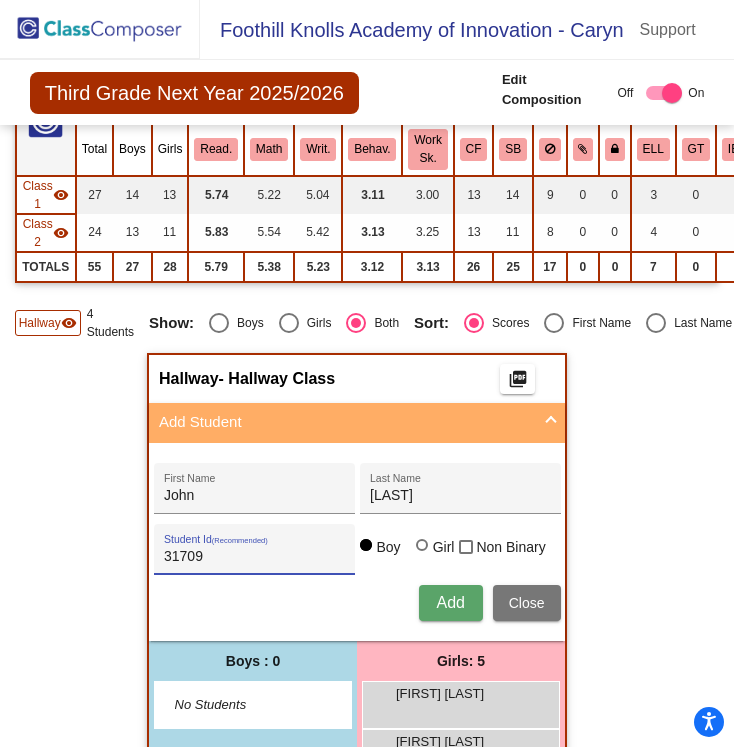 drag, startPoint x: 228, startPoint y: 551, endPoint x: 138, endPoint y: 544, distance: 90.27181 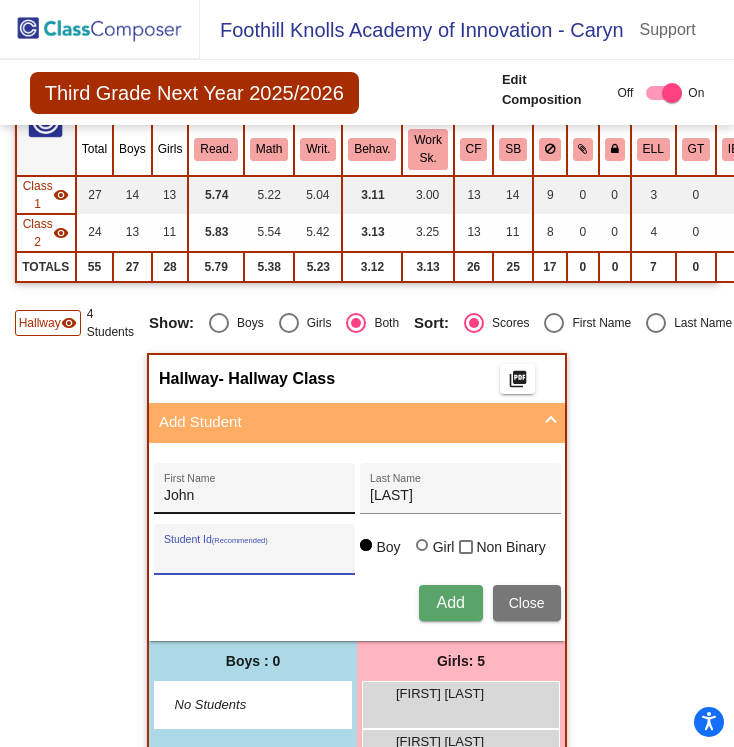 type 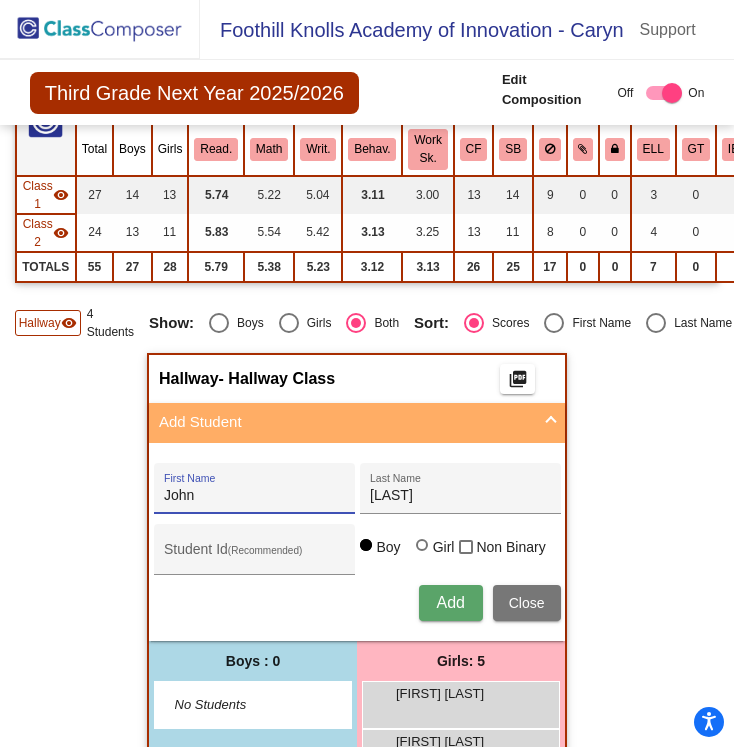 drag, startPoint x: 185, startPoint y: 483, endPoint x: 169, endPoint y: 483, distance: 16 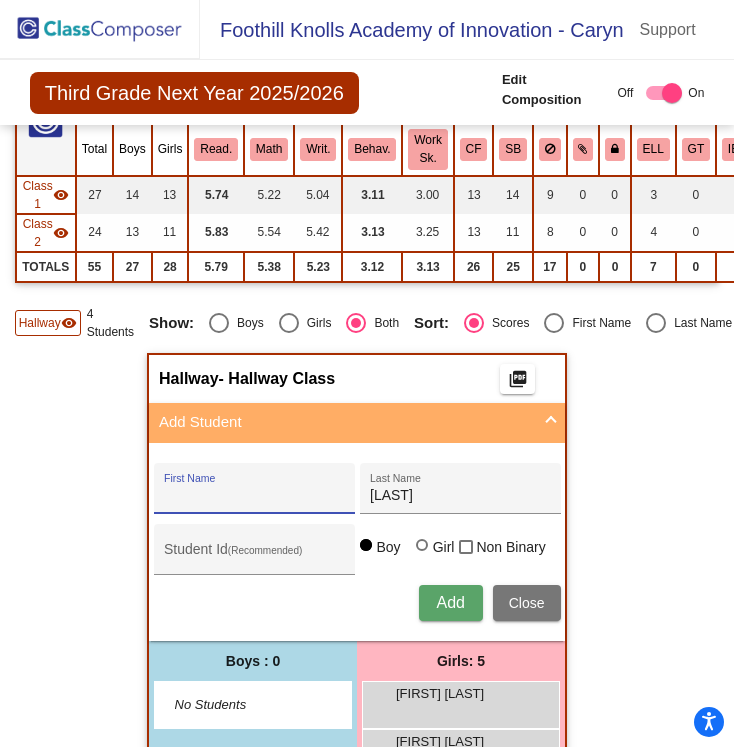 type 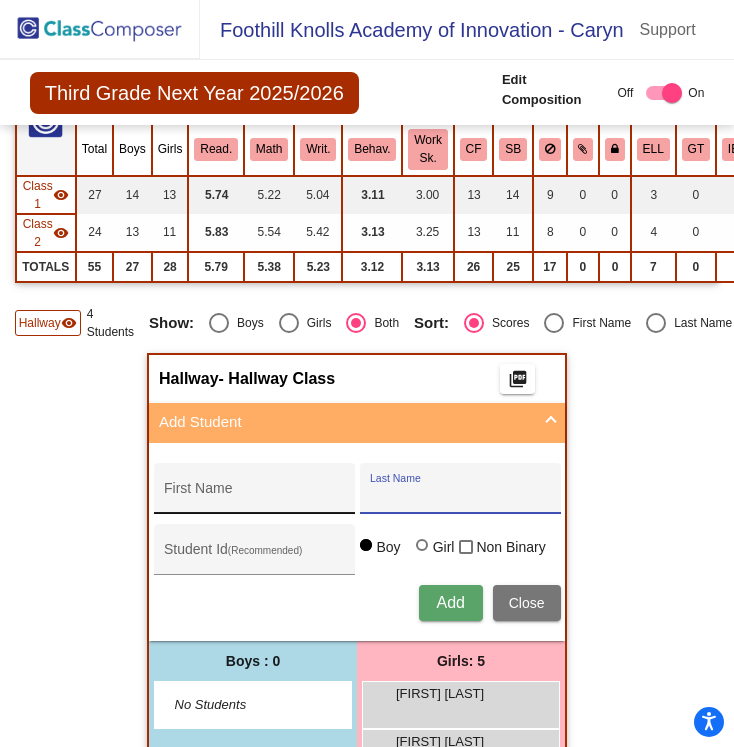 drag, startPoint x: 333, startPoint y: 492, endPoint x: 282, endPoint y: 491, distance: 51.009804 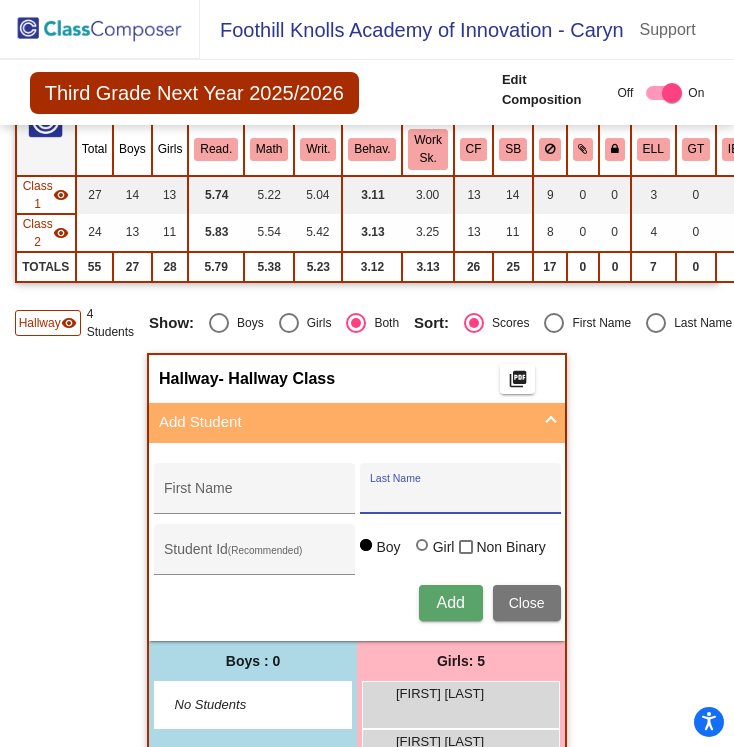 type 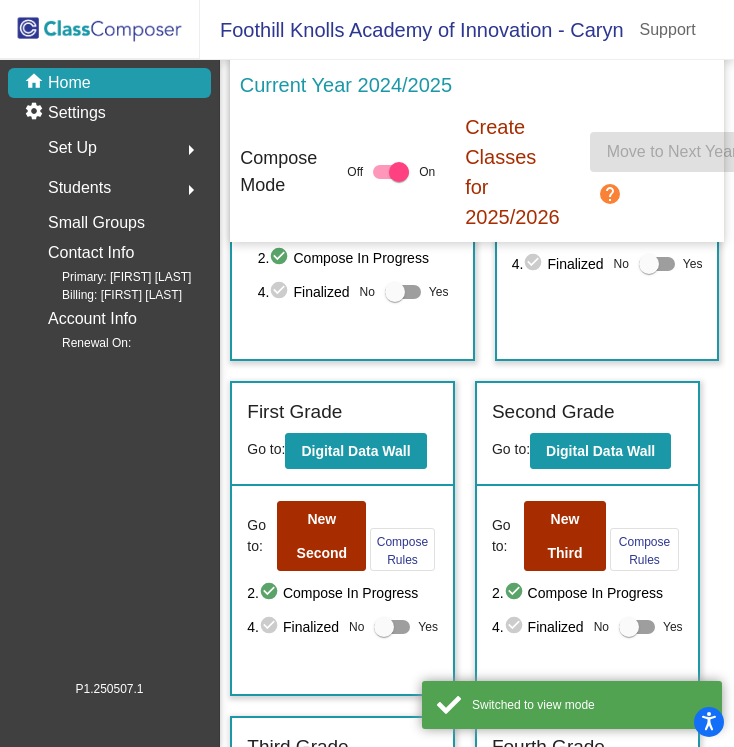 scroll, scrollTop: 293, scrollLeft: 0, axis: vertical 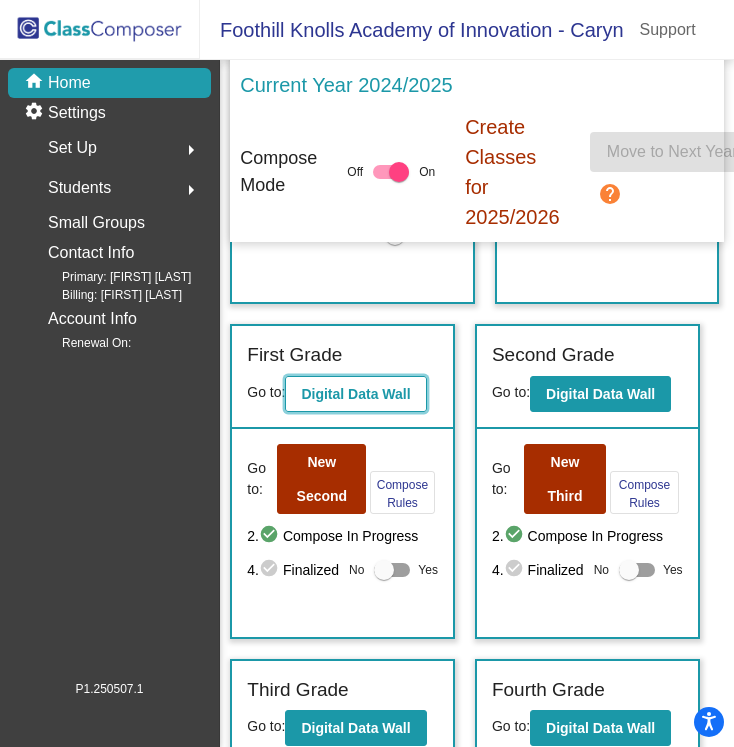 click on "Digital Data Wall" 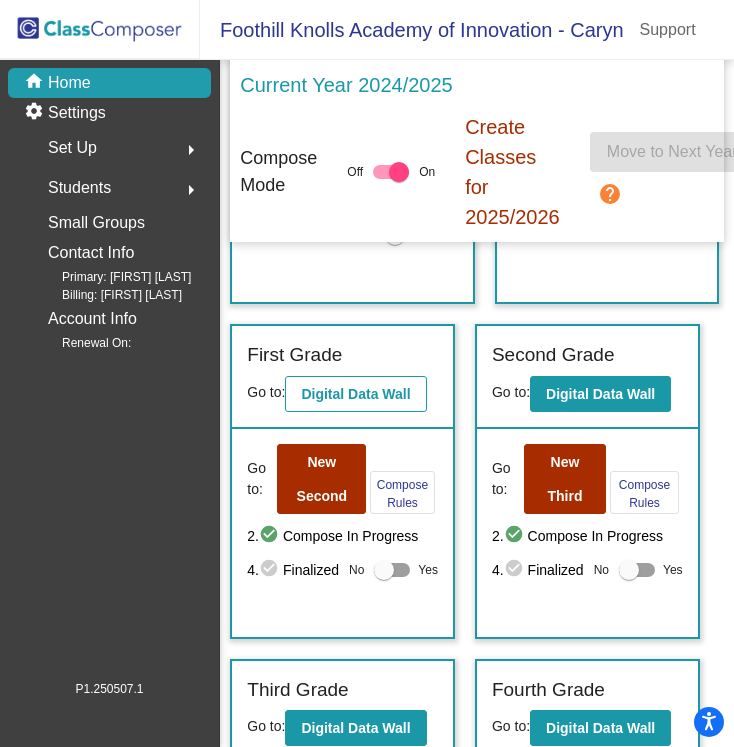 scroll, scrollTop: 0, scrollLeft: 0, axis: both 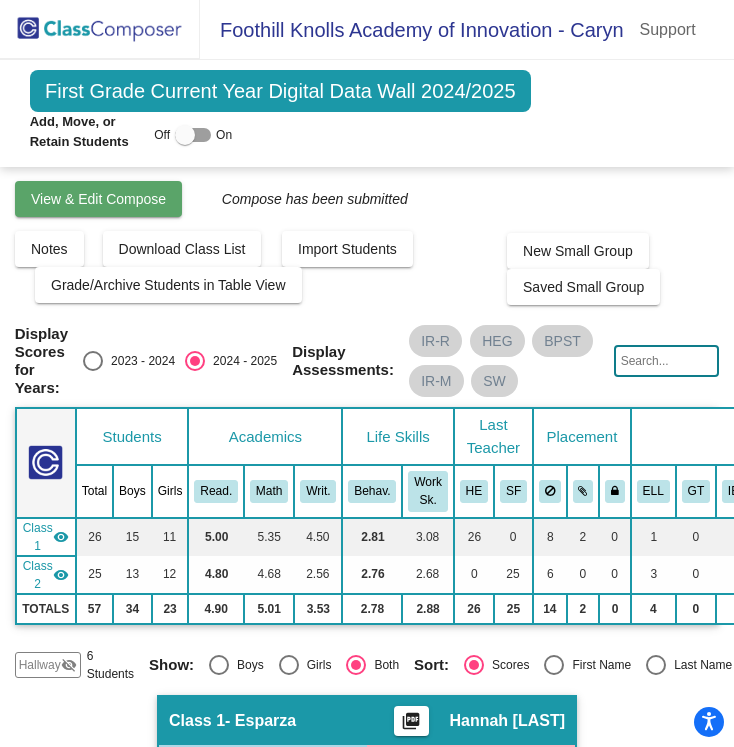 click on "View & Edit Compose" 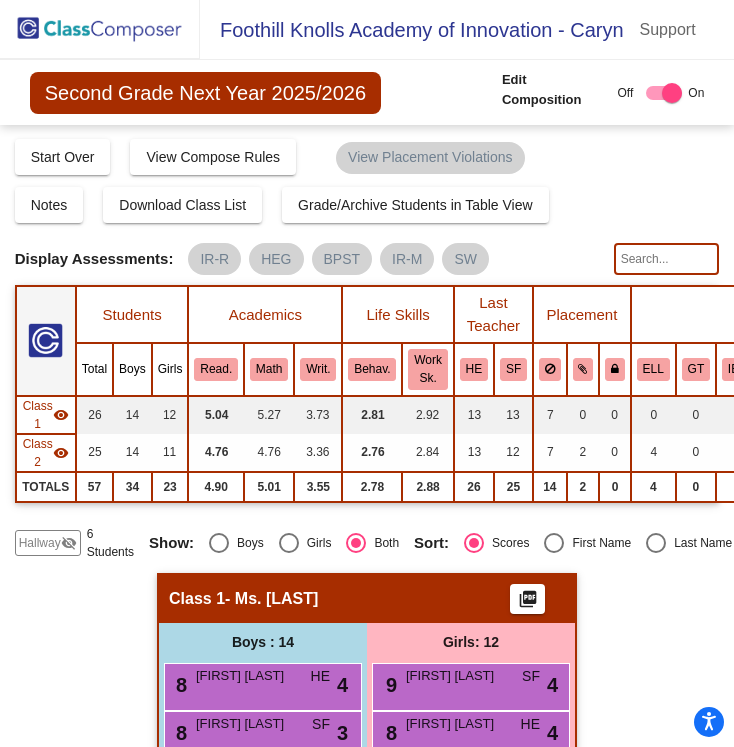click on "Hallway" 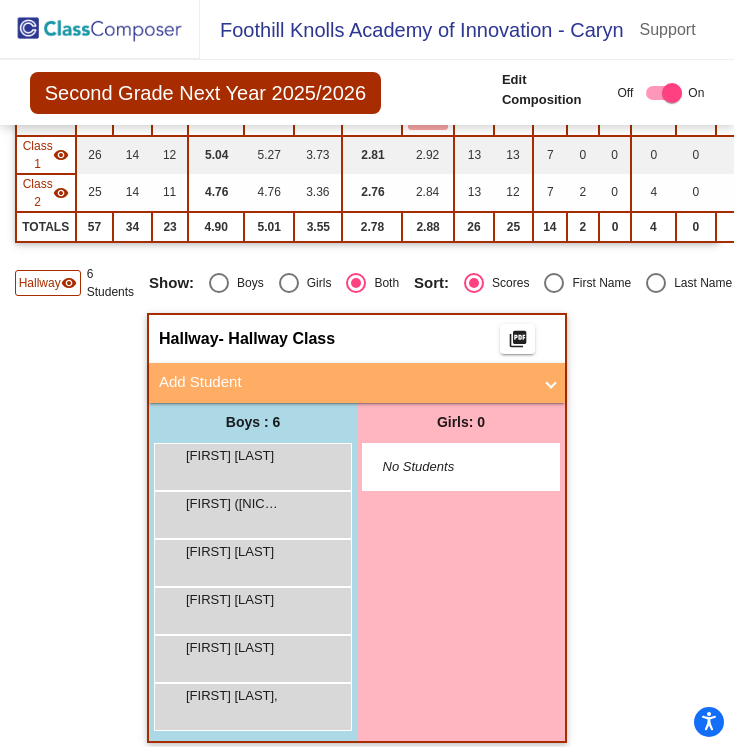scroll, scrollTop: 275, scrollLeft: 0, axis: vertical 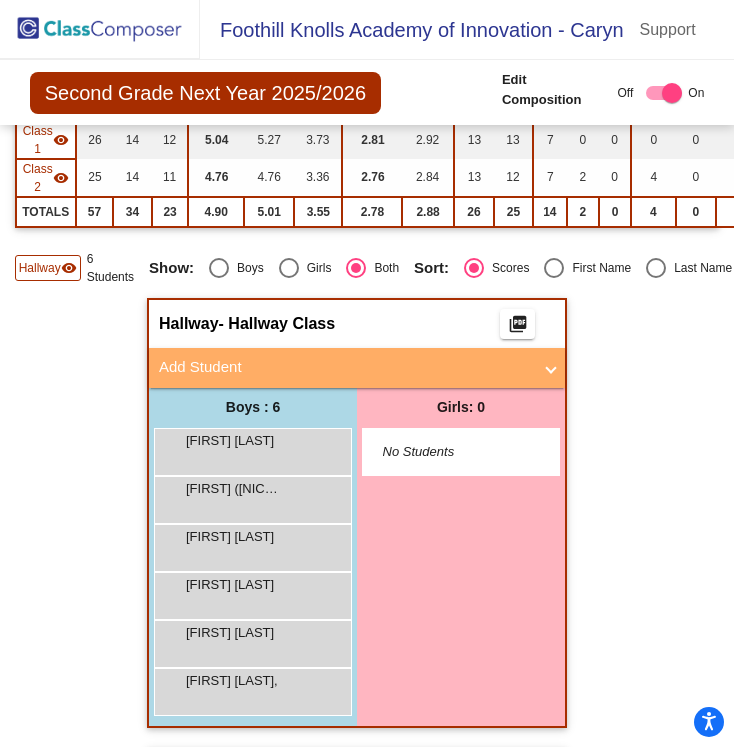click on "No Students" at bounding box center (445, 452) 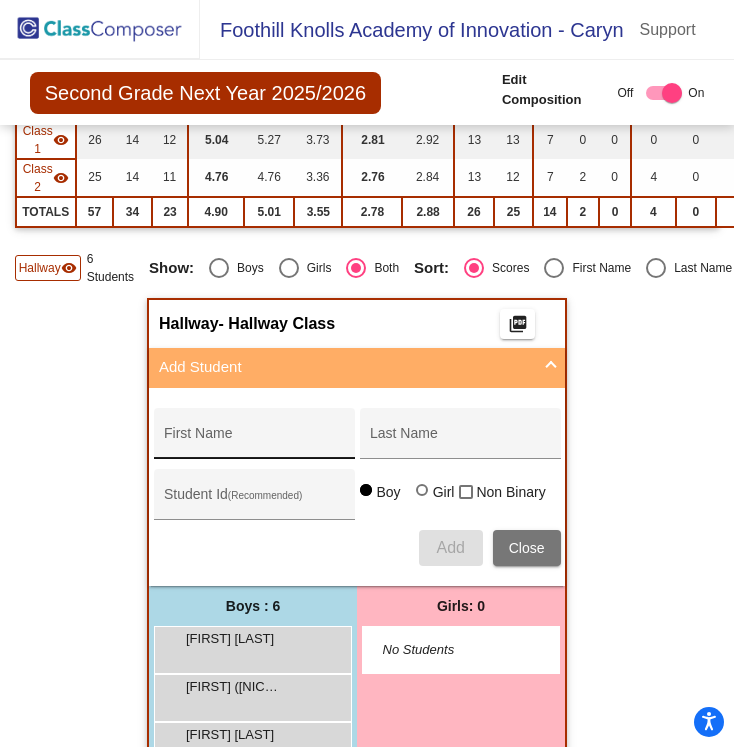 click on "First Name" at bounding box center (254, 438) 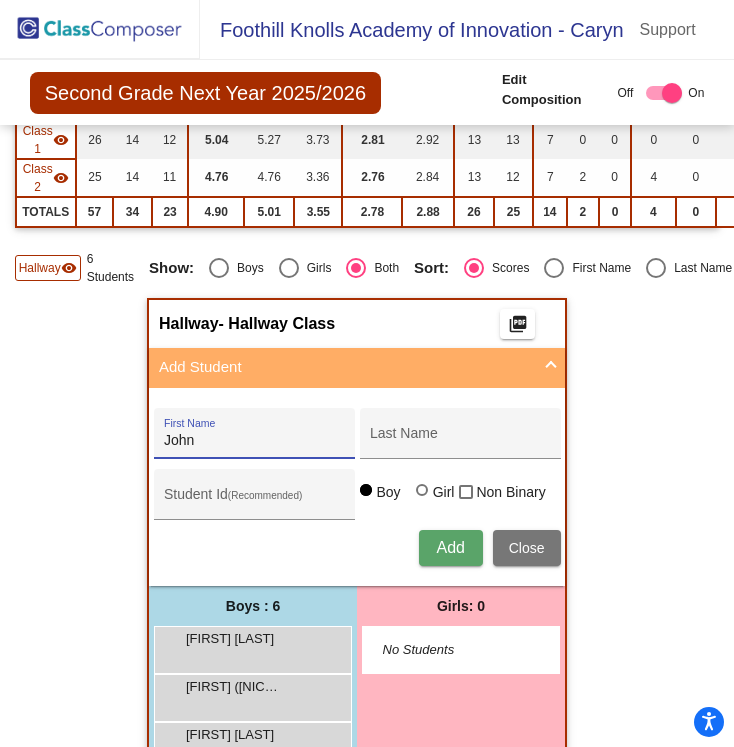 type on "John" 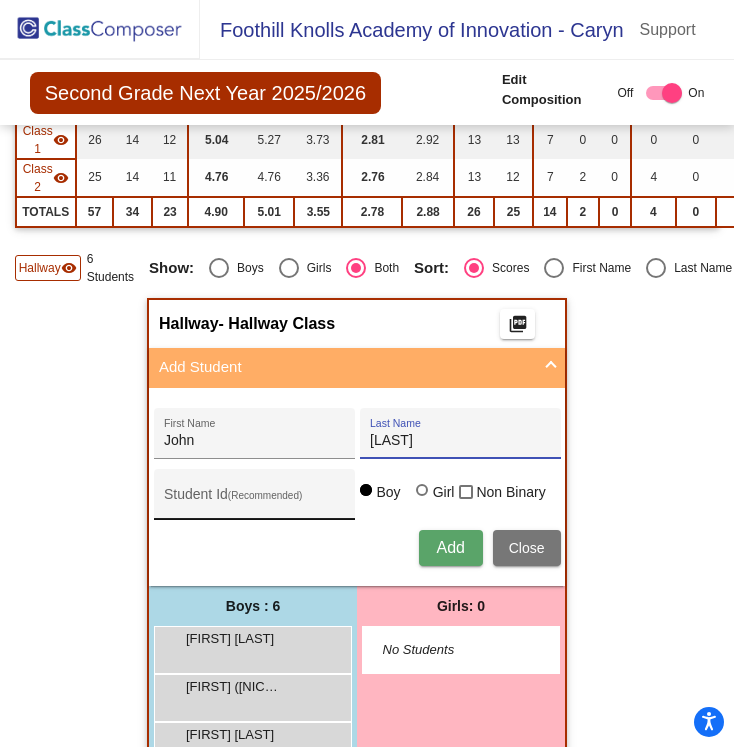 type on "[LAST]" 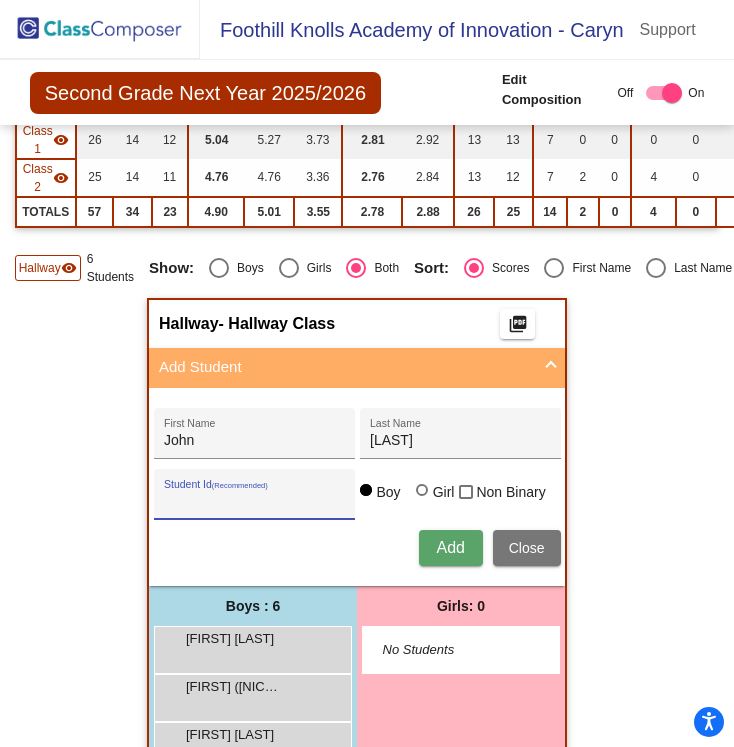 click on "Student Id  (Recommended)" at bounding box center [254, 502] 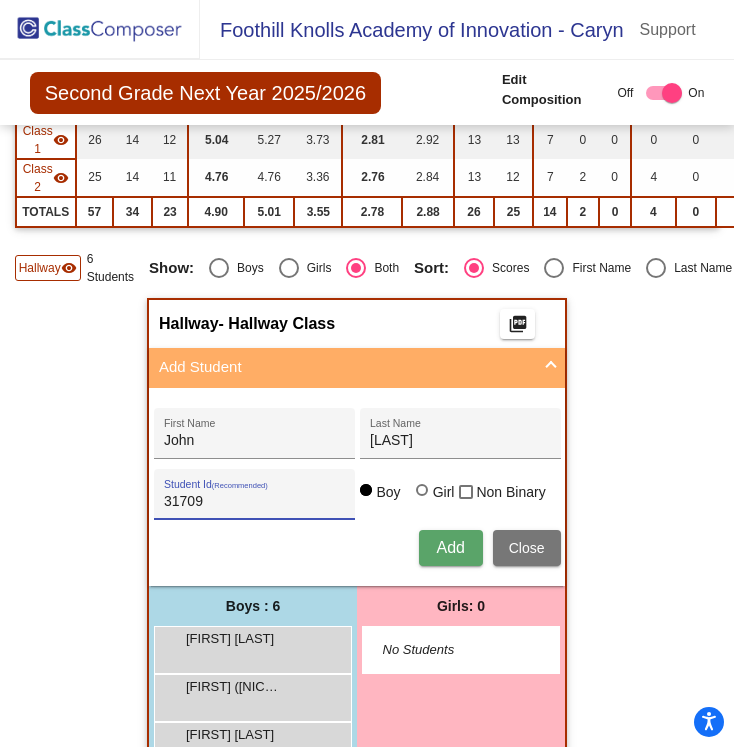 type on "31709" 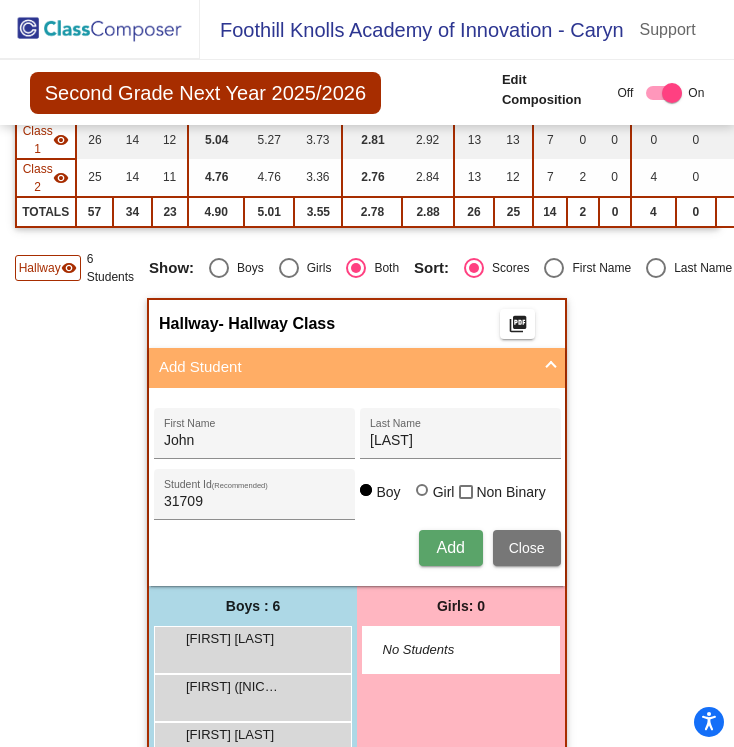 type 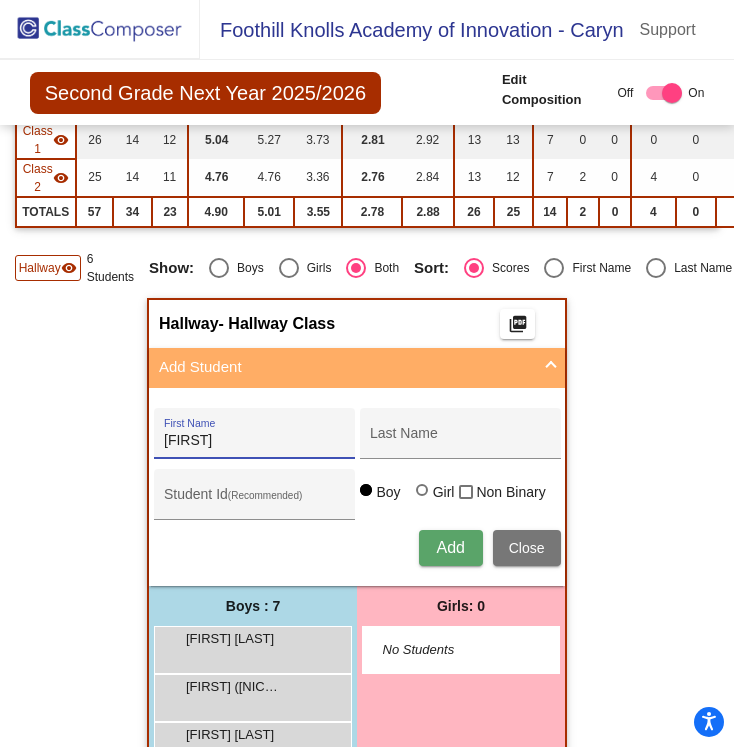 type on "[FIRST]" 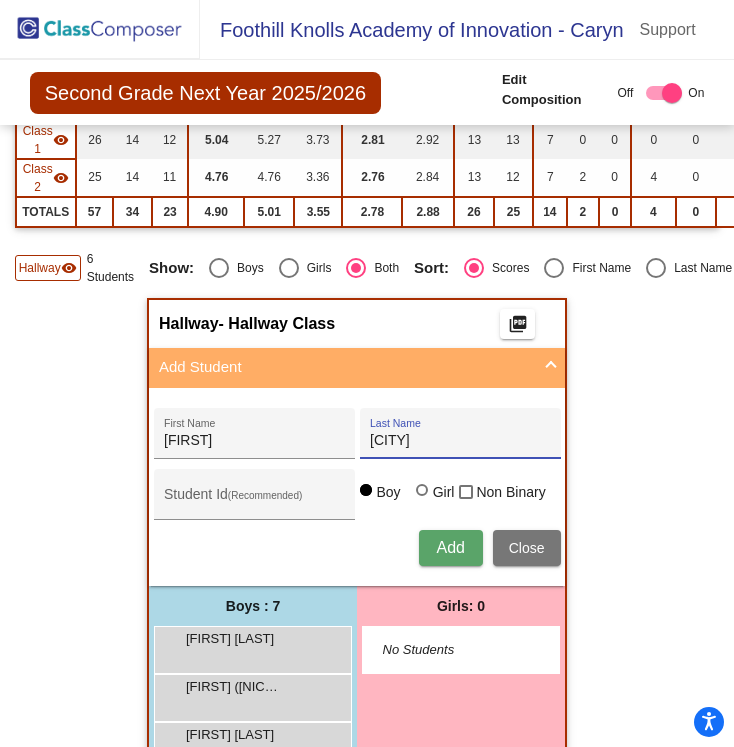 type on "[CITY]" 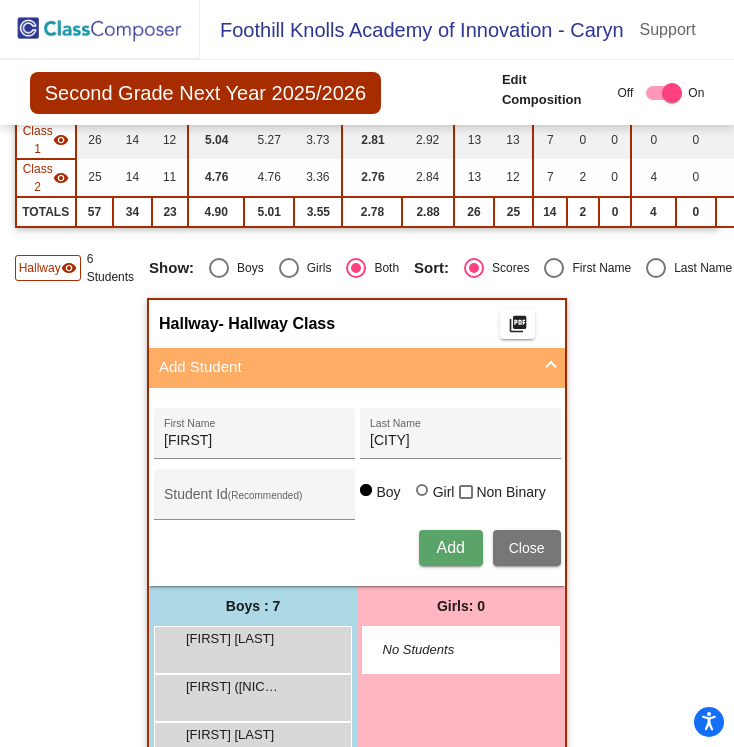 click on "[FIRST] [LAST] [LAST] [ID]  (Recommended)   Boy   Girl   Non Binary Add Close" at bounding box center [357, 487] 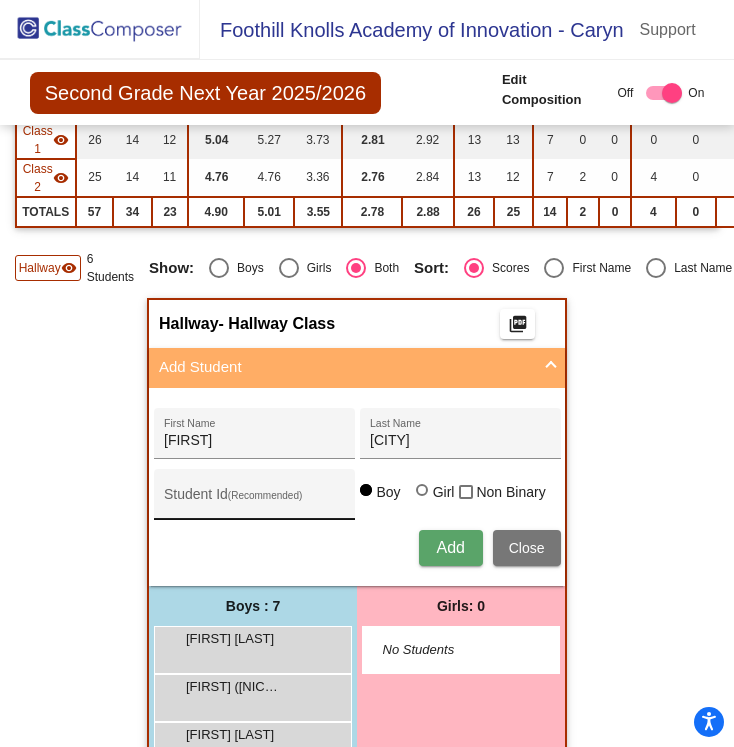 click on "Student Id  (Recommended)" at bounding box center [254, 499] 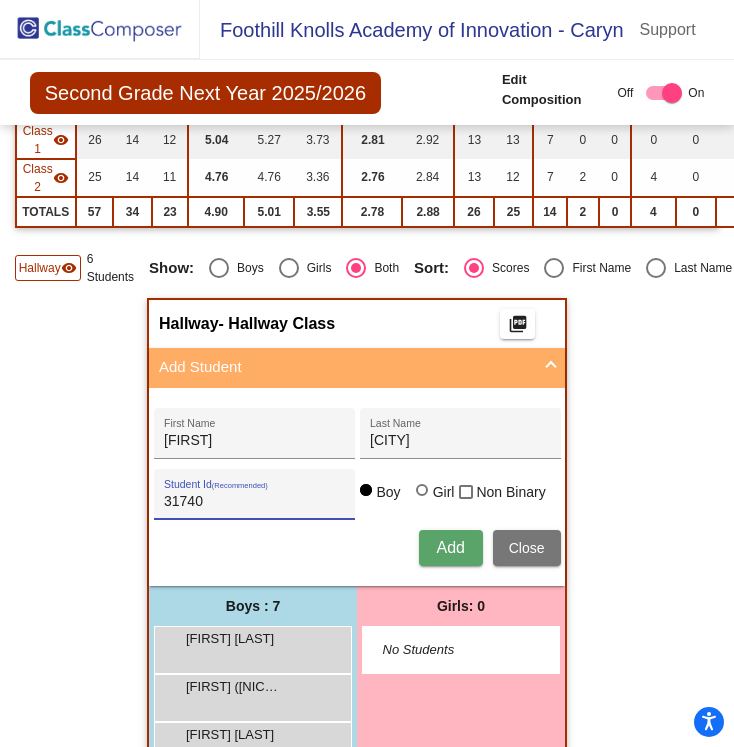 type on "31740" 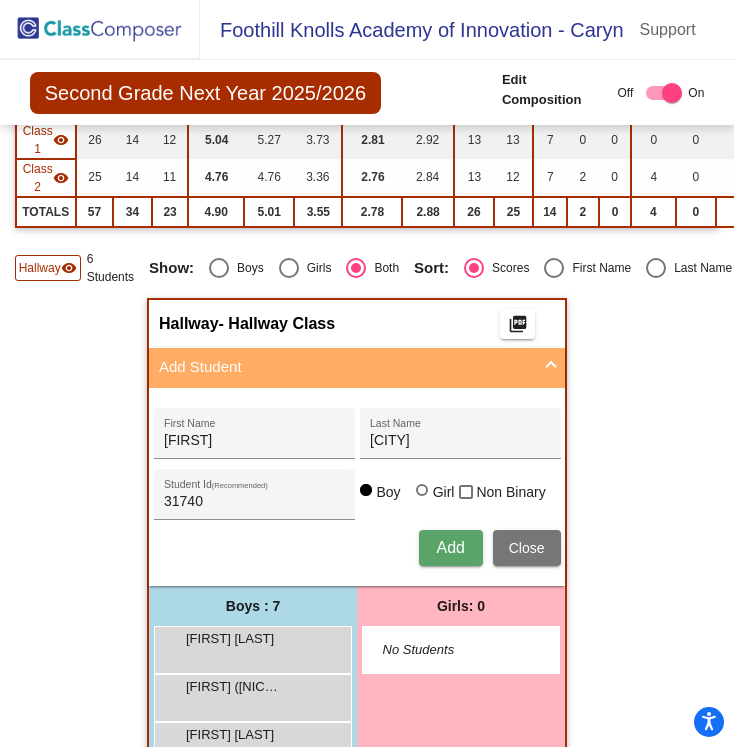 type 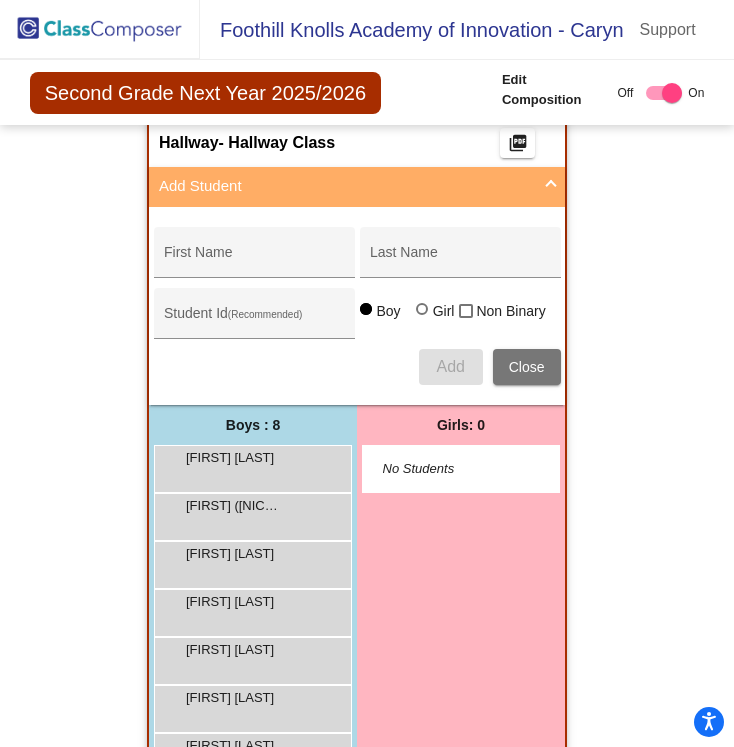 scroll, scrollTop: 451, scrollLeft: 0, axis: vertical 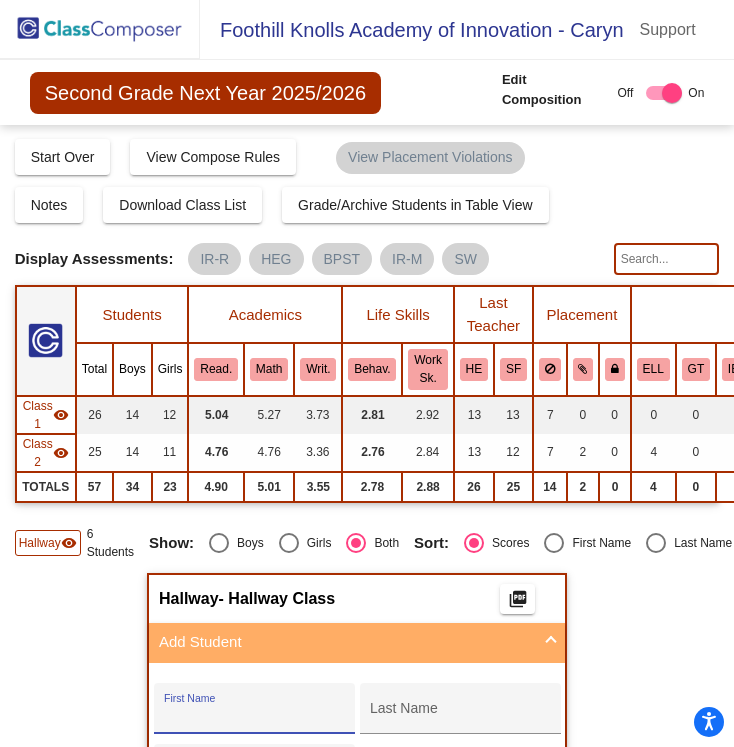 click 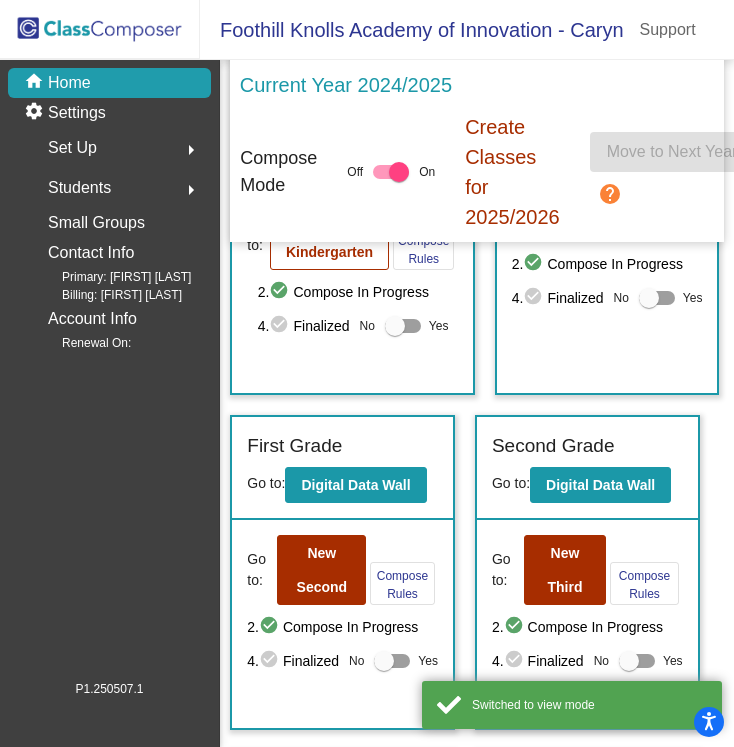 scroll, scrollTop: 224, scrollLeft: 0, axis: vertical 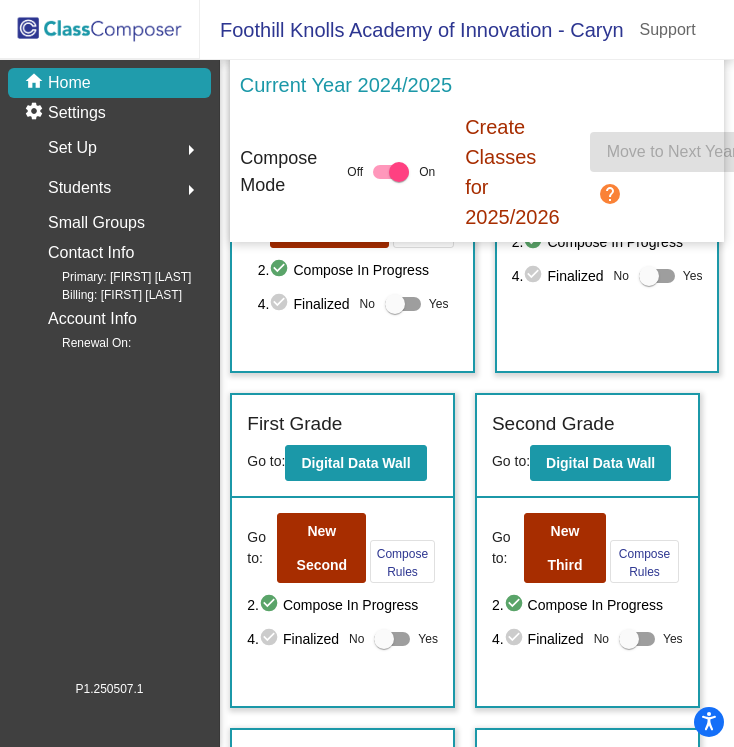 click on "Digital Data Wall" 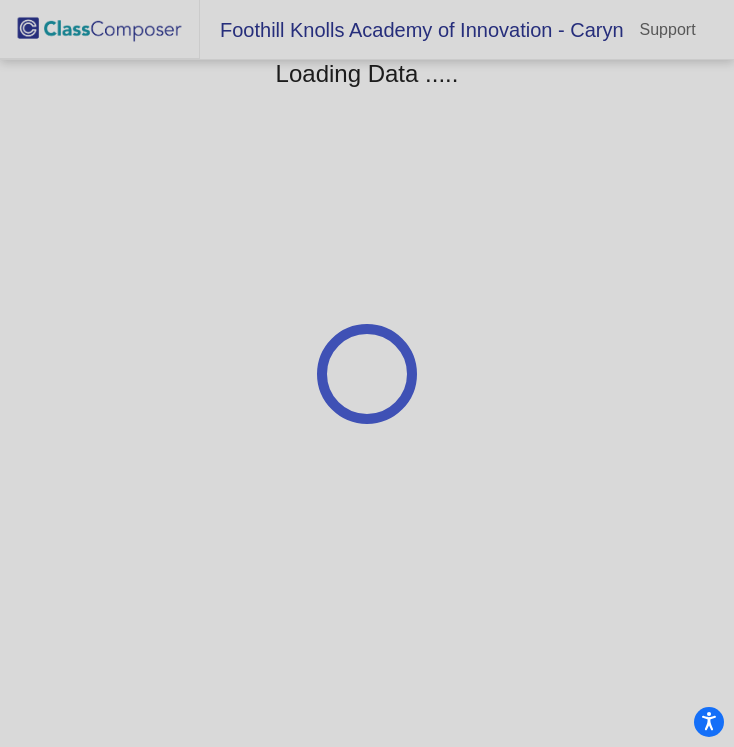 scroll, scrollTop: 0, scrollLeft: 0, axis: both 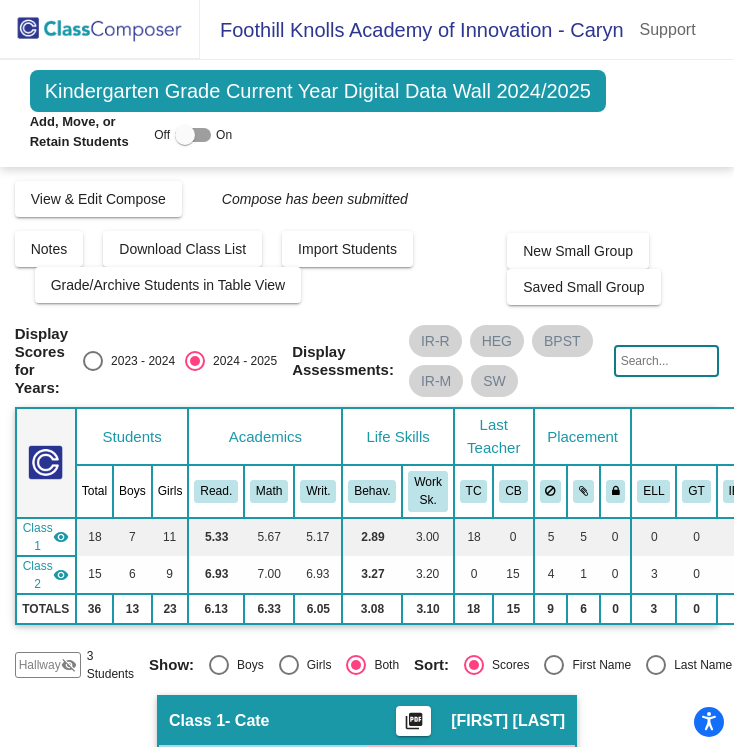 click on "Hallway" 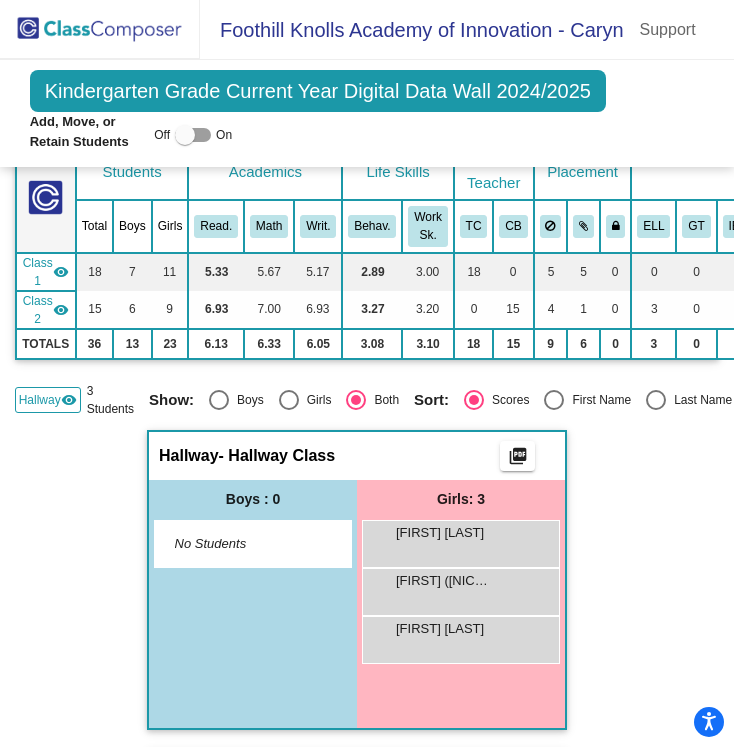 scroll, scrollTop: 269, scrollLeft: 0, axis: vertical 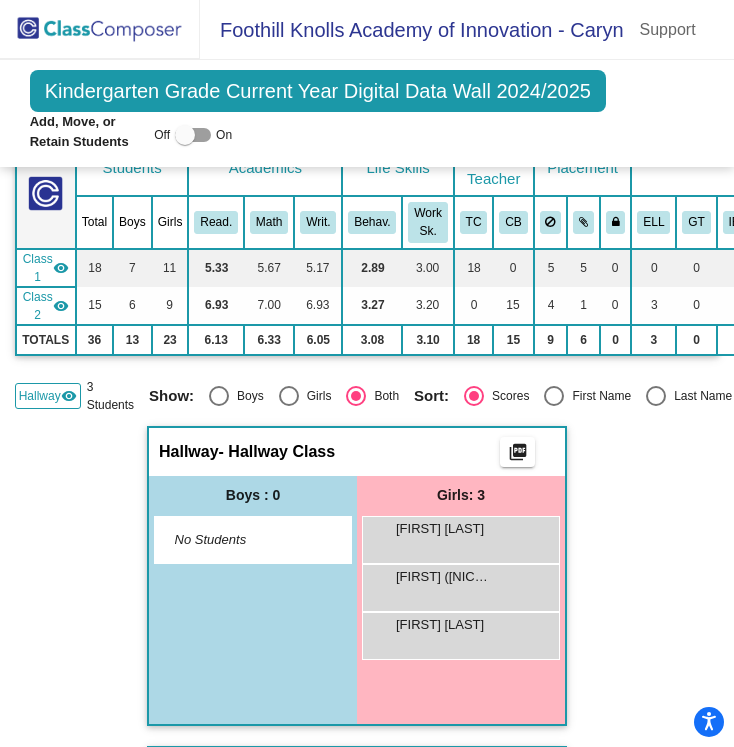 click on "No Students" at bounding box center [237, 540] 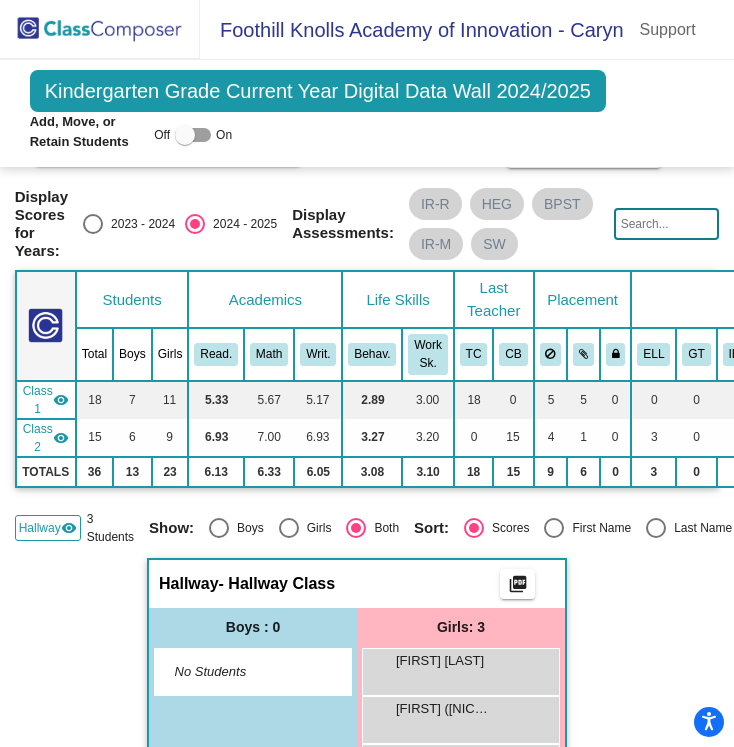 scroll, scrollTop: 135, scrollLeft: 0, axis: vertical 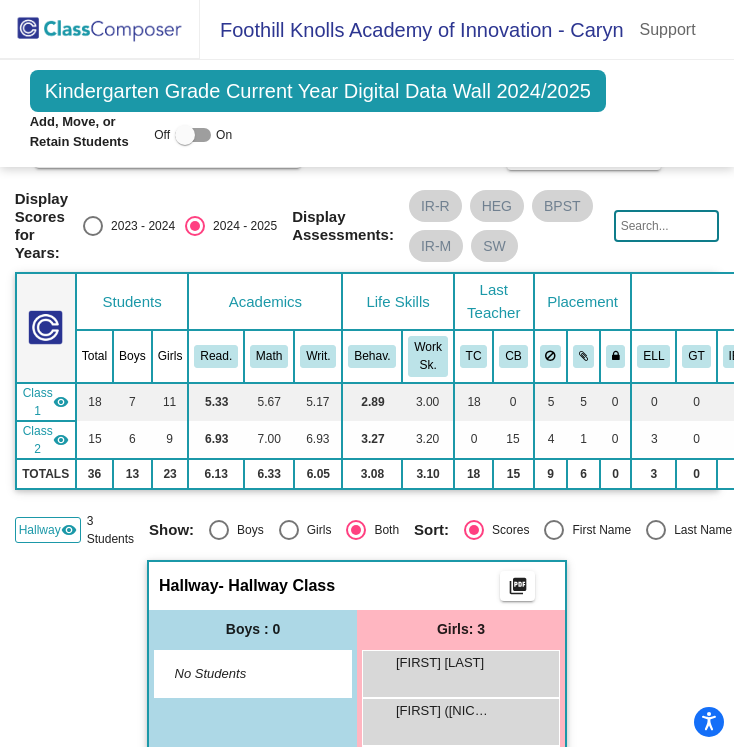 click on "Off   On" 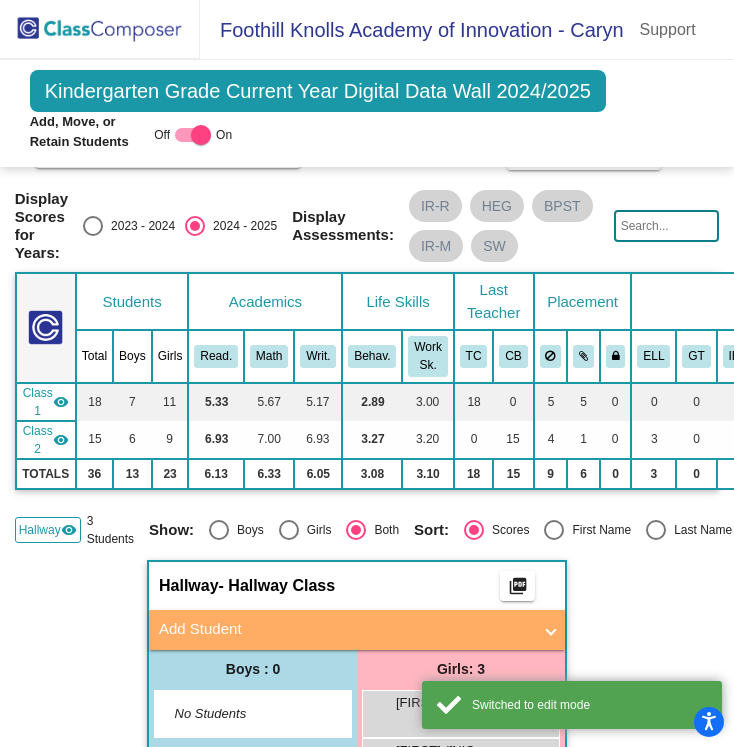 click on "Add Student" at bounding box center [345, 629] 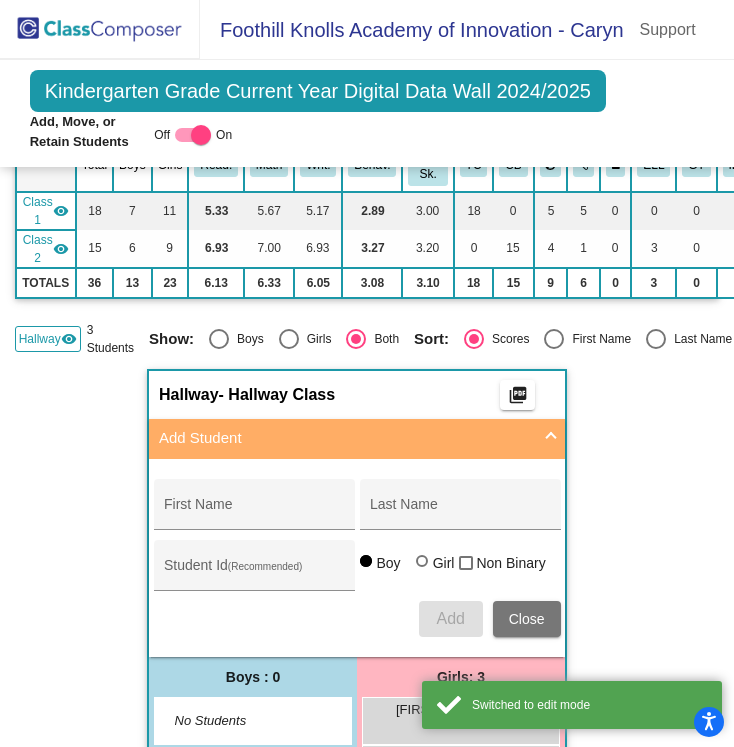 scroll, scrollTop: 332, scrollLeft: 0, axis: vertical 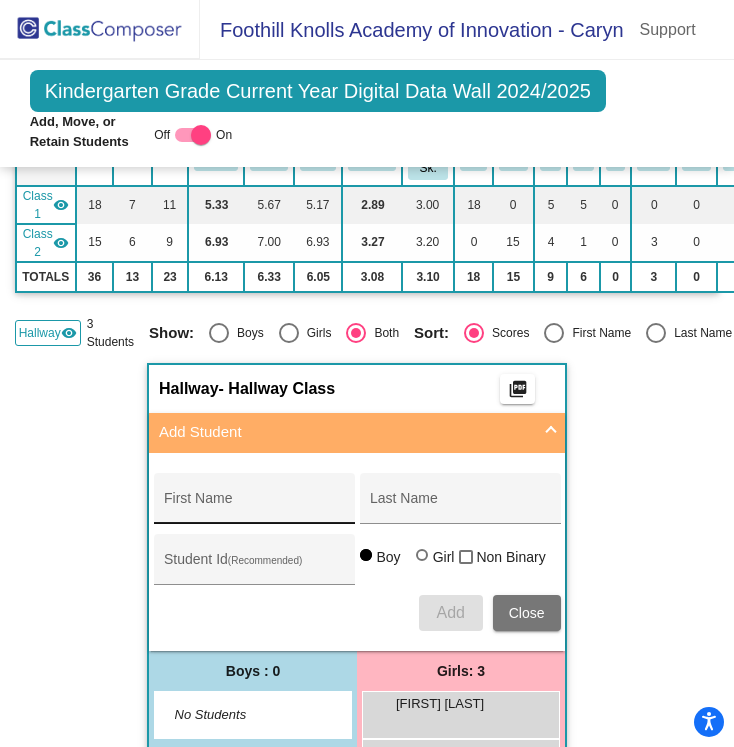 click on "First Name" at bounding box center [254, 503] 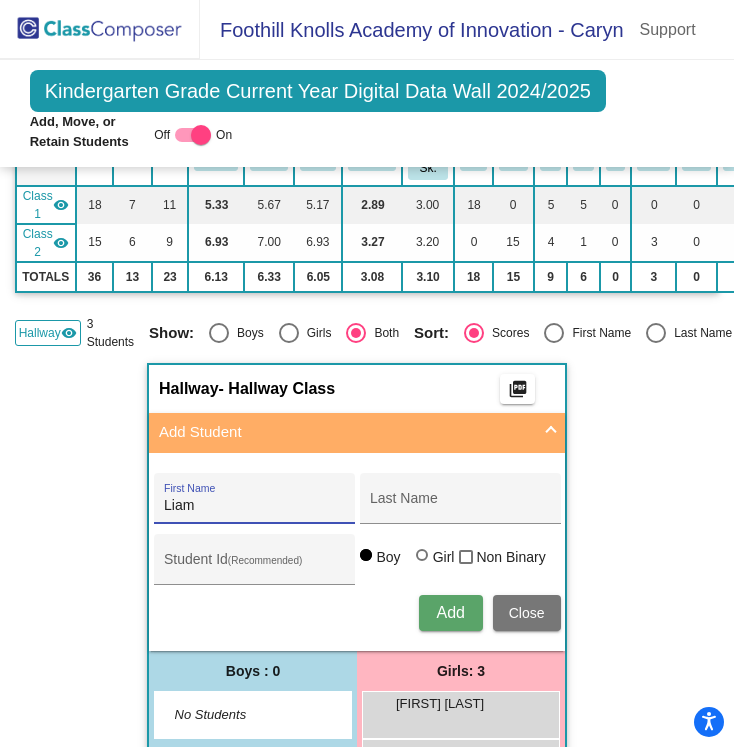type on "Liam" 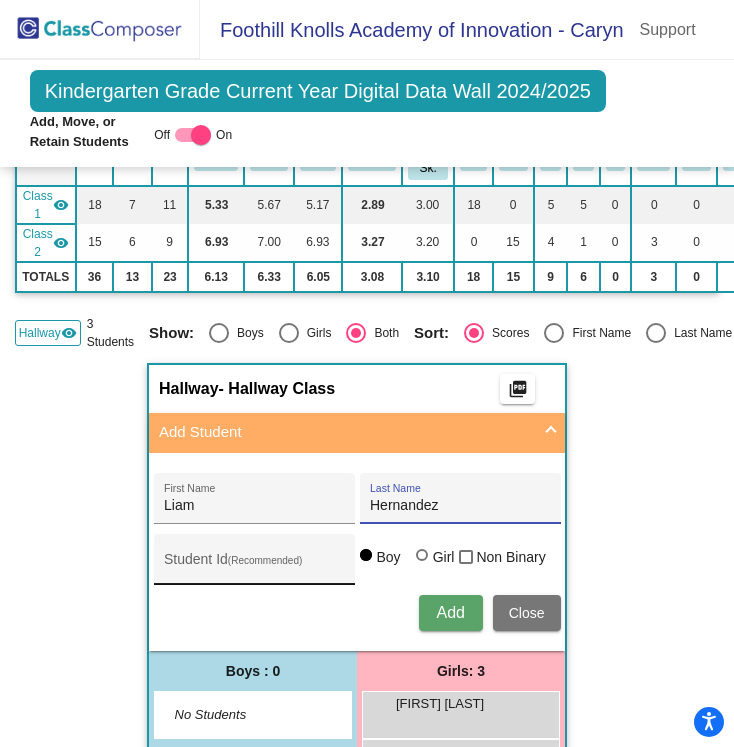 type on "Hernandez" 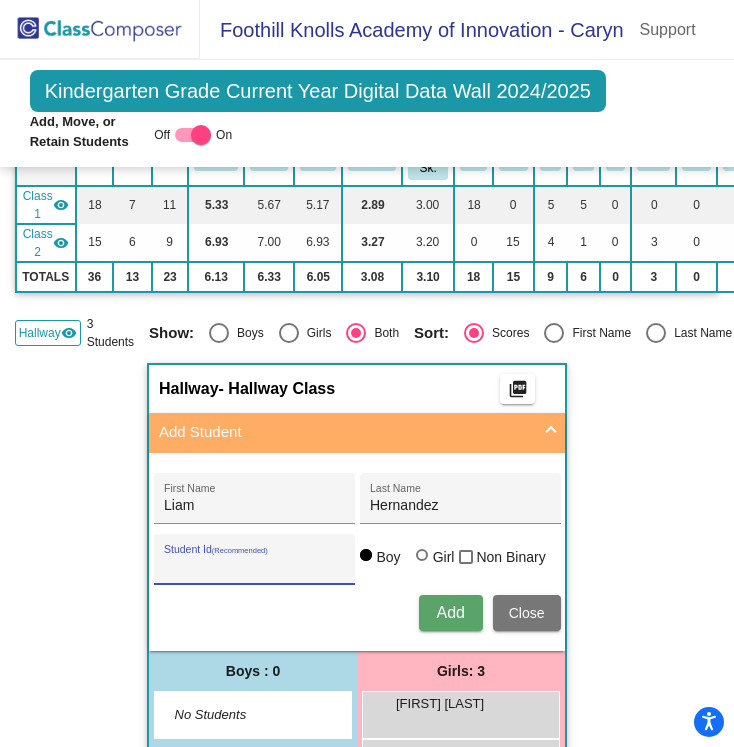 click on "Student Id  (Recommended)" at bounding box center [254, 567] 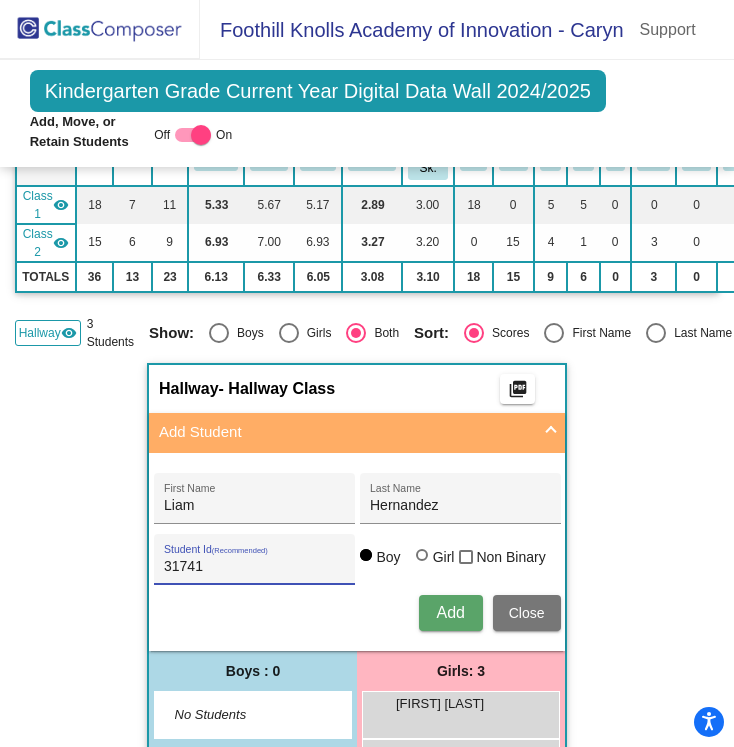 type on "31741" 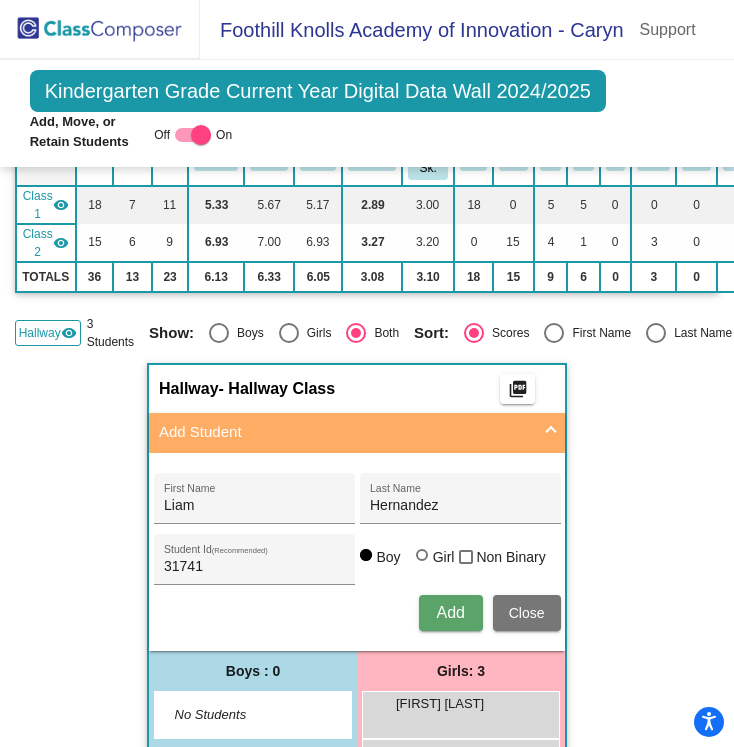 type 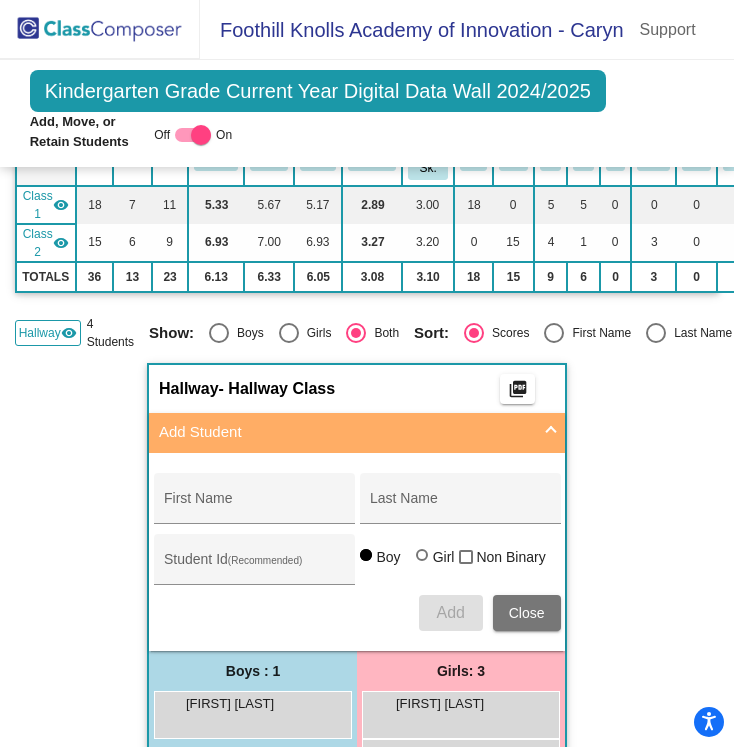 click 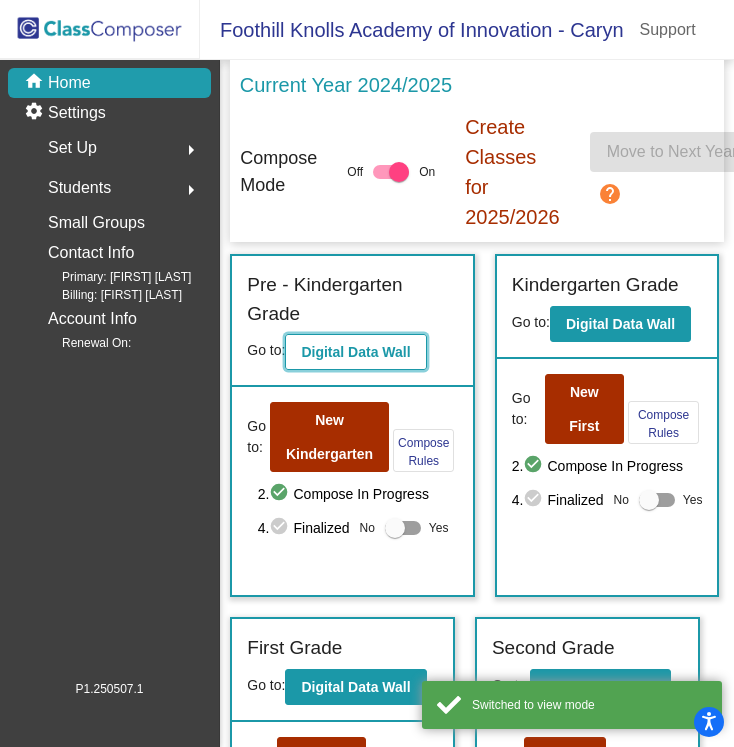 click on "Digital Data Wall" 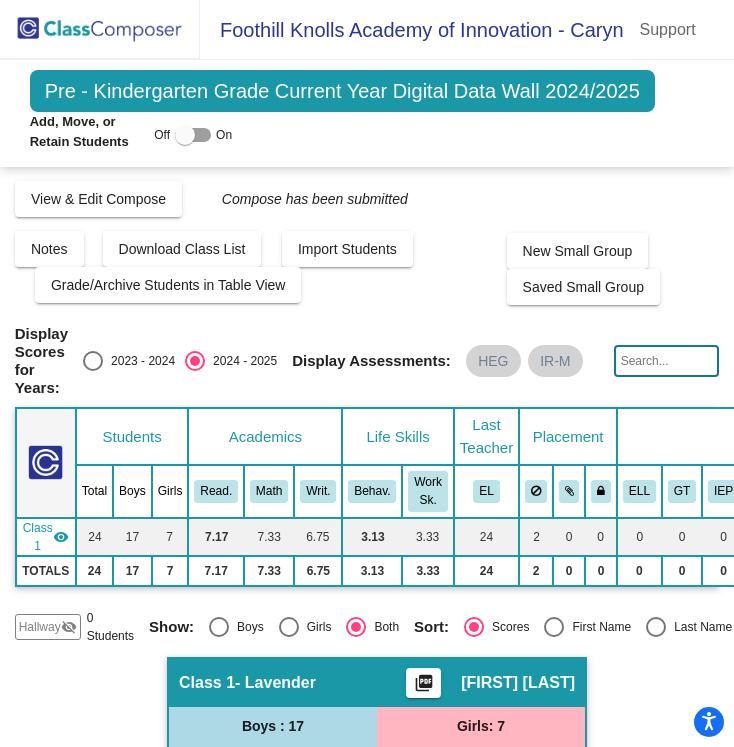 scroll, scrollTop: 89, scrollLeft: 0, axis: vertical 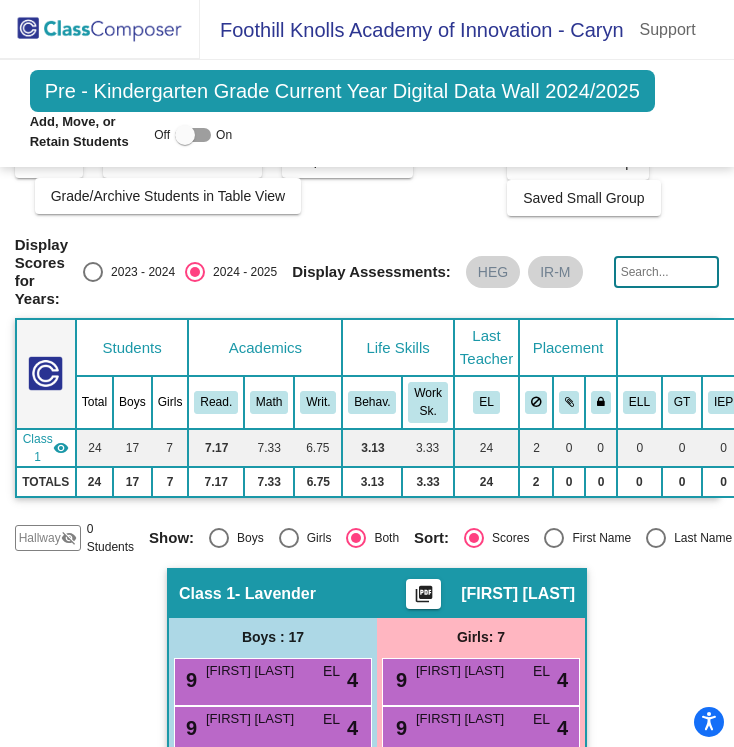 click on "Hallway" 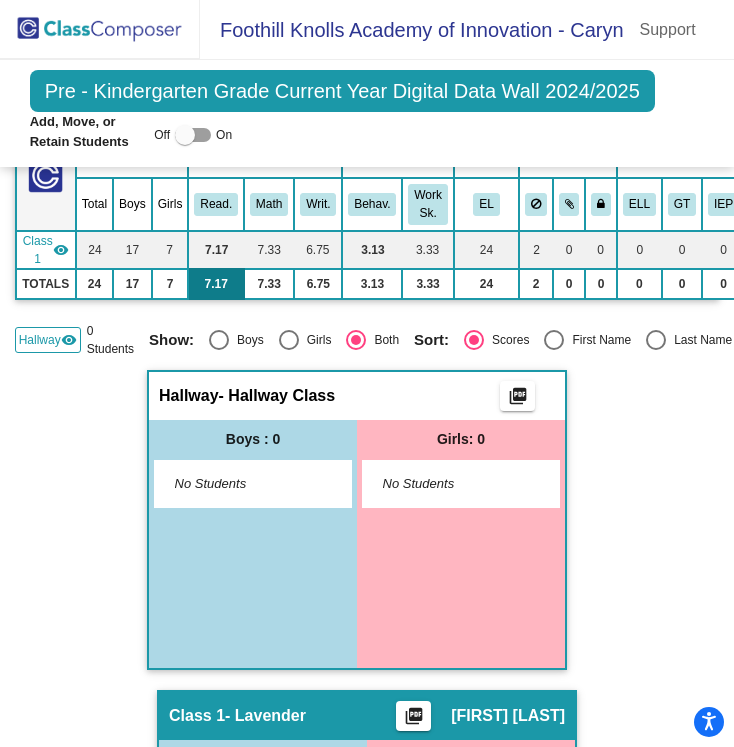 scroll, scrollTop: 287, scrollLeft: 1, axis: both 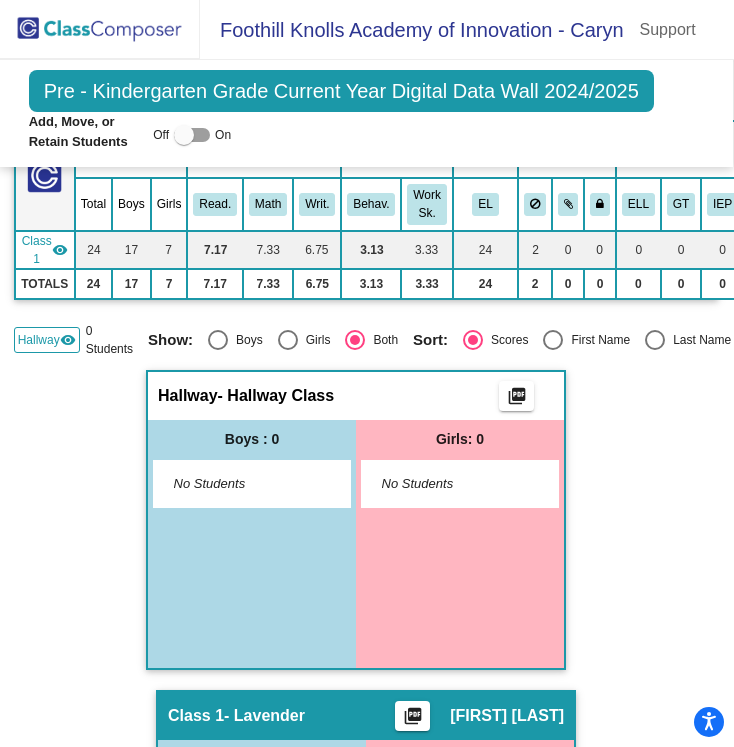 click at bounding box center [184, 135] 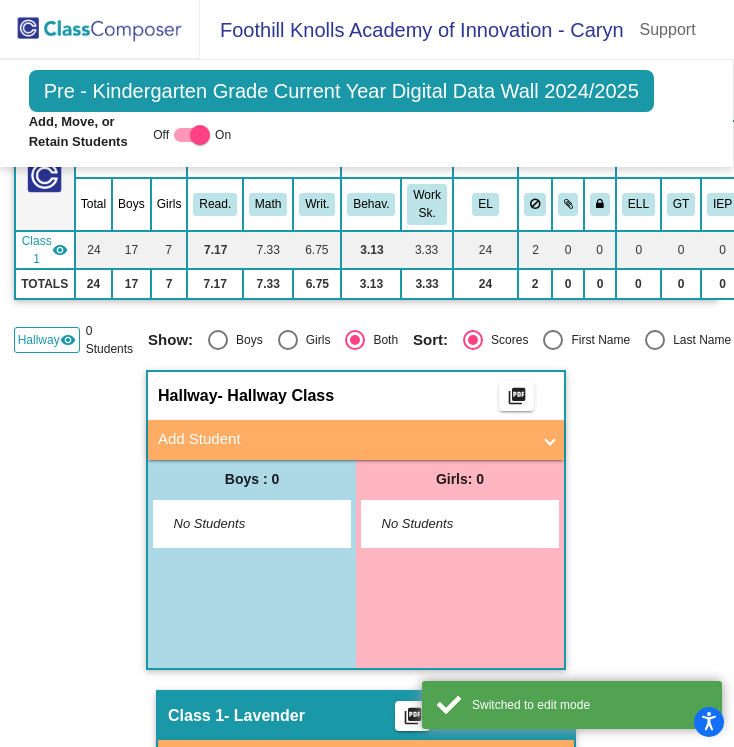 scroll, scrollTop: 288, scrollLeft: 1, axis: both 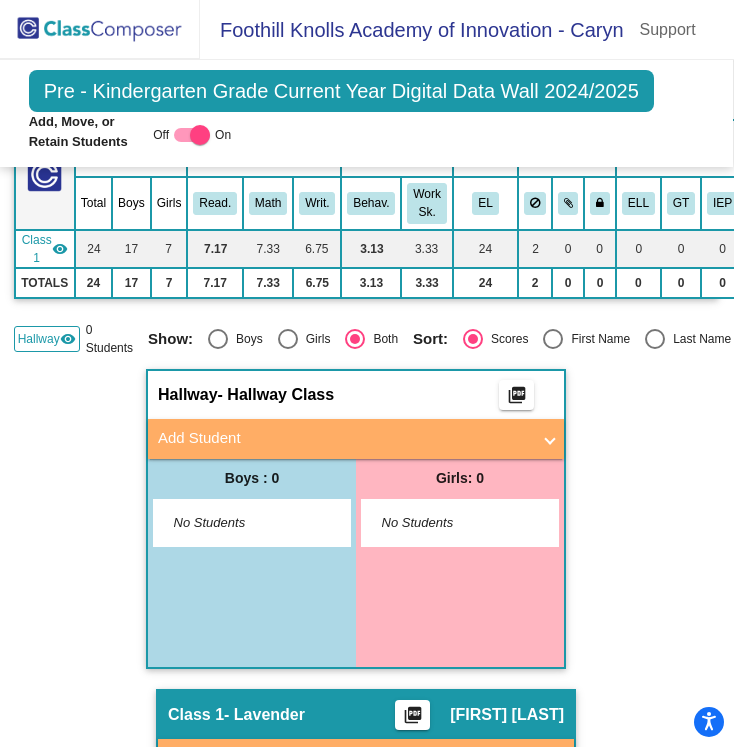 click on "Add Student" at bounding box center [352, 438] 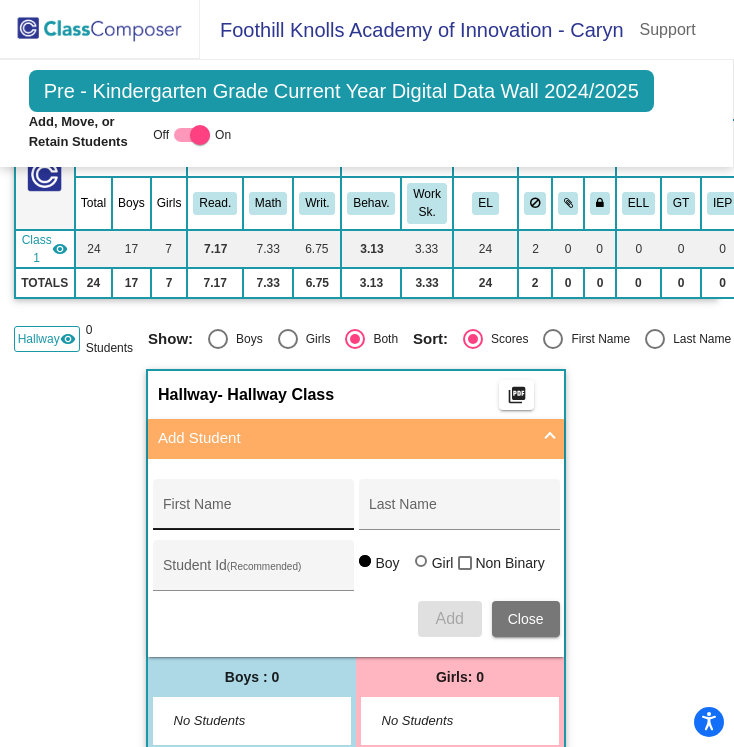 click on "First Name" at bounding box center (253, 512) 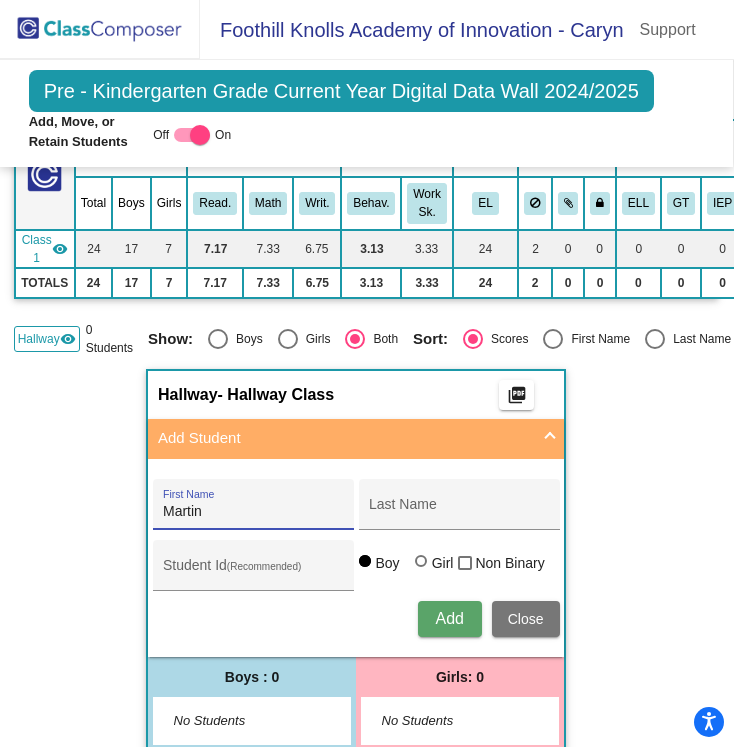 type on "Martin" 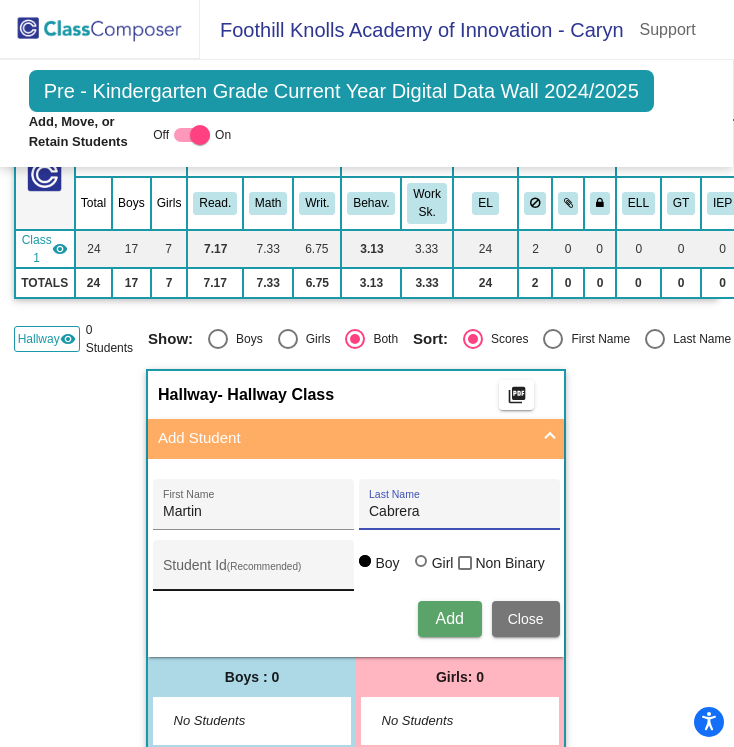 type on "Cabrera" 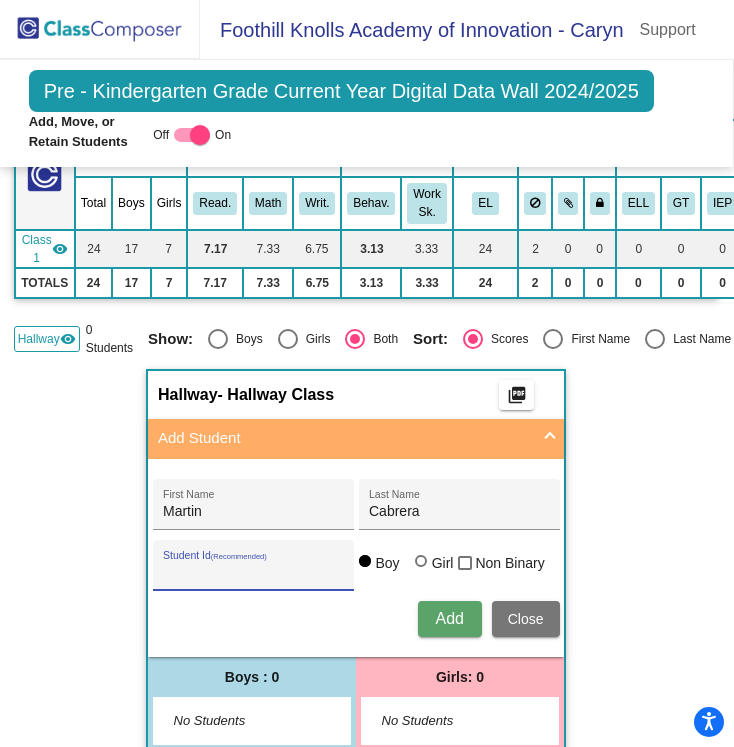 scroll, scrollTop: 288, scrollLeft: 0, axis: vertical 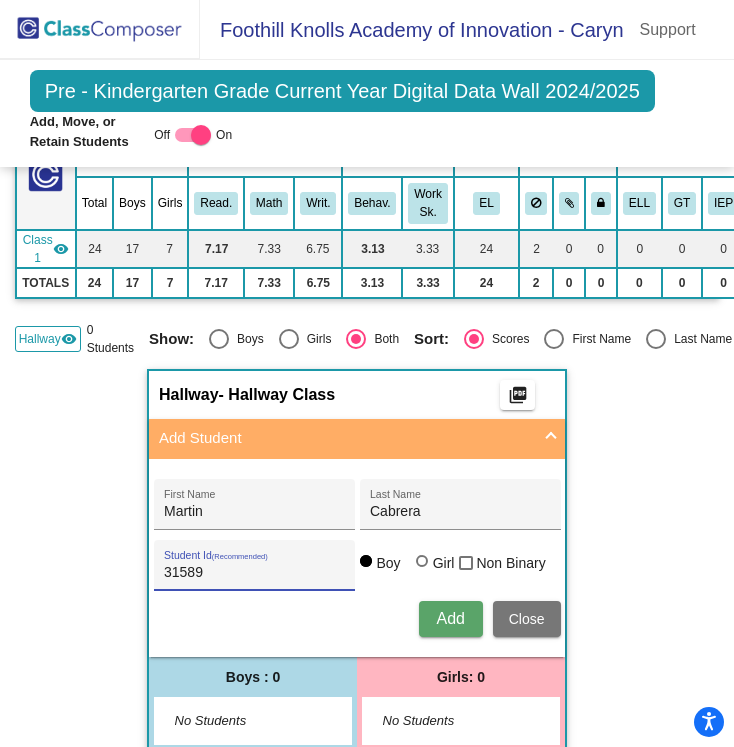 click on "Add" at bounding box center (450, 618) 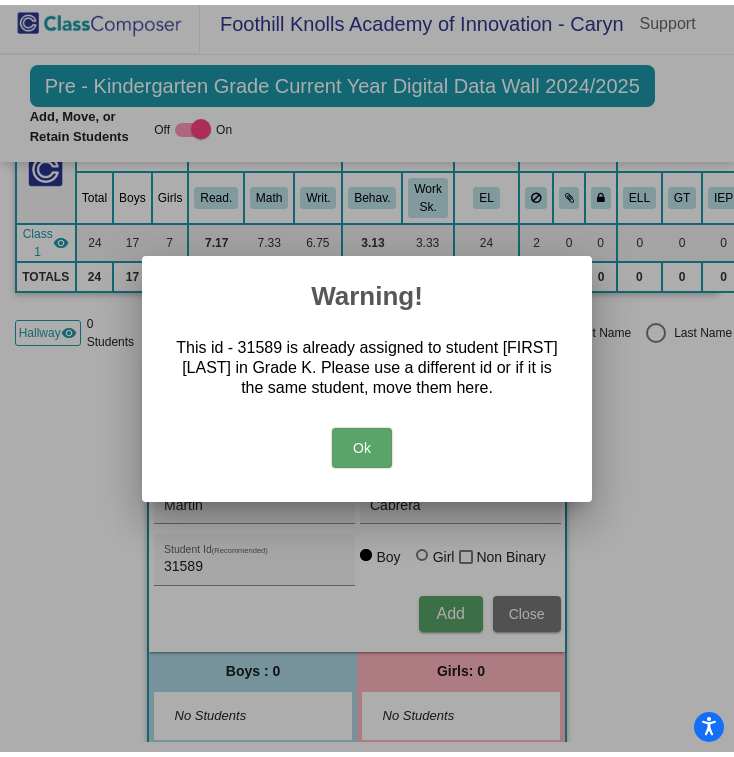 scroll, scrollTop: 0, scrollLeft: 0, axis: both 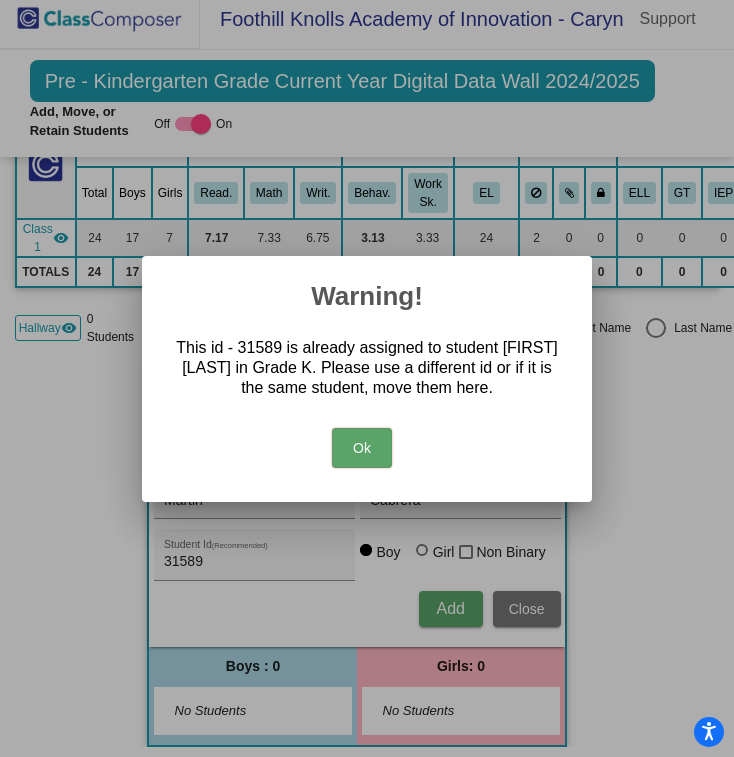 click on "Ok" at bounding box center [362, 448] 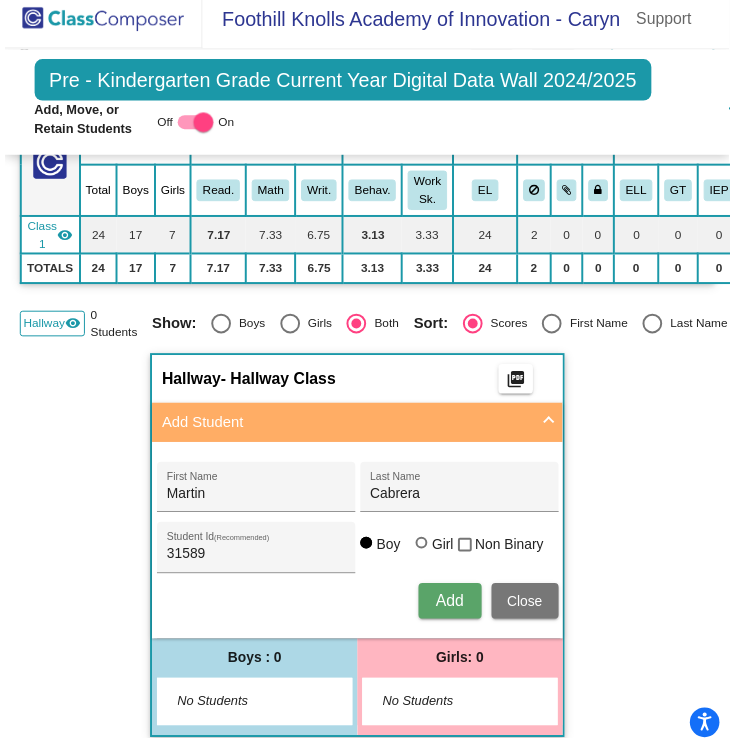 scroll, scrollTop: 10, scrollLeft: 0, axis: vertical 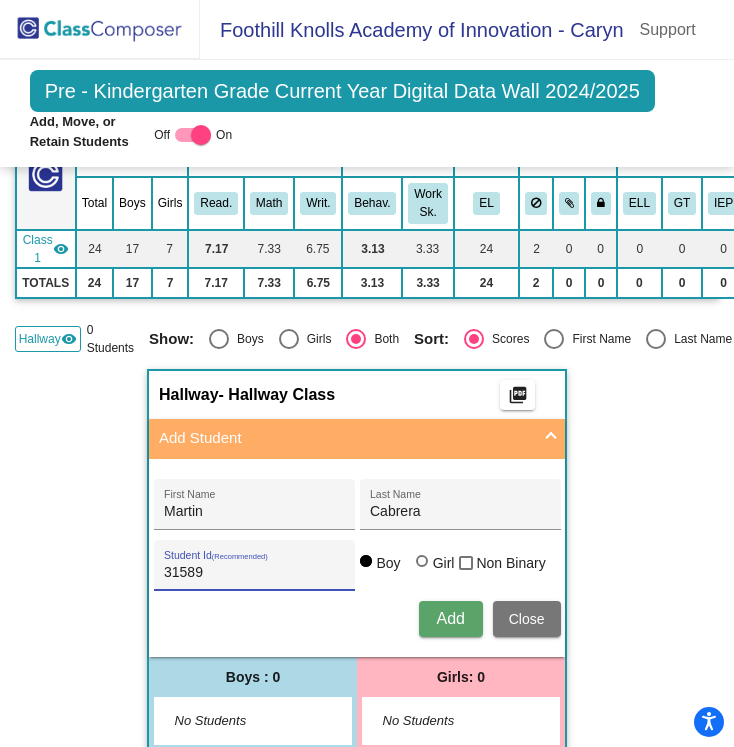 drag, startPoint x: 199, startPoint y: 557, endPoint x: 231, endPoint y: 553, distance: 32.24903 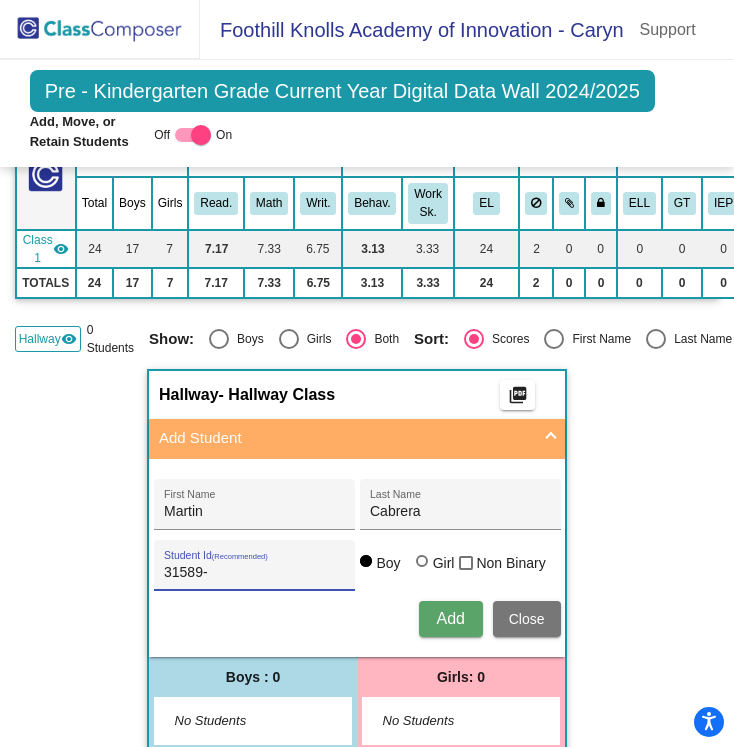 type on "31589-" 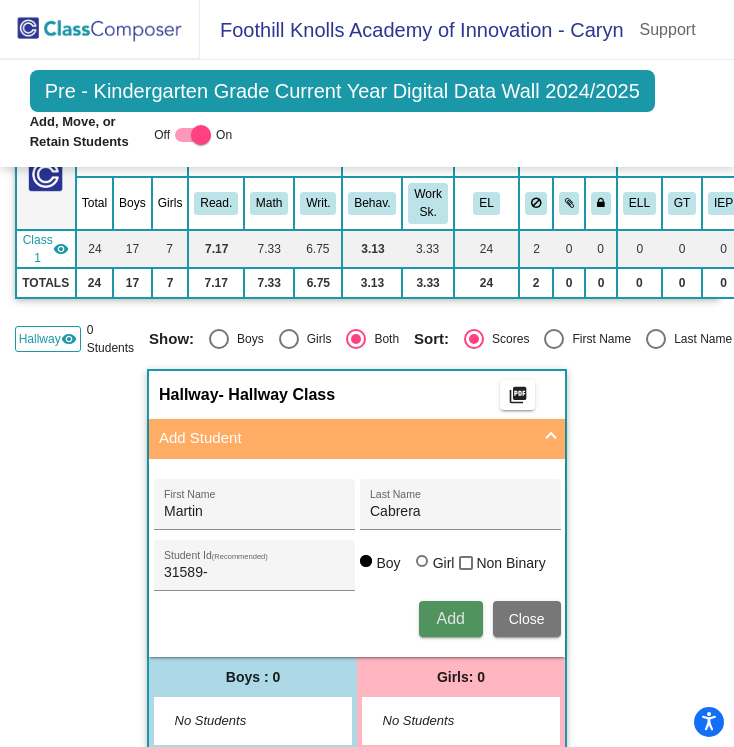 click on "Add" at bounding box center (450, 618) 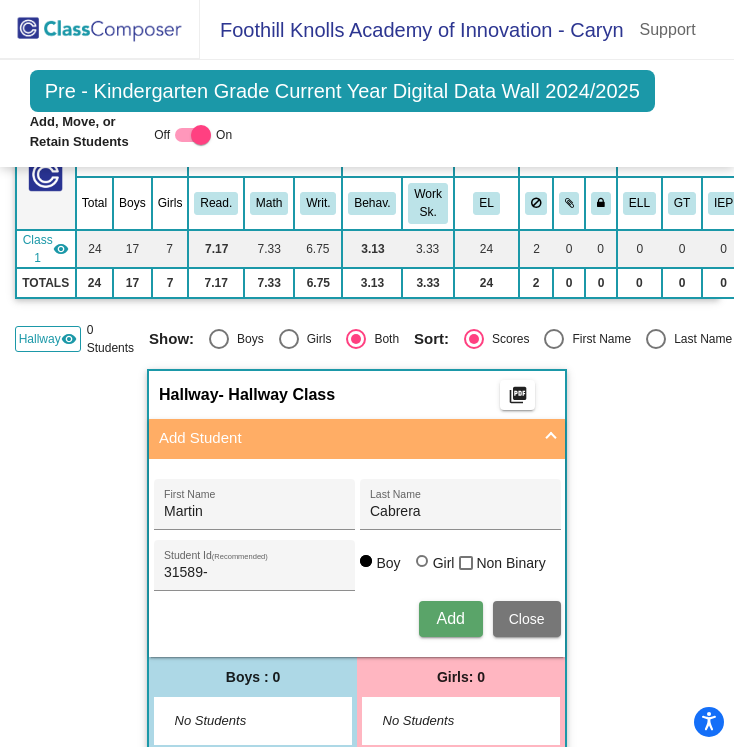 type 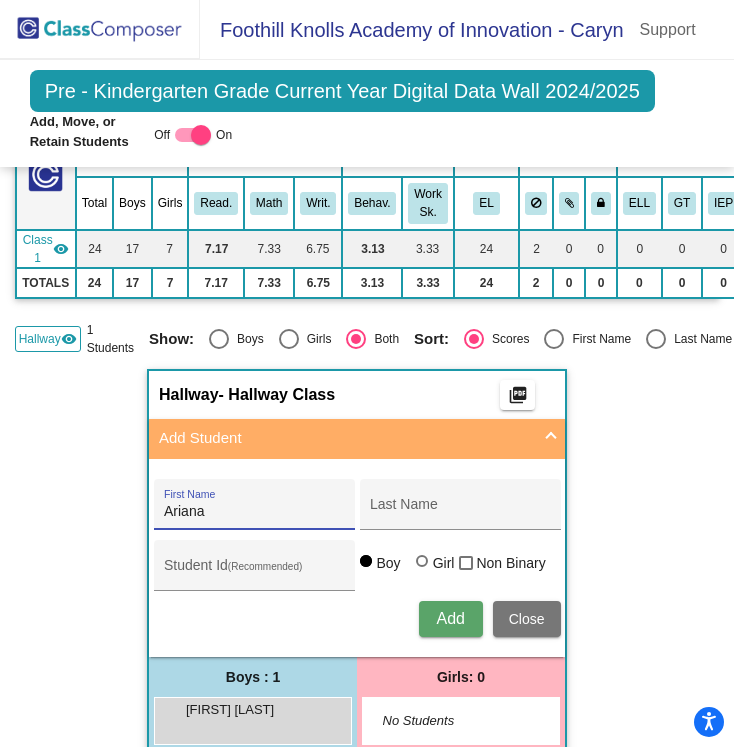 type on "Ariana" 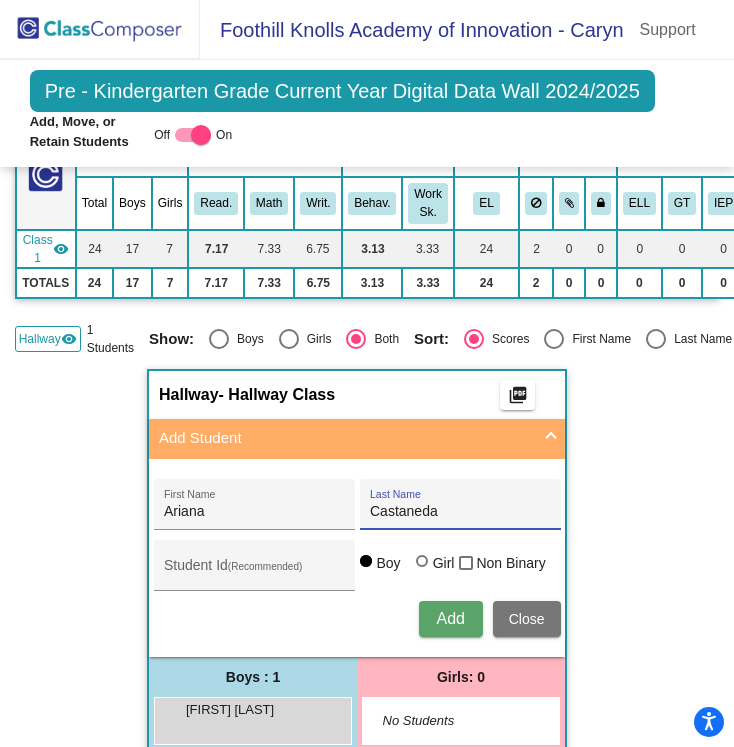 drag, startPoint x: 447, startPoint y: 502, endPoint x: 407, endPoint y: 500, distance: 40.04997 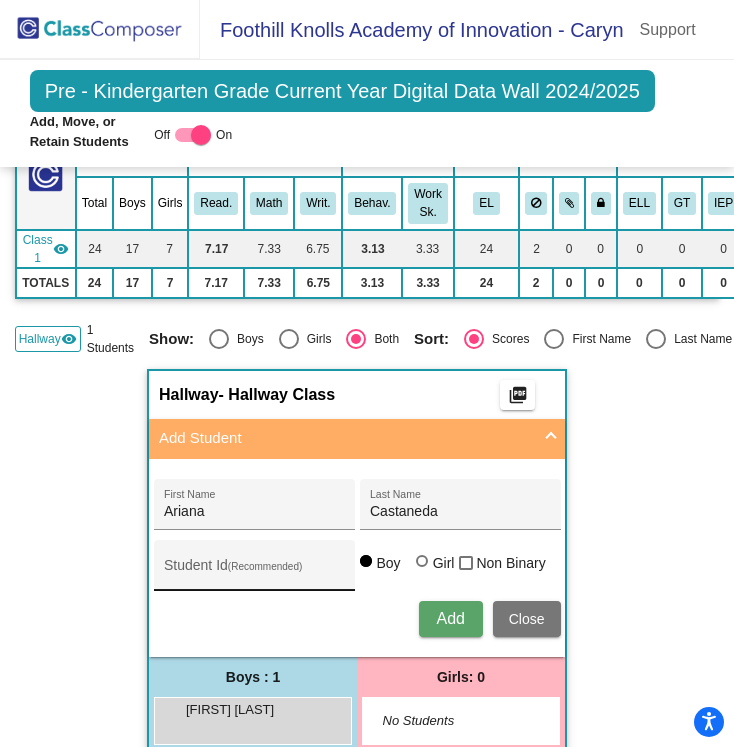 click on "Student Id  (Recommended)" at bounding box center (254, 570) 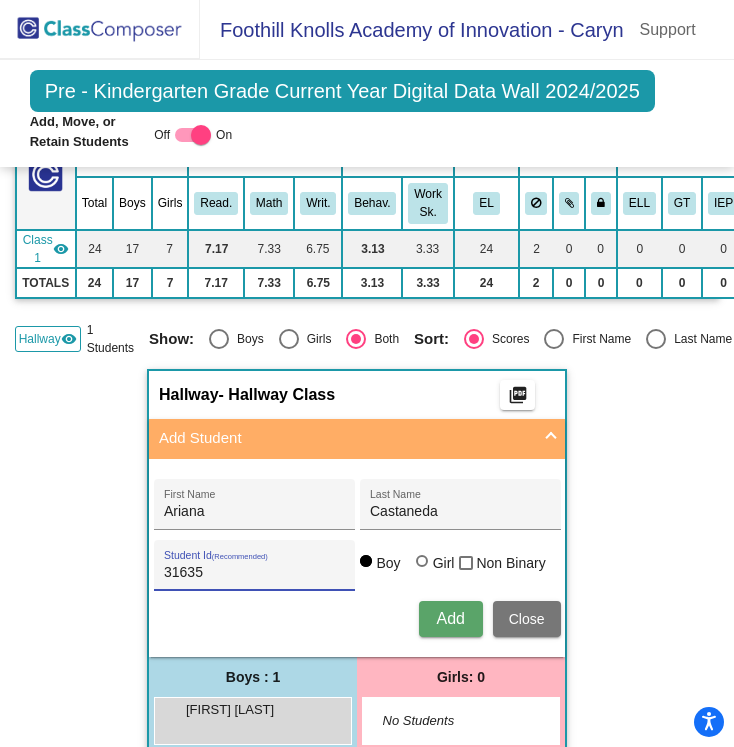type on "31635" 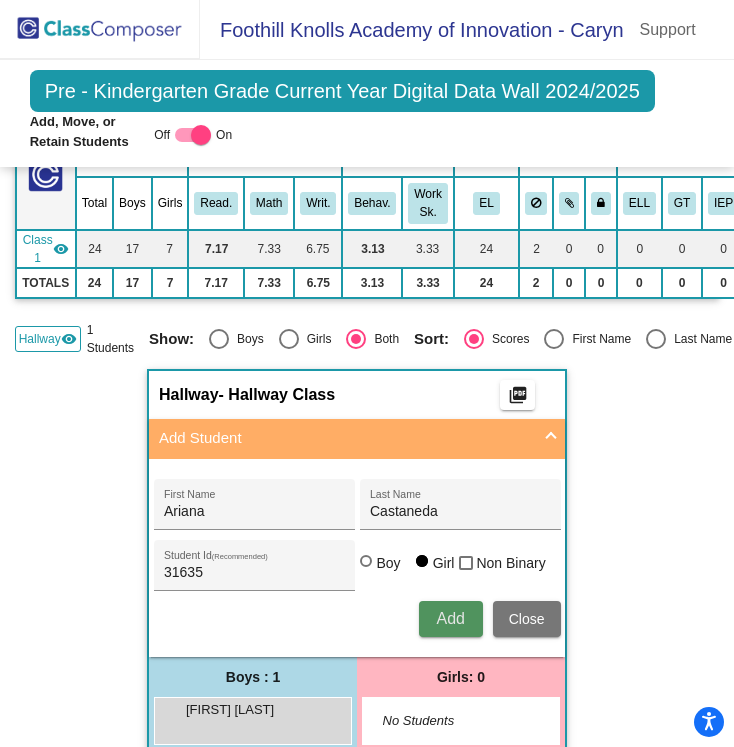click on "Add" at bounding box center [451, 619] 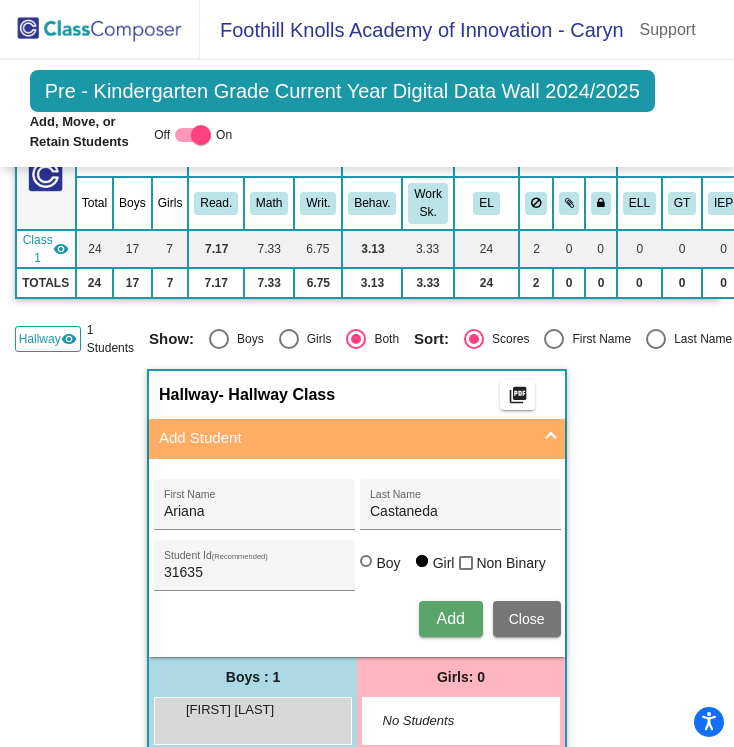 type 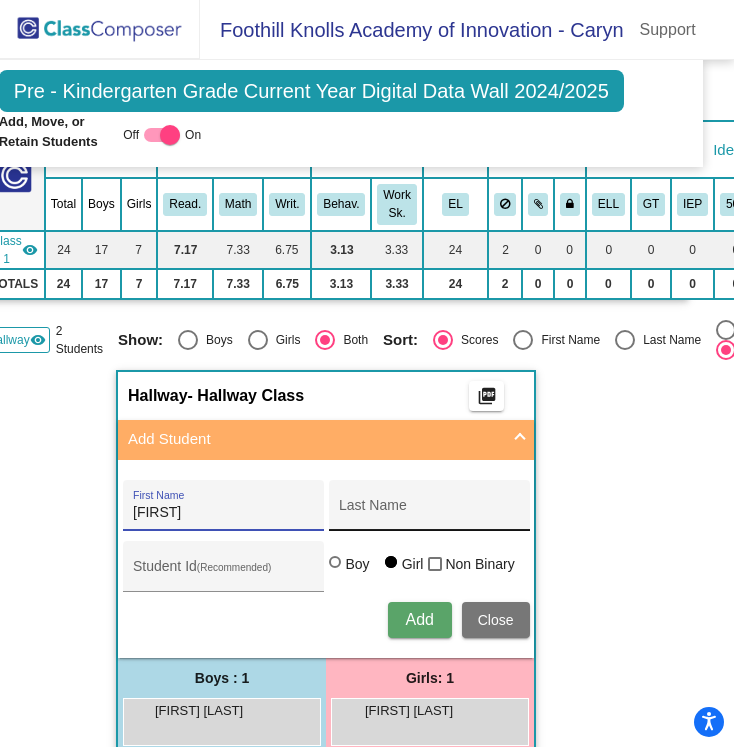 scroll, scrollTop: 287, scrollLeft: 64, axis: both 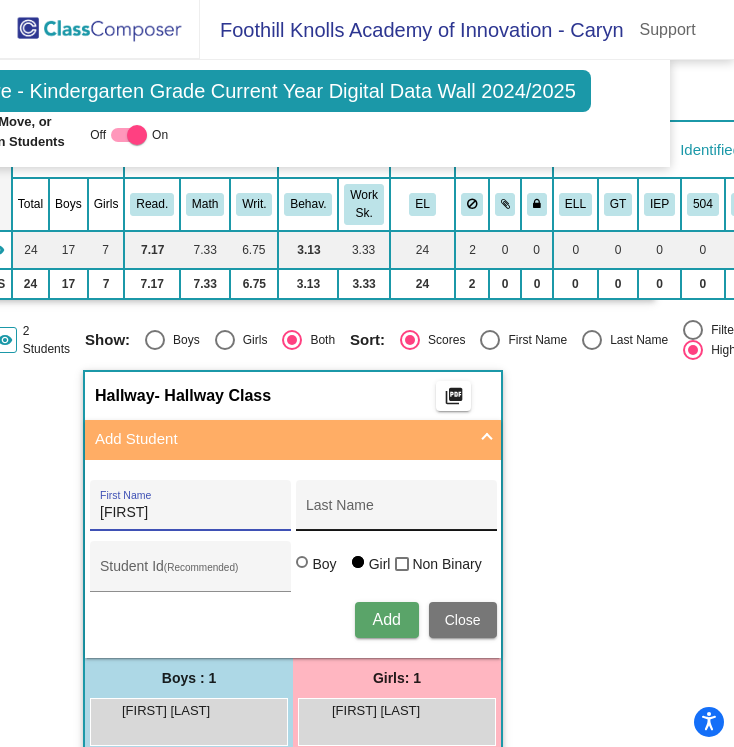 type on "[FIRST]" 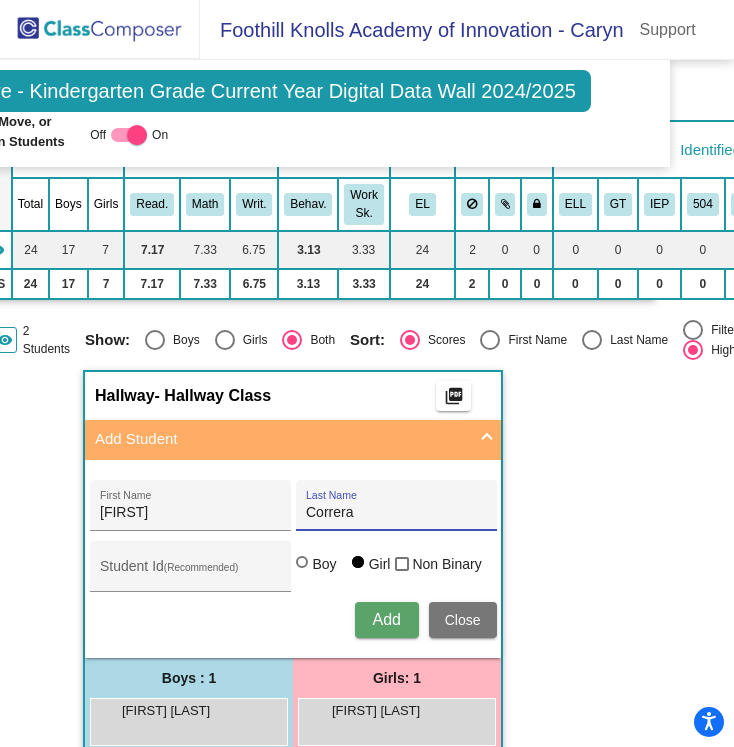 type on "Correra" 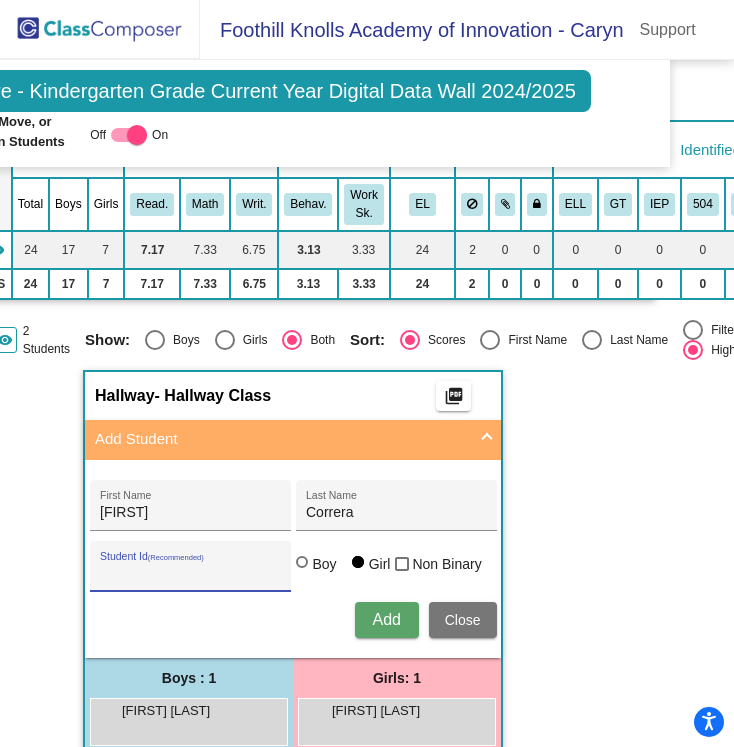 click on "Student Id  (Recommended)" at bounding box center [190, 574] 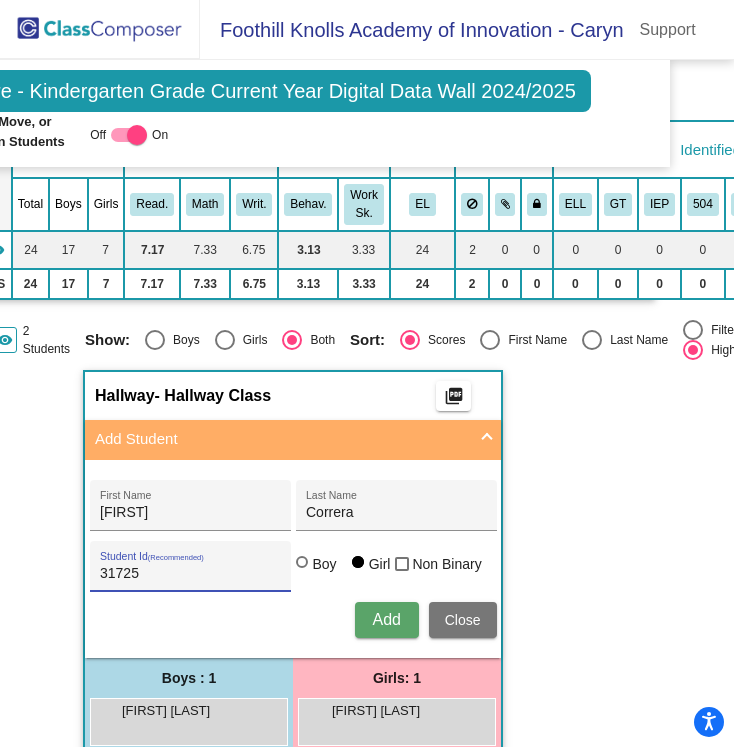 type on "31725" 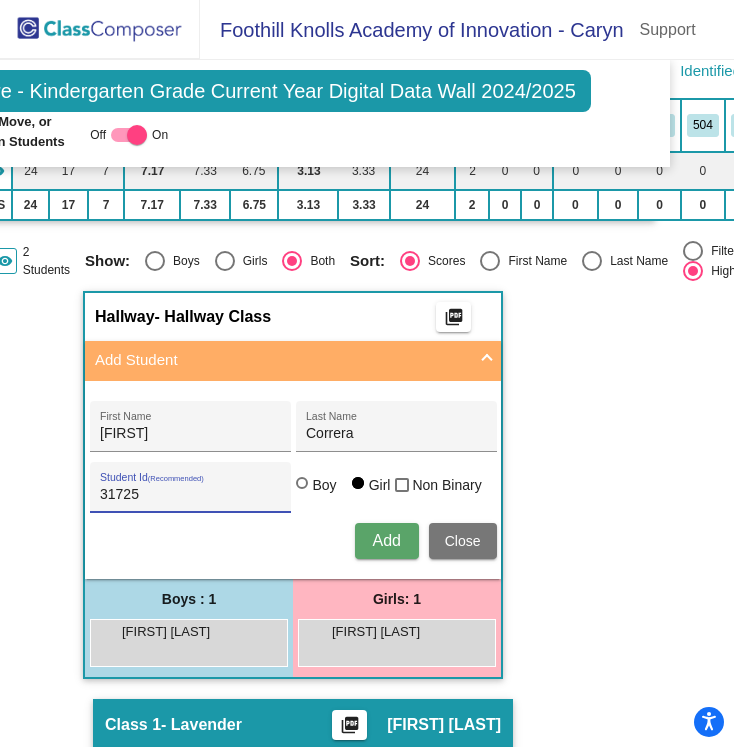 scroll, scrollTop: 368, scrollLeft: 64, axis: both 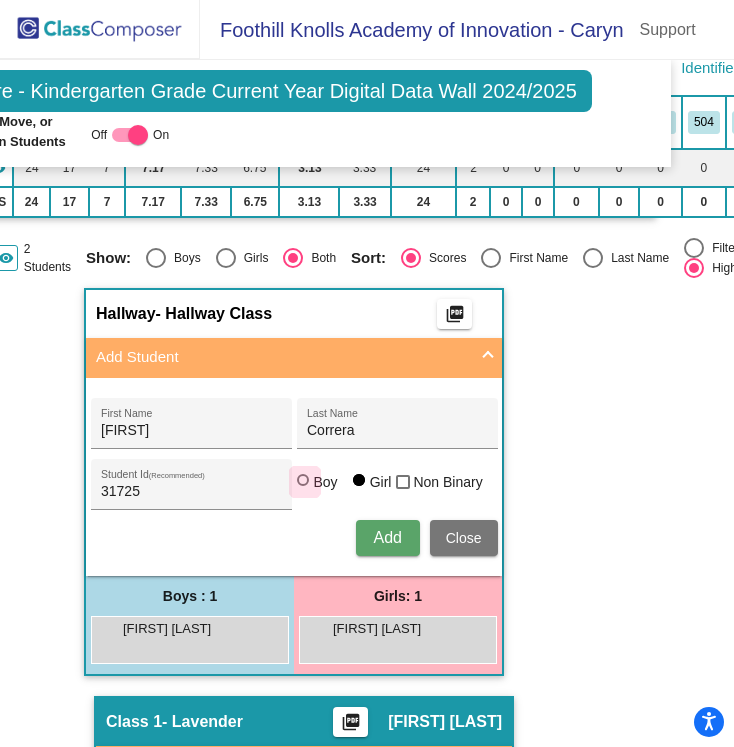 click on "Boy" at bounding box center [325, 482] 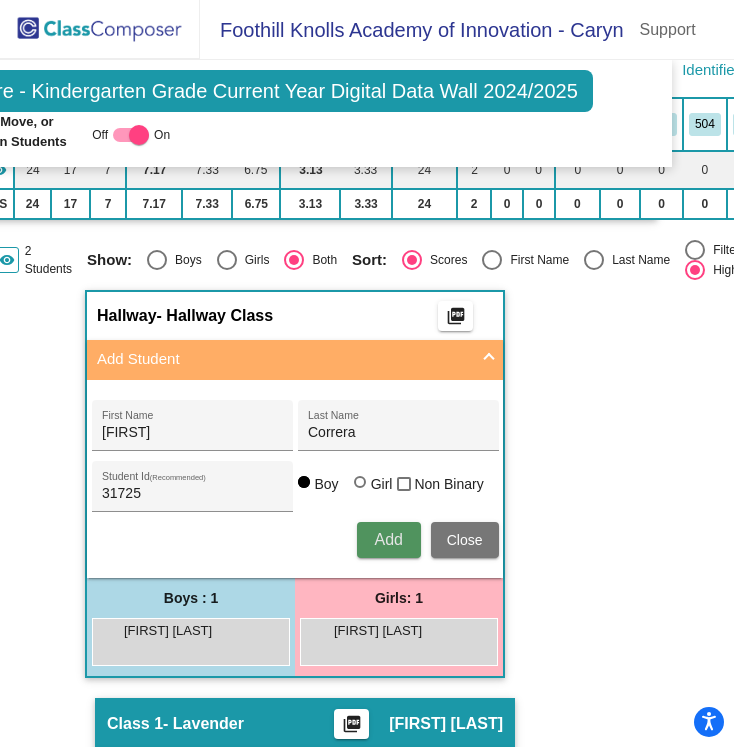 click on "Add" at bounding box center (388, 539) 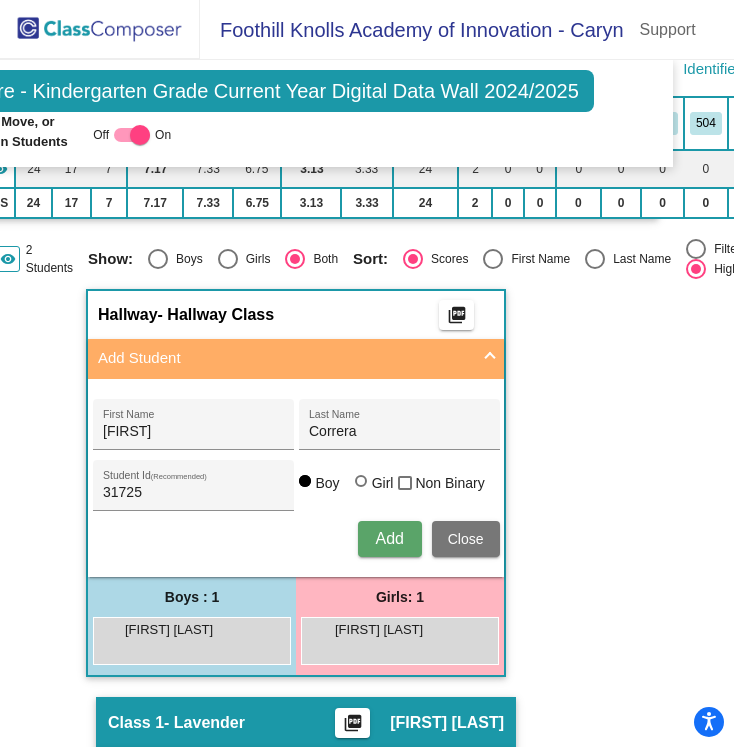 type 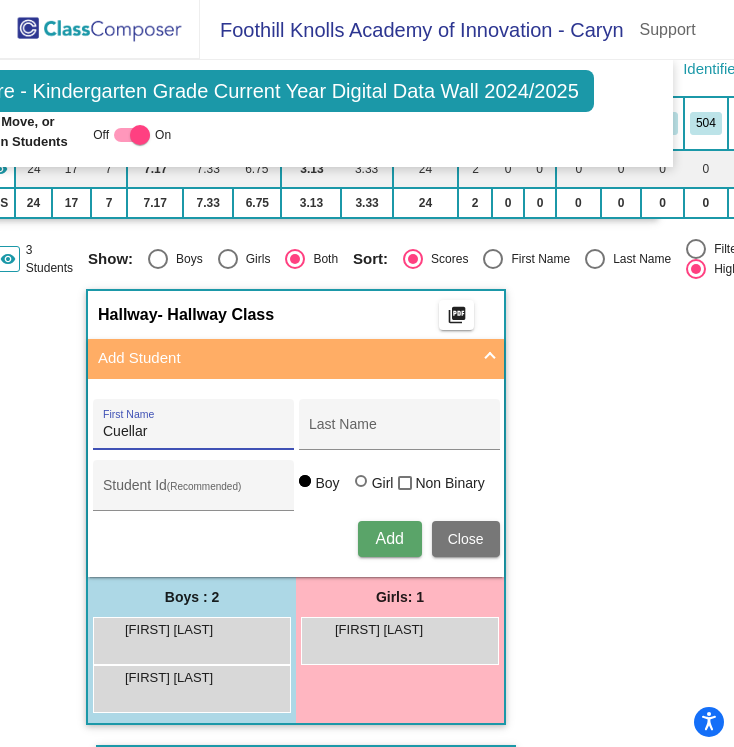 type on "Cuellar" 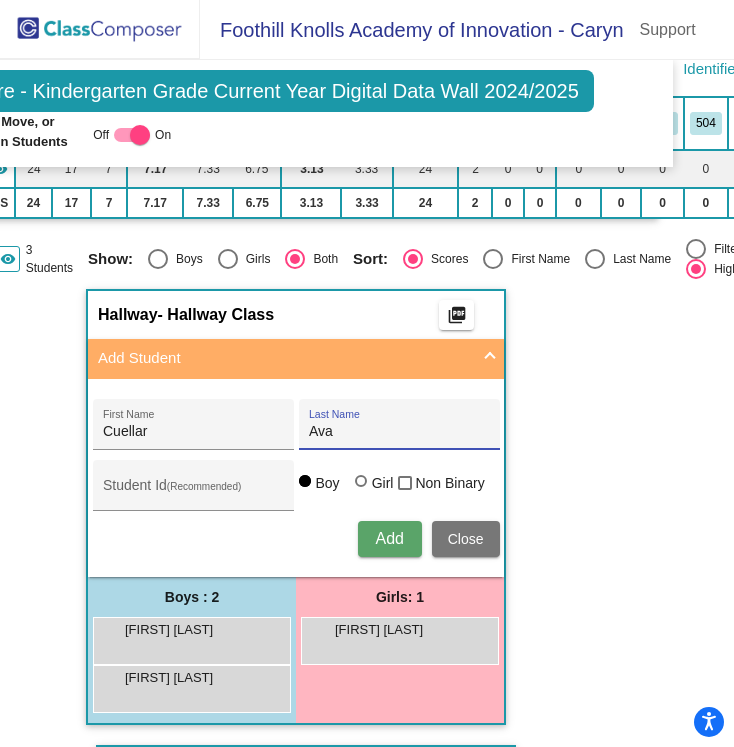 type on "Ava" 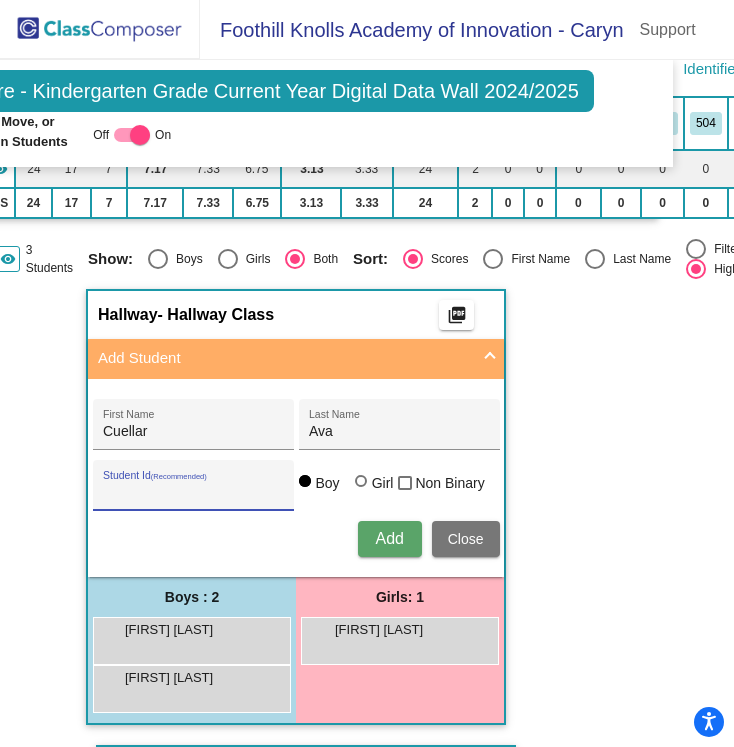 click on "Student Id  (Recommended)" at bounding box center (193, 493) 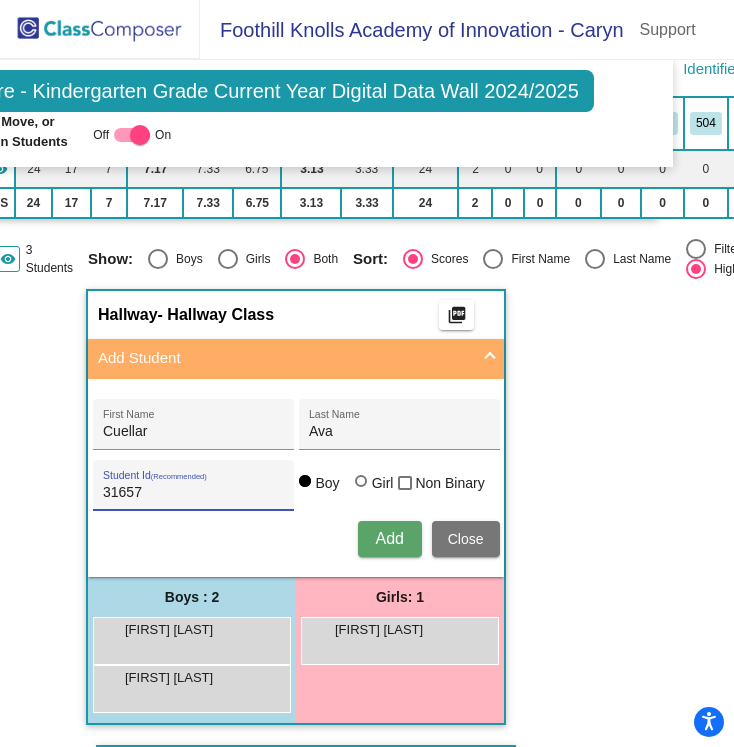 type on "31657" 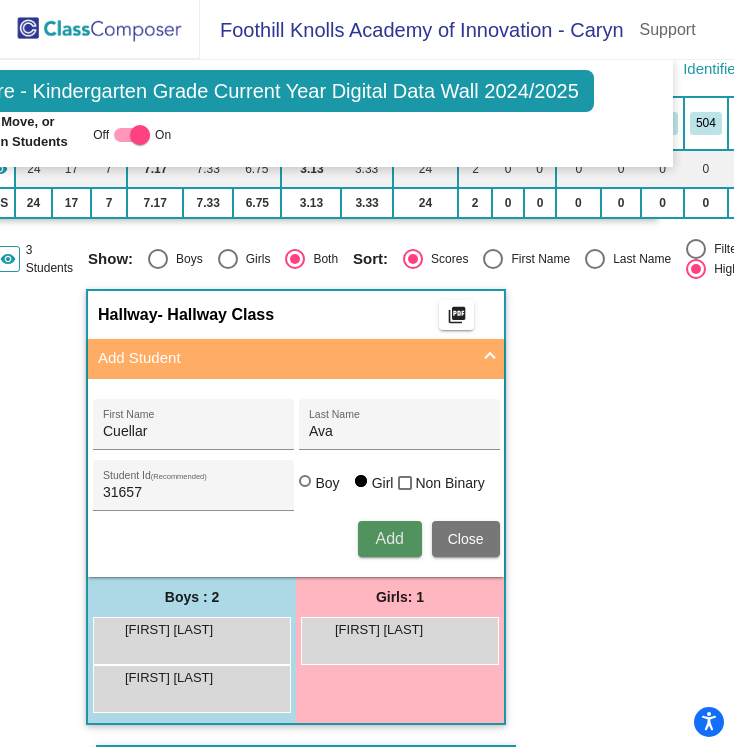 click on "Add" at bounding box center (390, 539) 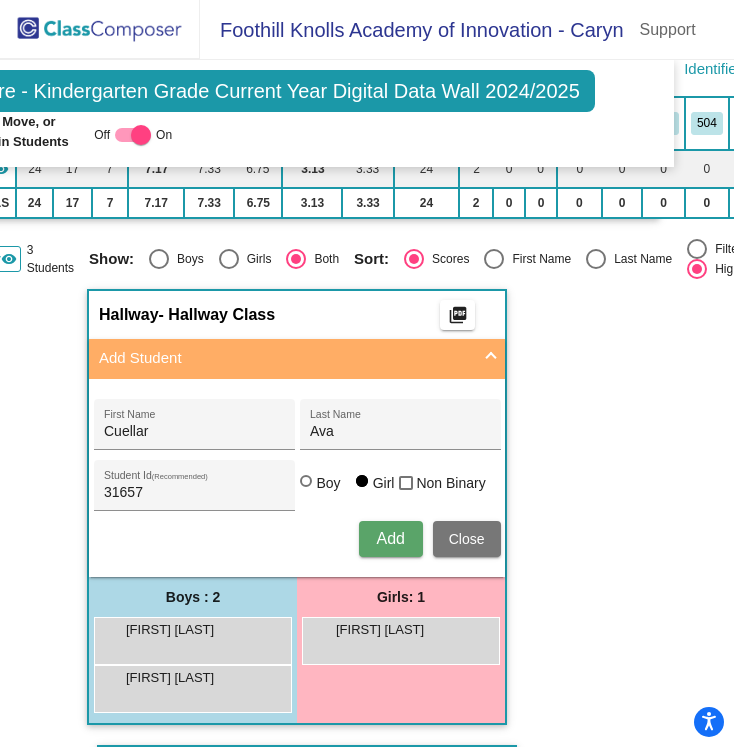 type 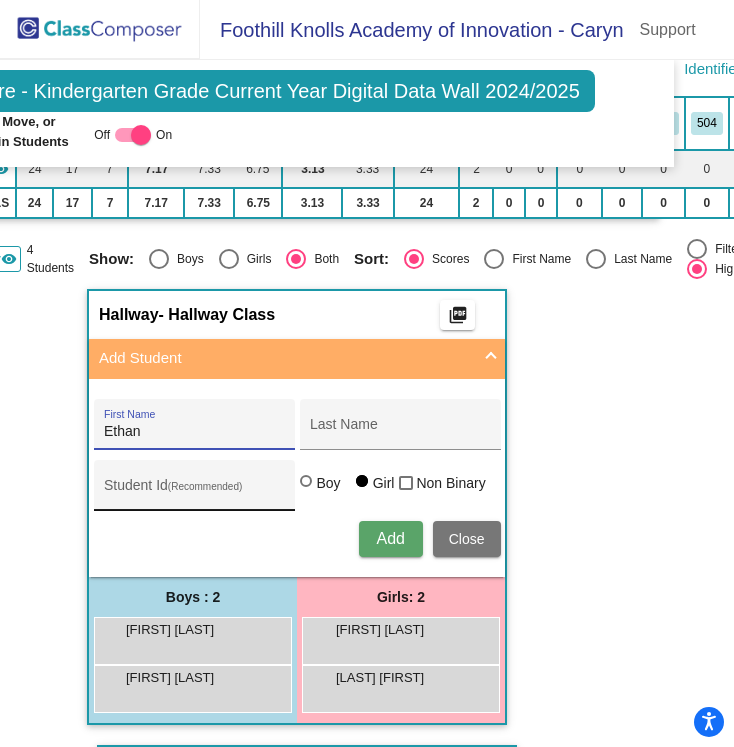 type on "Ethan" 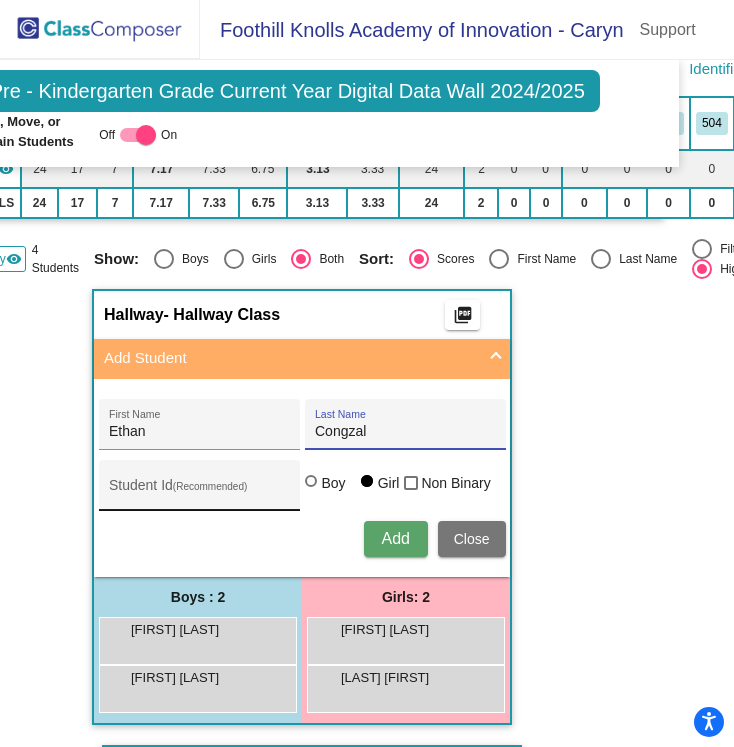 scroll, scrollTop: 368, scrollLeft: 50, axis: both 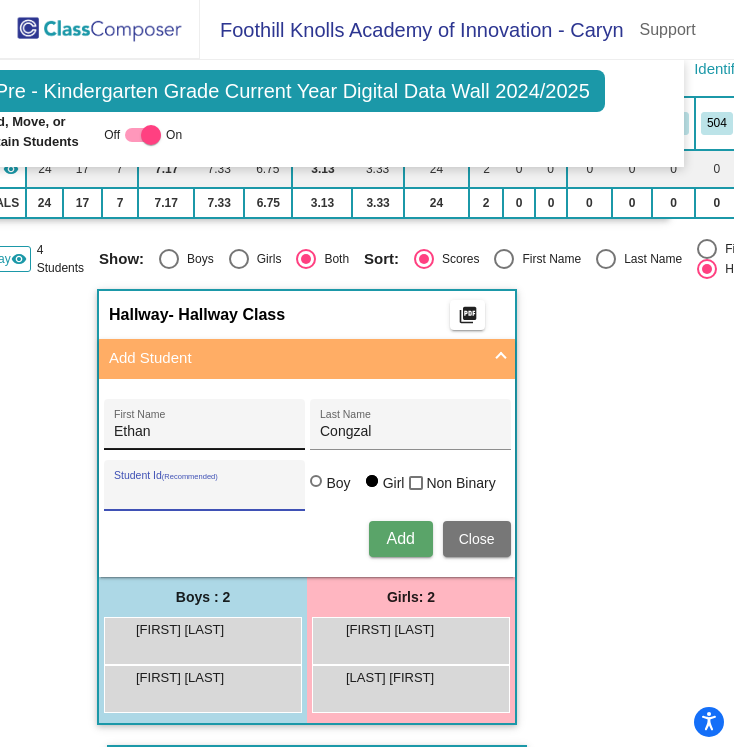 drag, startPoint x: 140, startPoint y: 485, endPoint x: 298, endPoint y: 416, distance: 172.4094 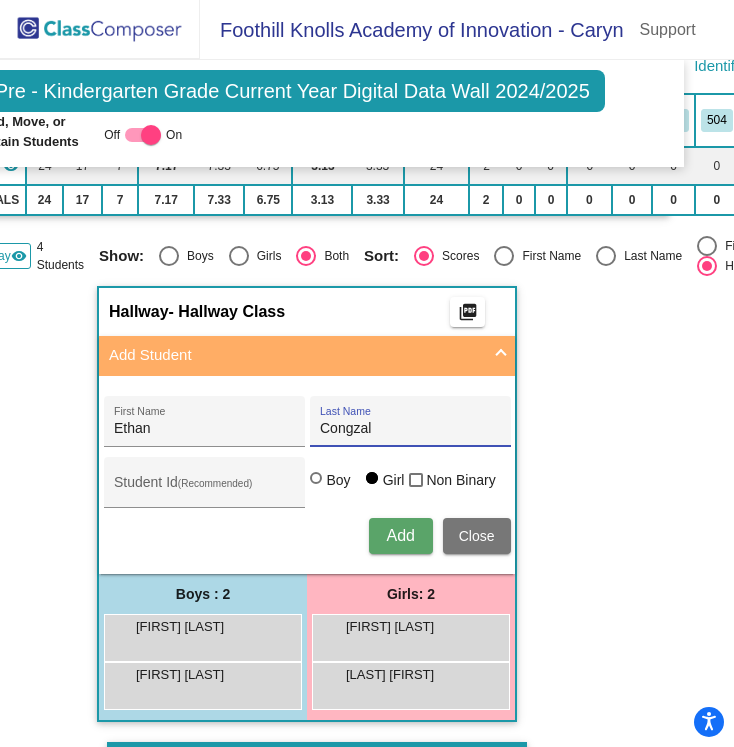 click on "Congzal" at bounding box center (410, 429) 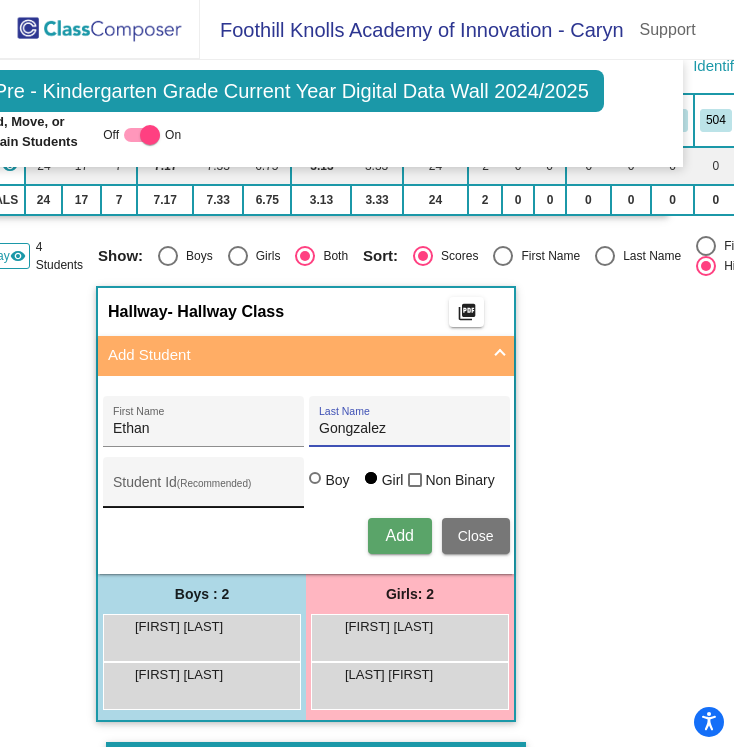 type on "Gongzalez" 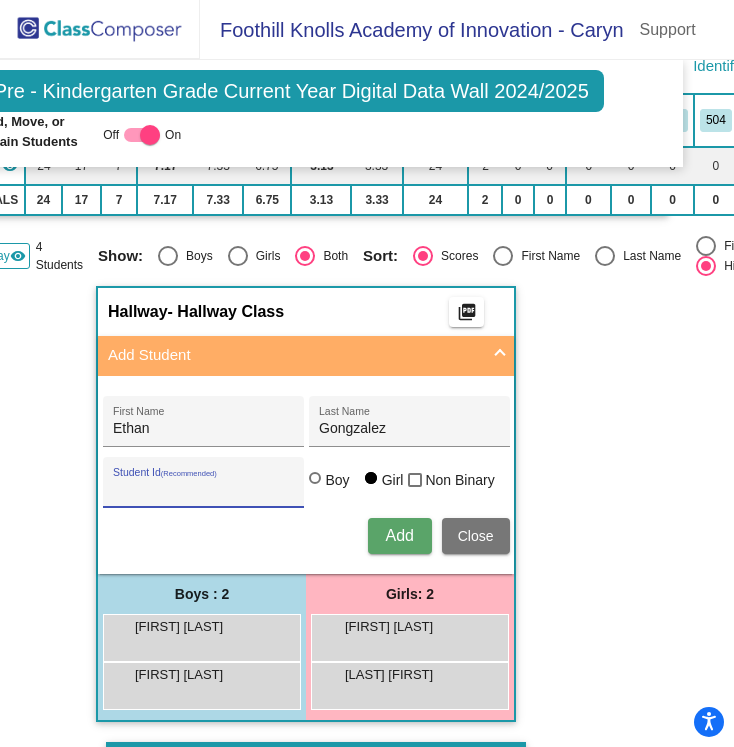 click on "Student Id  (Recommended)" at bounding box center (203, 490) 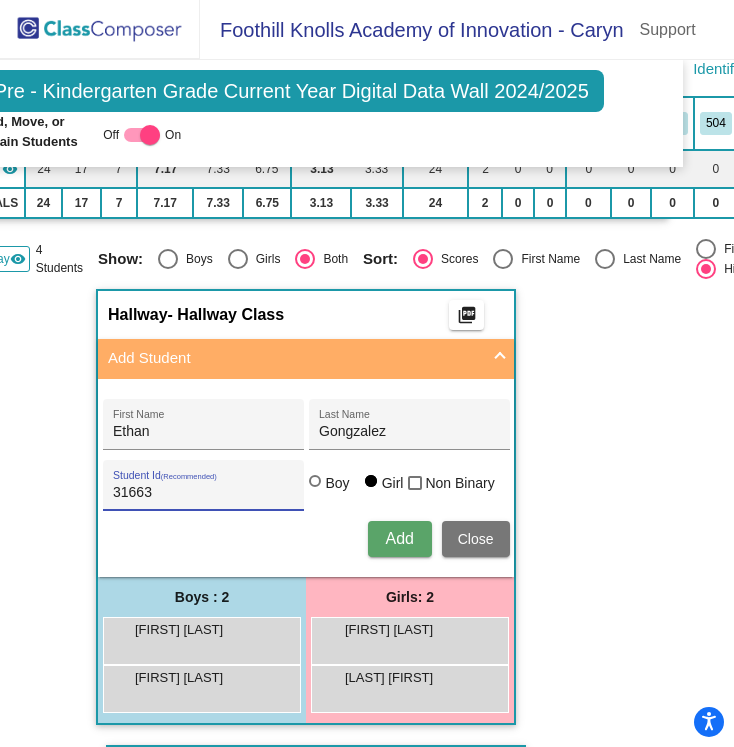 type on "31663" 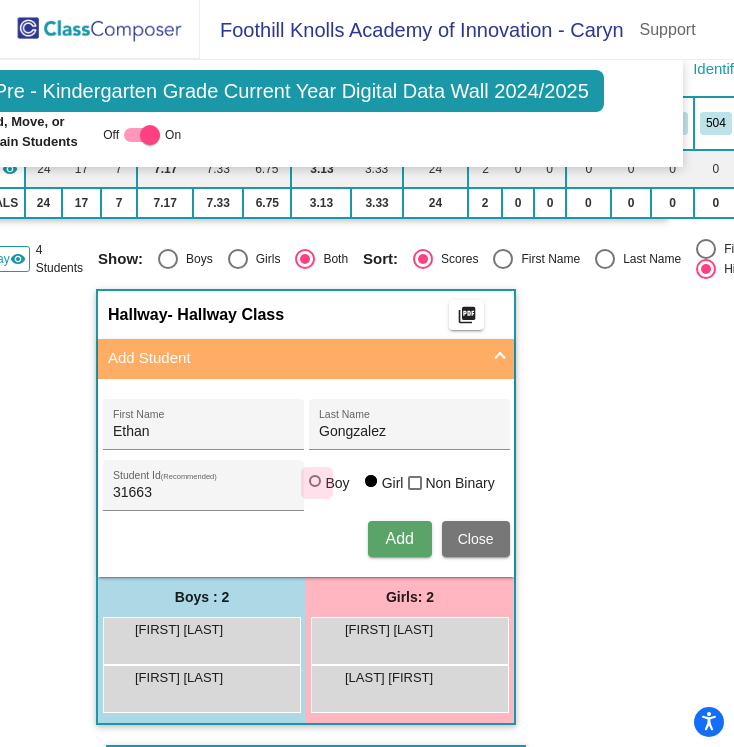click at bounding box center (315, 481) 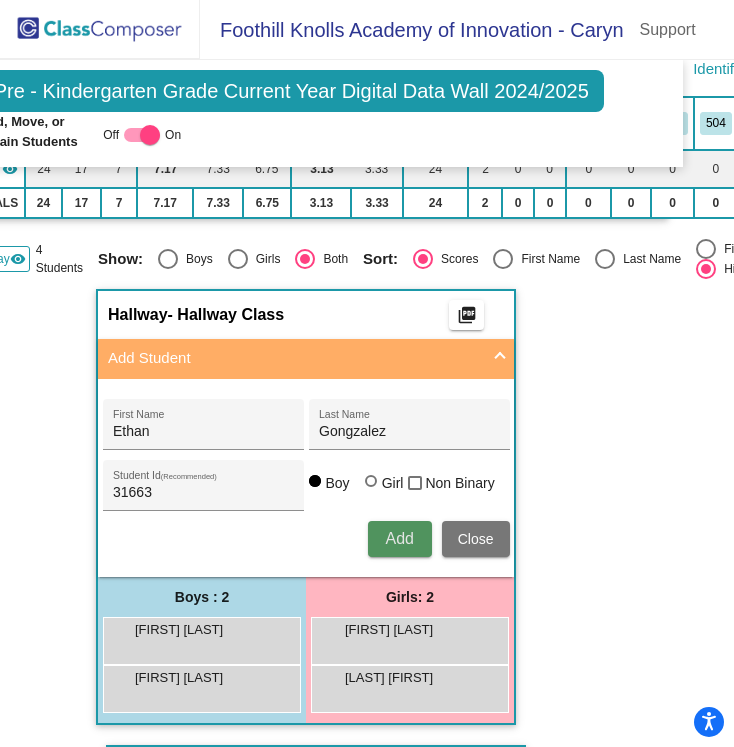 click on "Add" at bounding box center [400, 539] 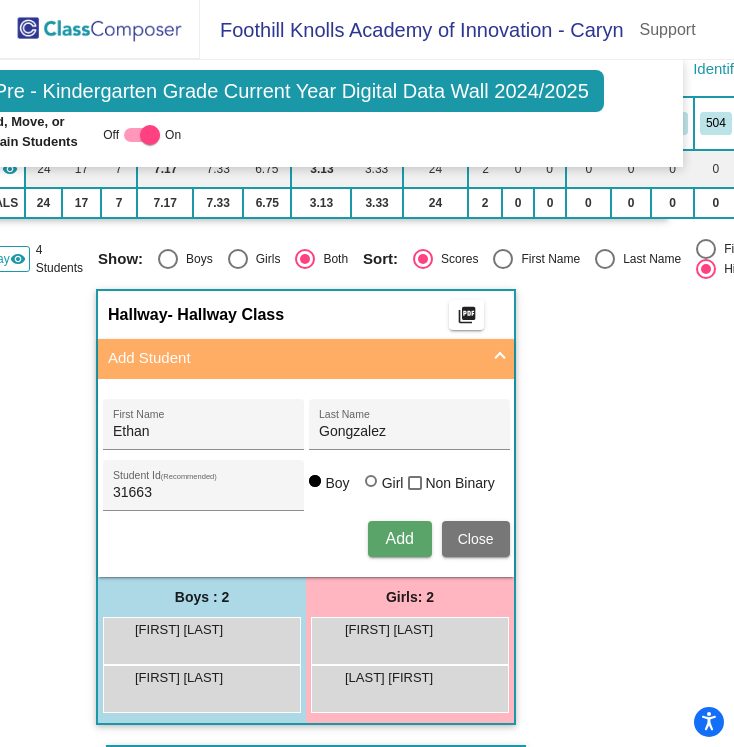 type 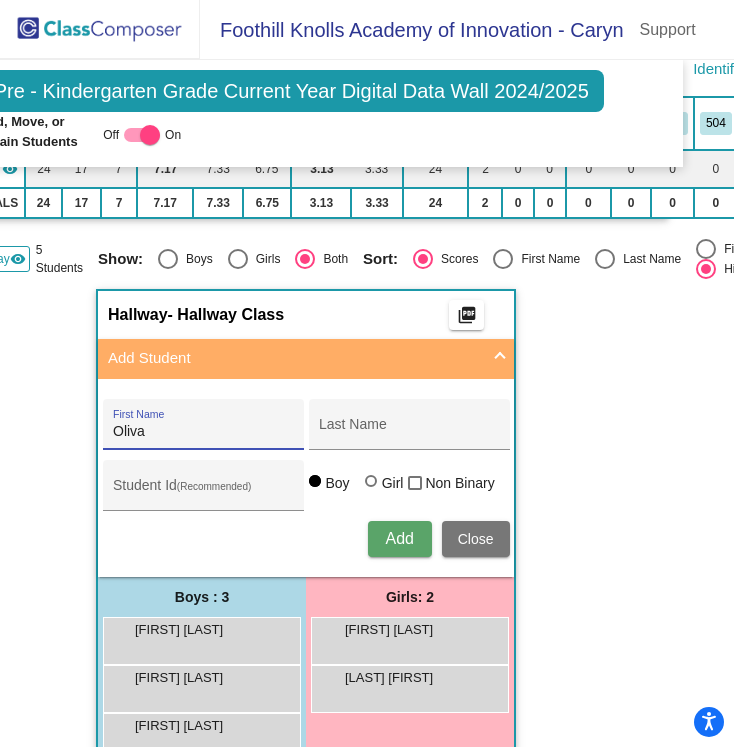 type on "Oliva" 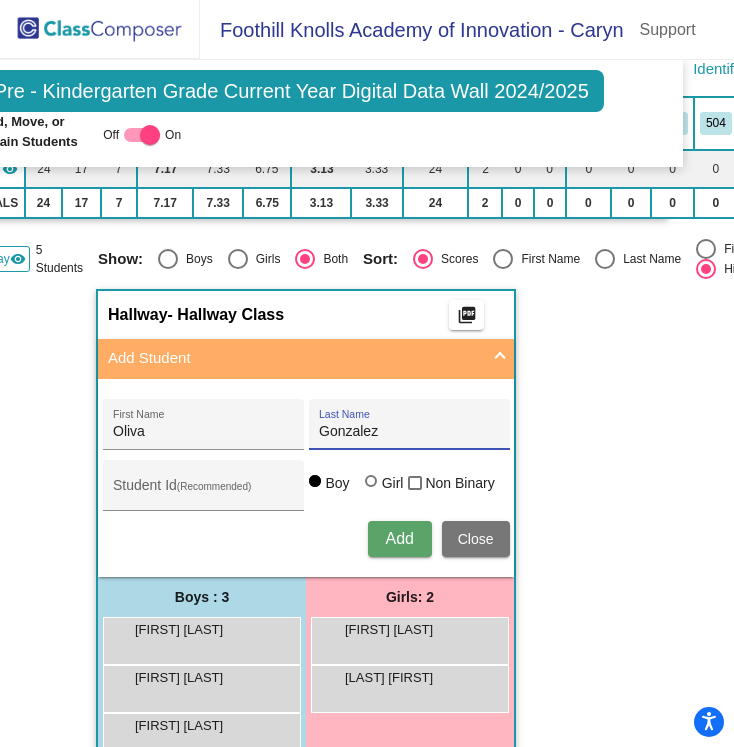 type on "Gonzalez" 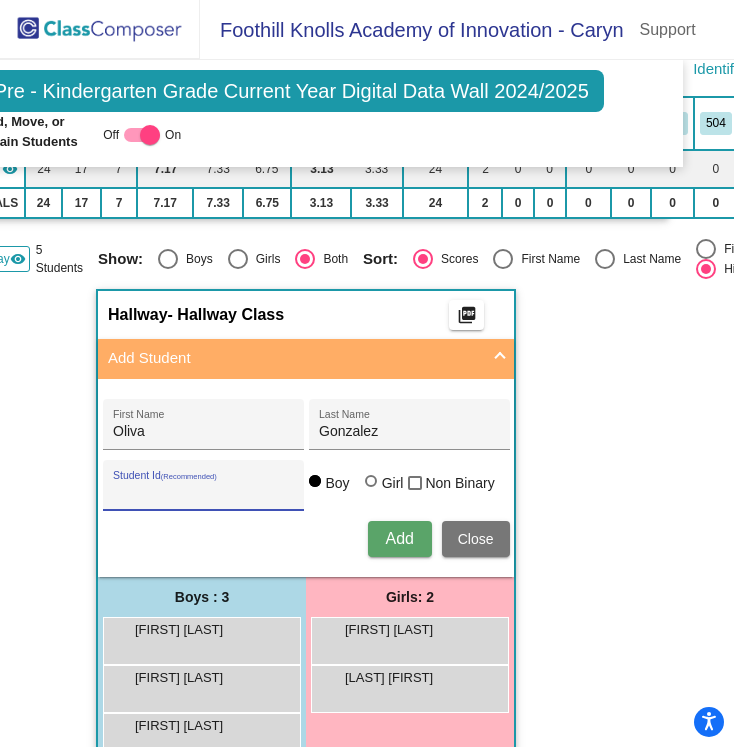 click on "Student Id  (Recommended)" at bounding box center [203, 493] 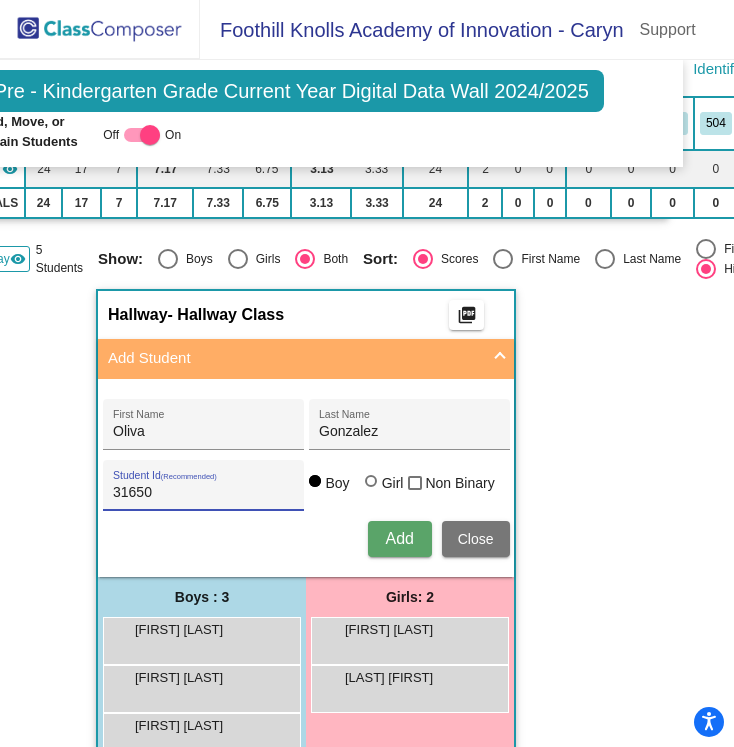 type on "31650" 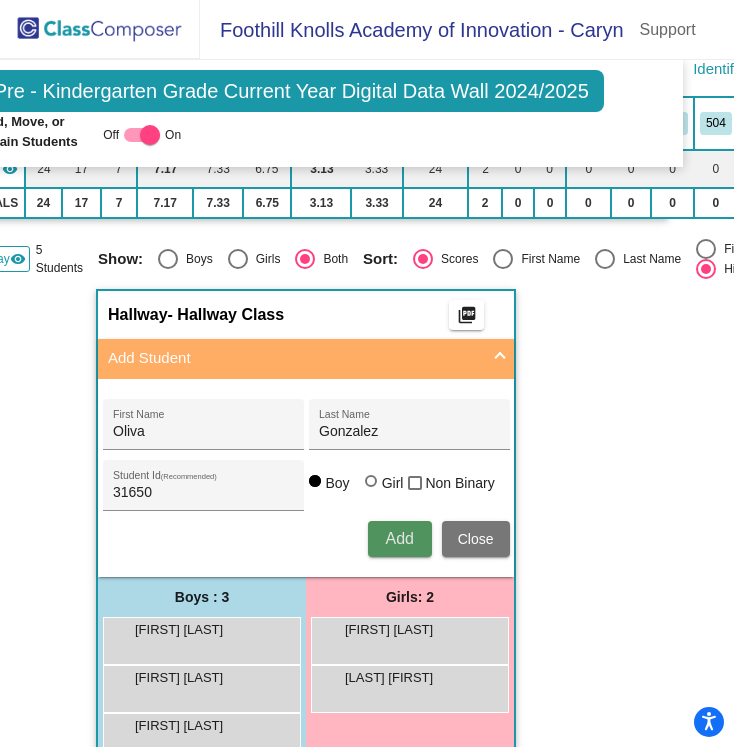 click on "Add" at bounding box center (399, 538) 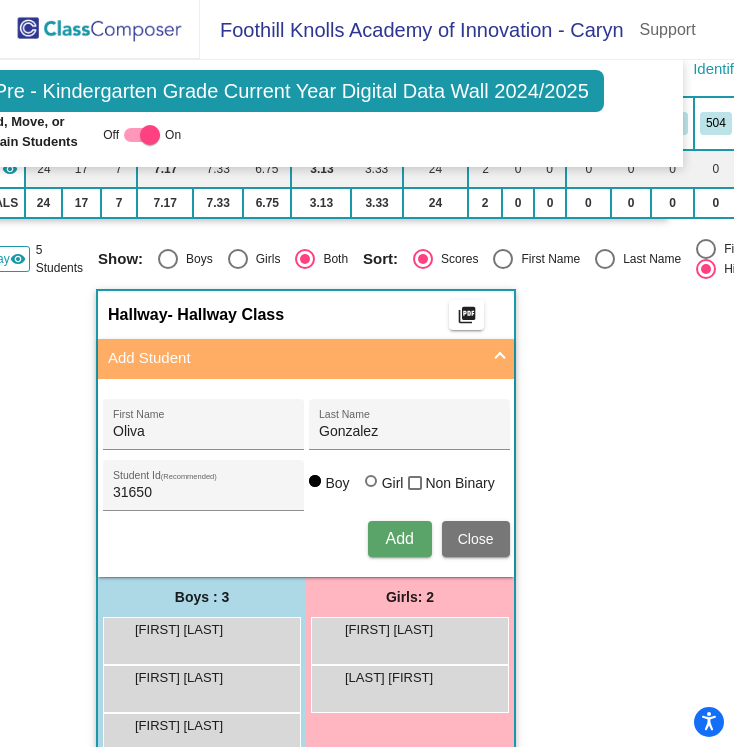 type 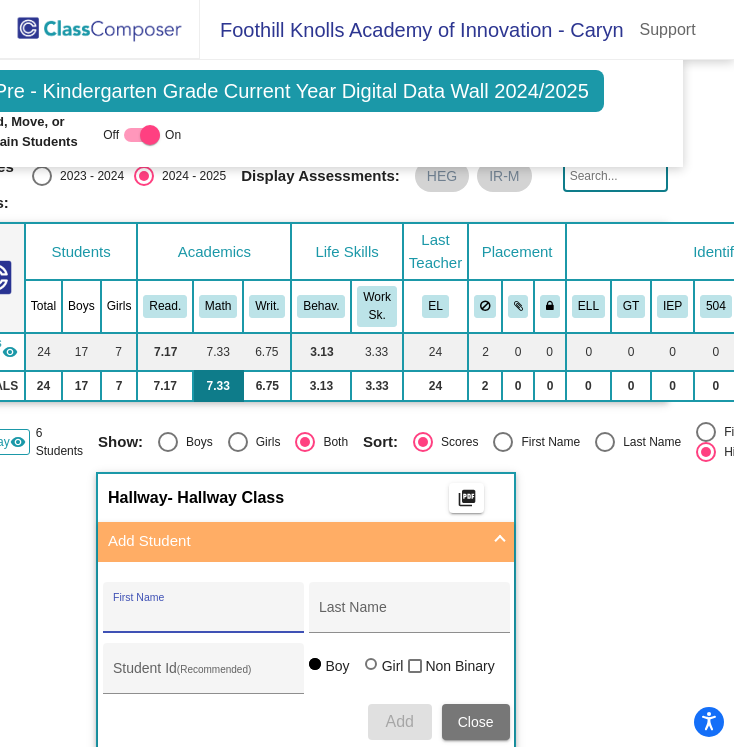 scroll, scrollTop: 185, scrollLeft: 0, axis: vertical 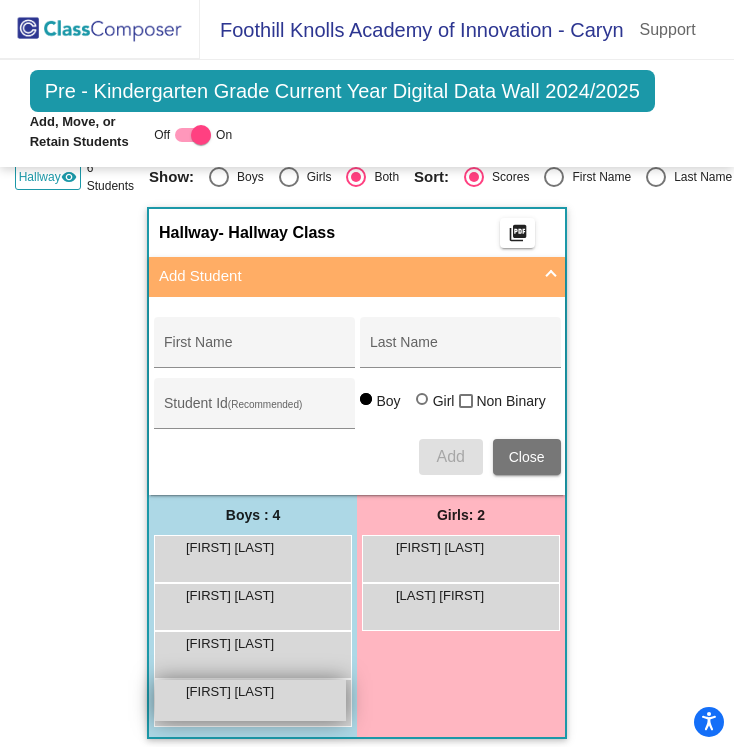 click on "[FIRST]  [LAST]  lock do_not_disturb_alt [FIRST] [LAST] lock do_not_disturb_alt [FIRST]  [LAST] lock do_not_disturb_alt [FIRST] [LAST] lock do_not_disturb_alt" at bounding box center (253, 631) 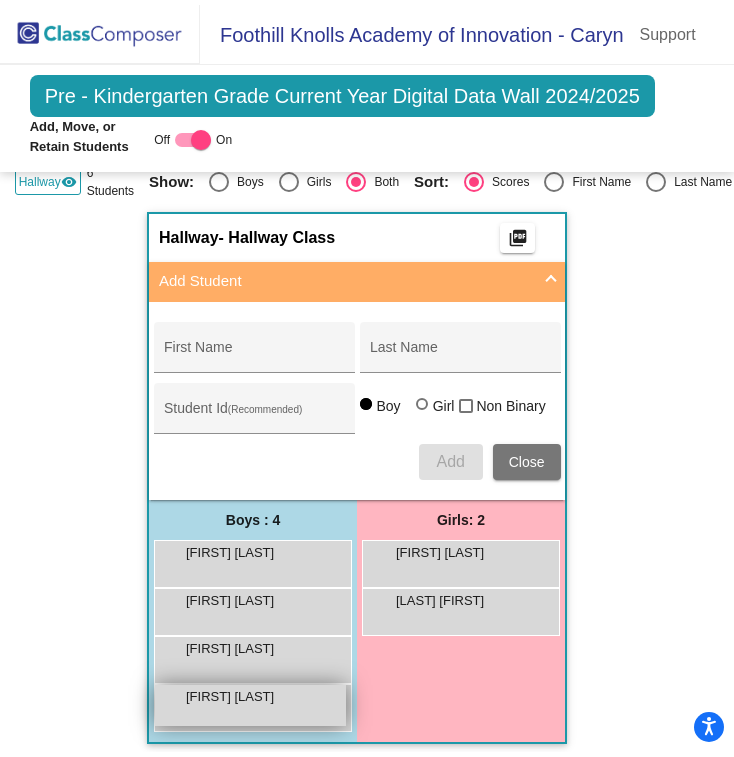 scroll, scrollTop: 0, scrollLeft: 0, axis: both 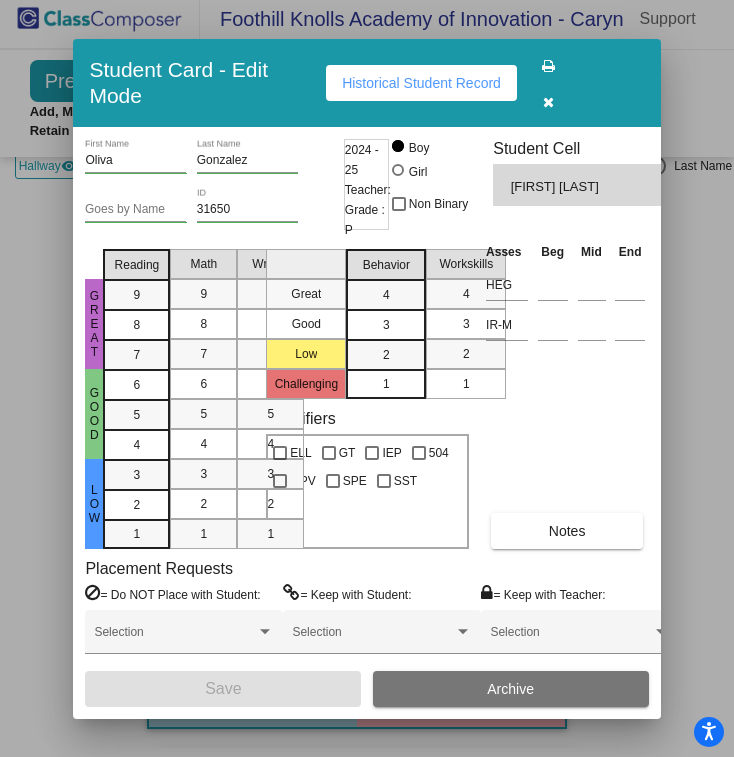 click at bounding box center [398, 170] 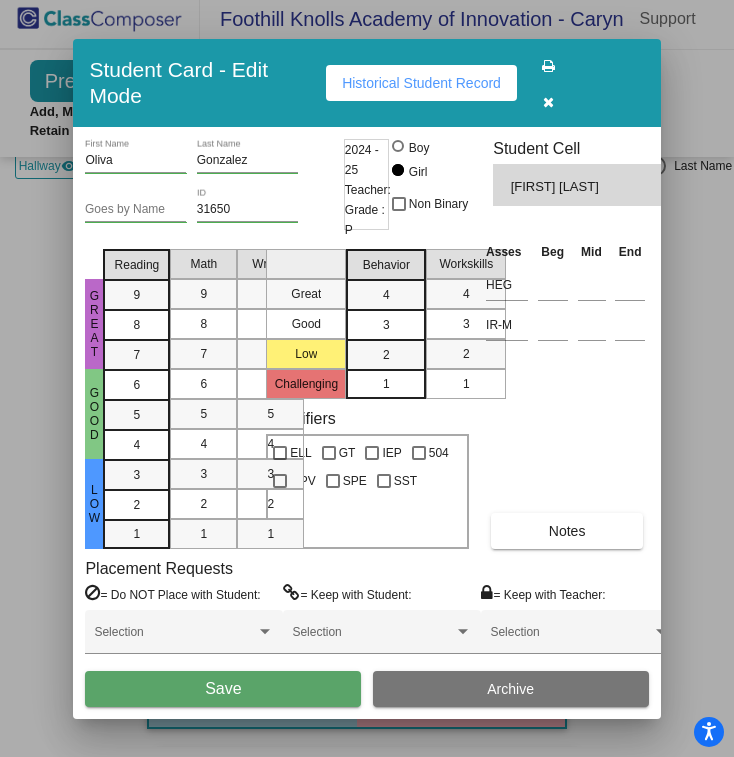 click on "Save" at bounding box center (223, 689) 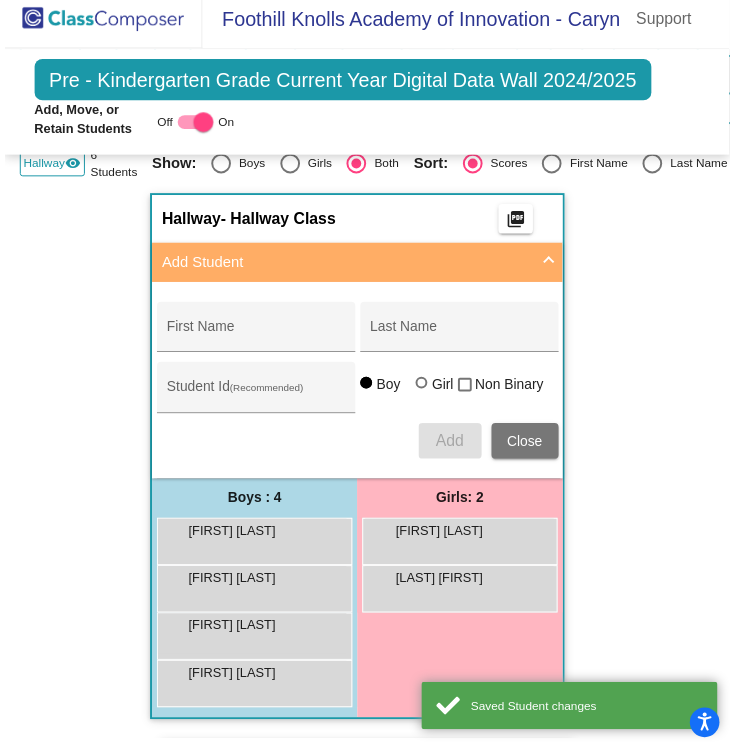 scroll, scrollTop: 10, scrollLeft: 0, axis: vertical 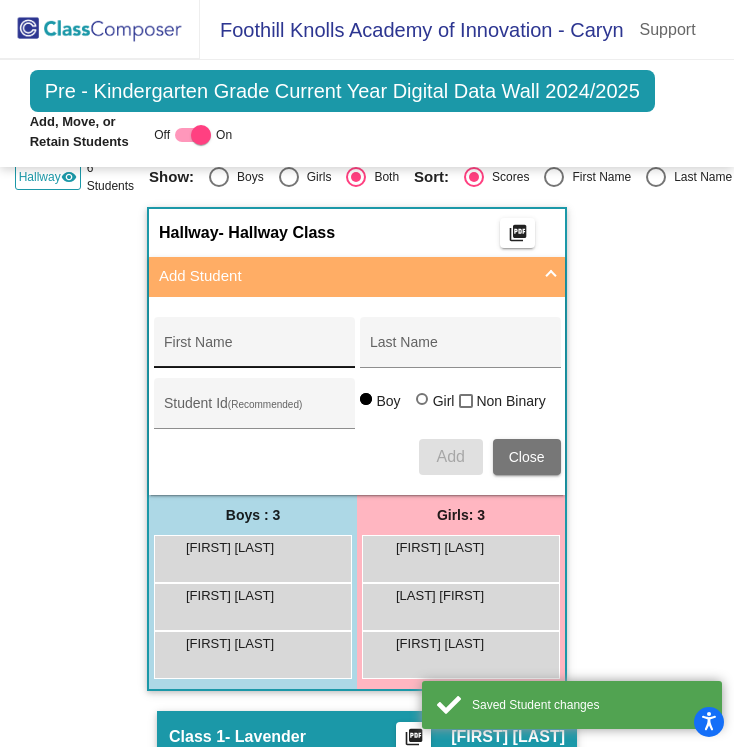 click on "First Name" at bounding box center (254, 350) 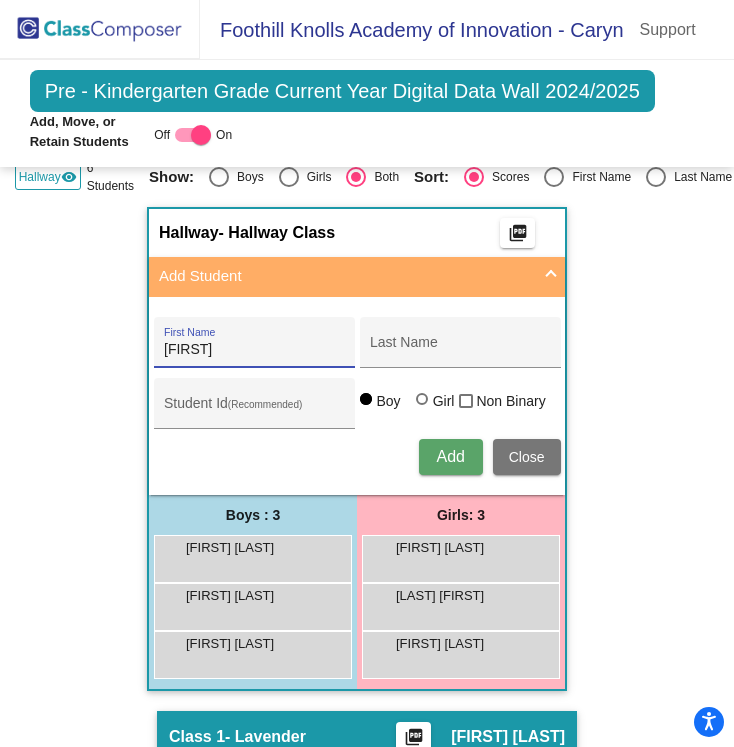 type on "[FIRST]" 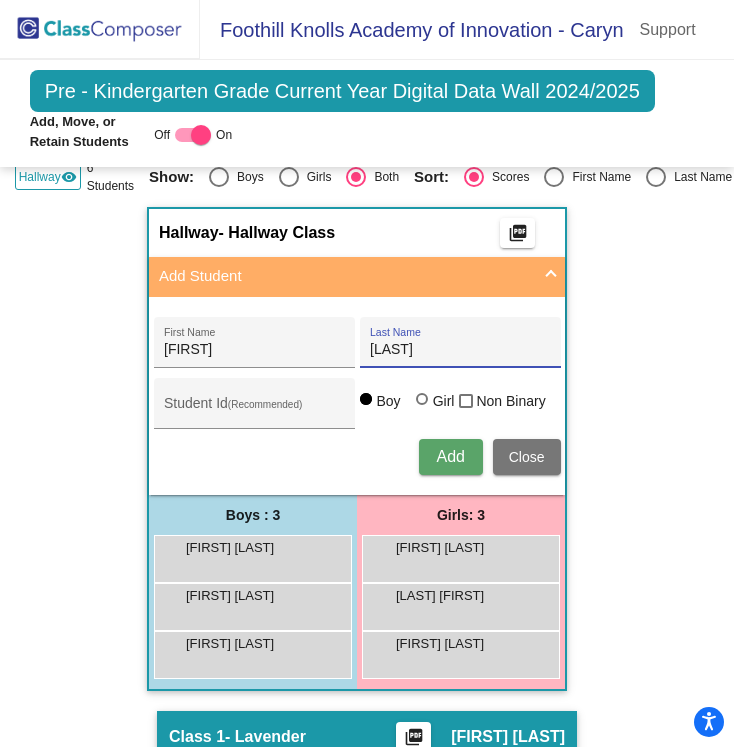 type on "[LAST]" 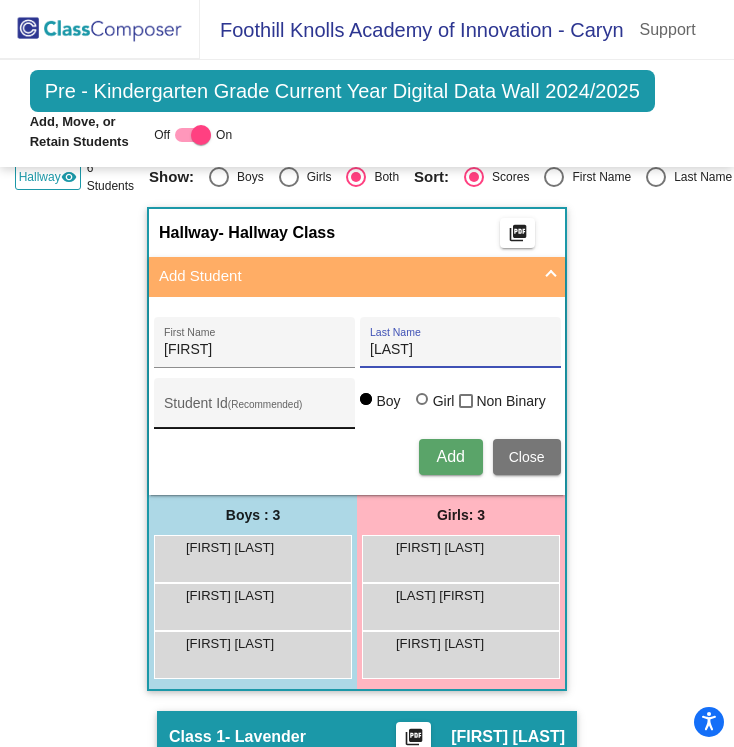 click on "Student Id  (Recommended)" at bounding box center (254, 411) 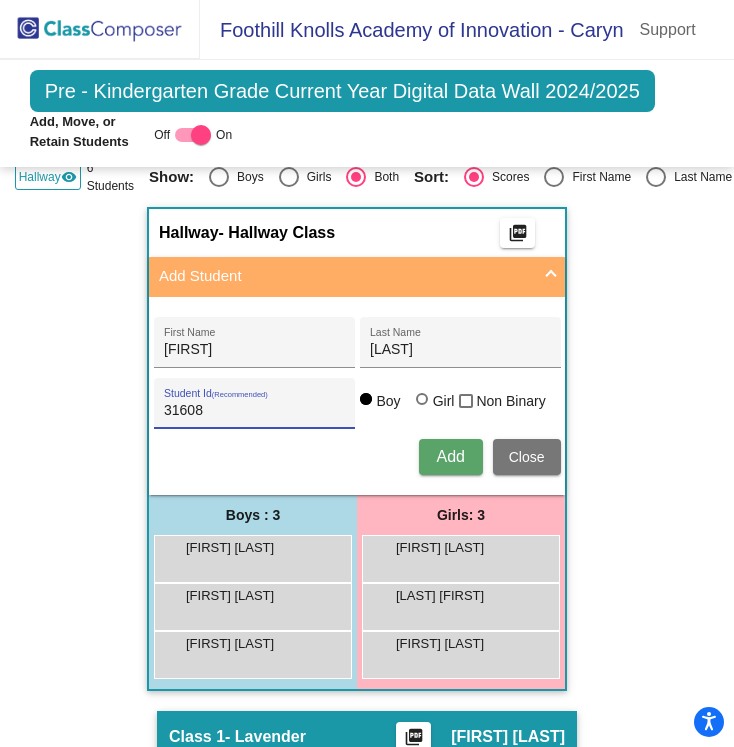 type on "31608" 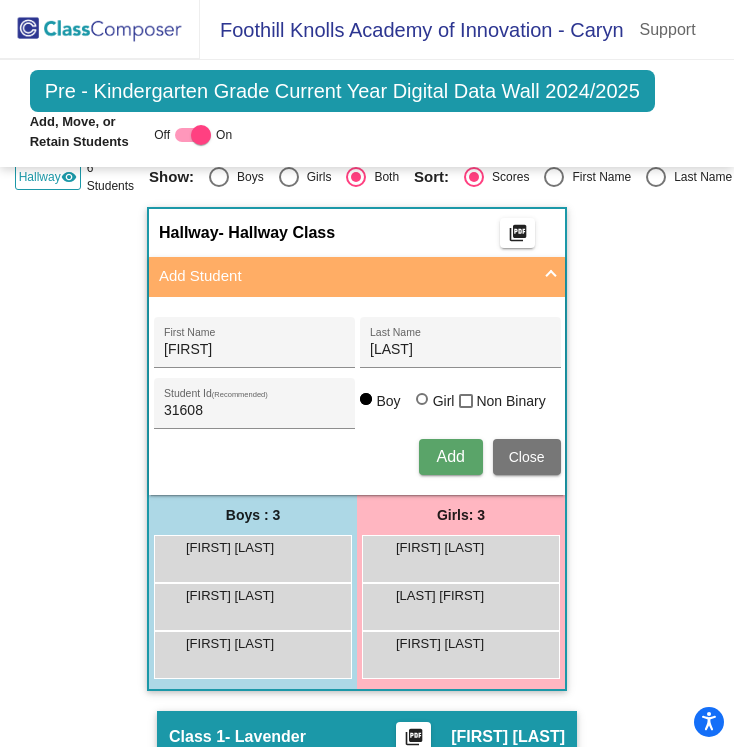 type 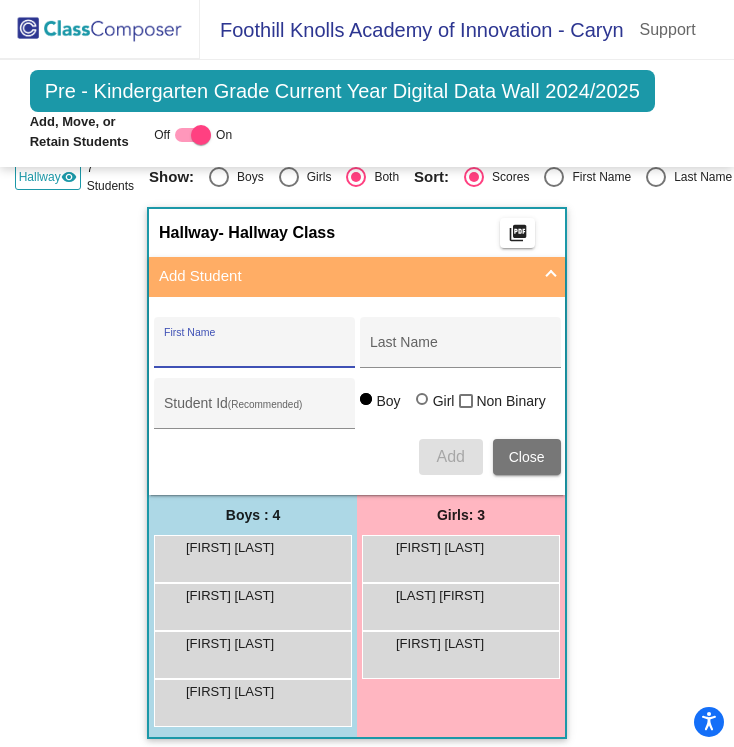type on "C" 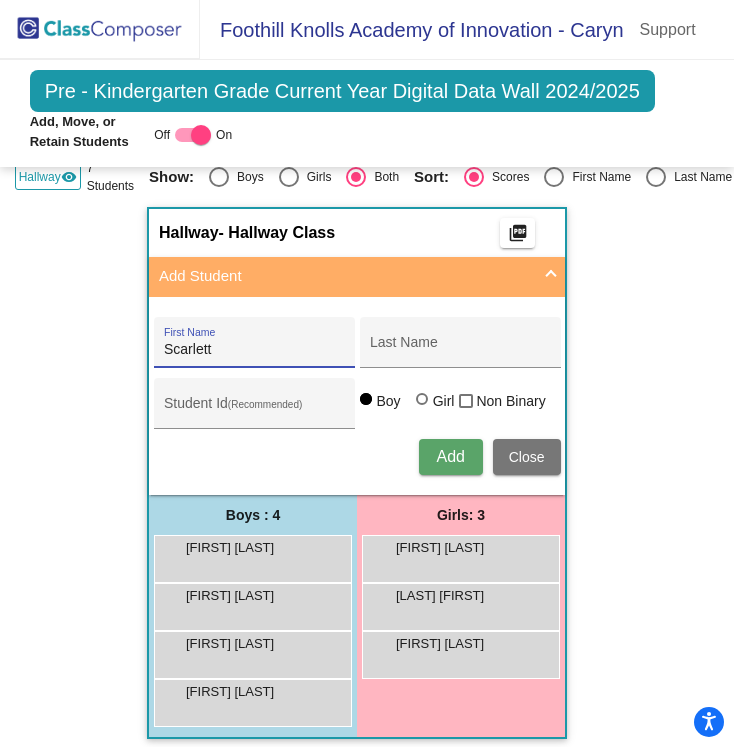 type on "Scarlett" 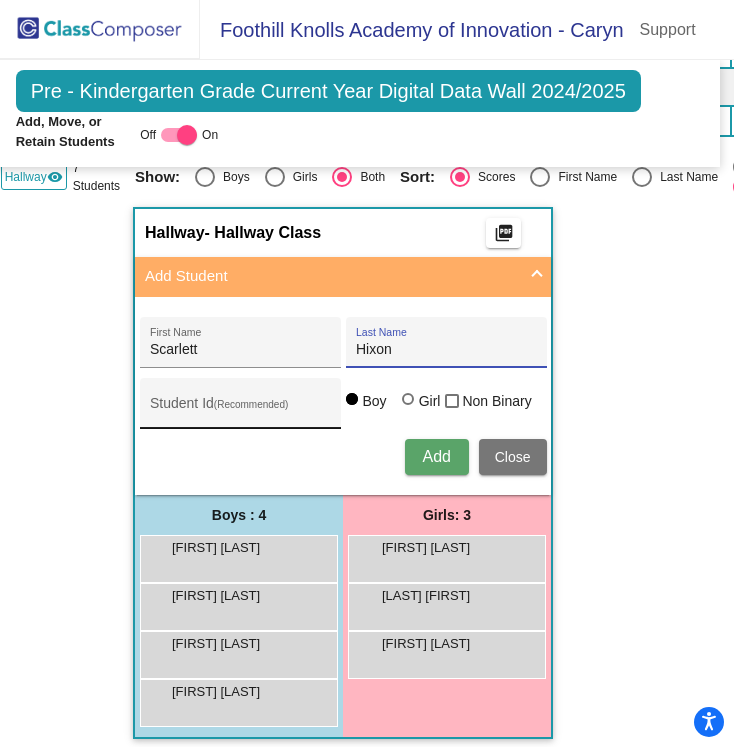 type on "Hixon" 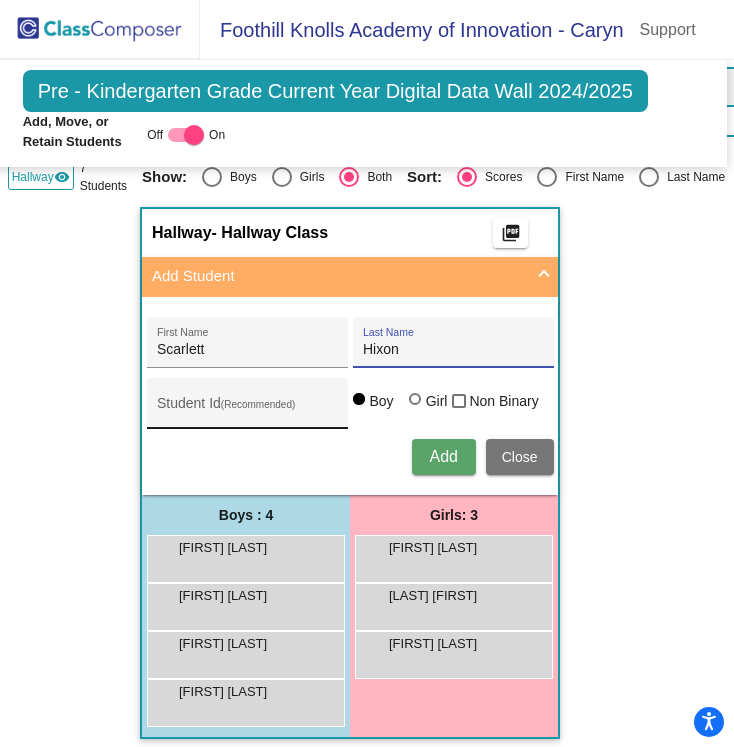 click on "Student Id  (Recommended)" at bounding box center [247, 408] 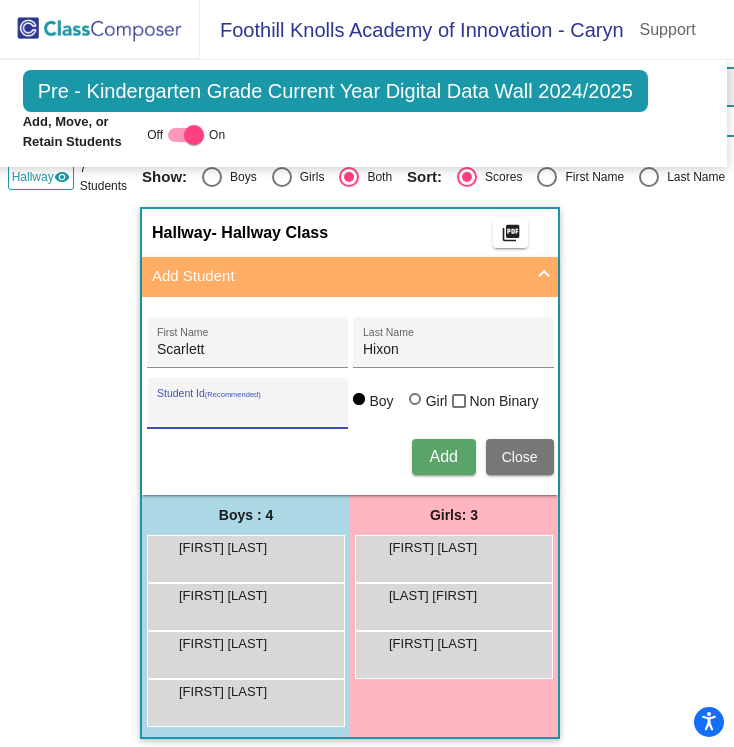 scroll, scrollTop: 450, scrollLeft: 0, axis: vertical 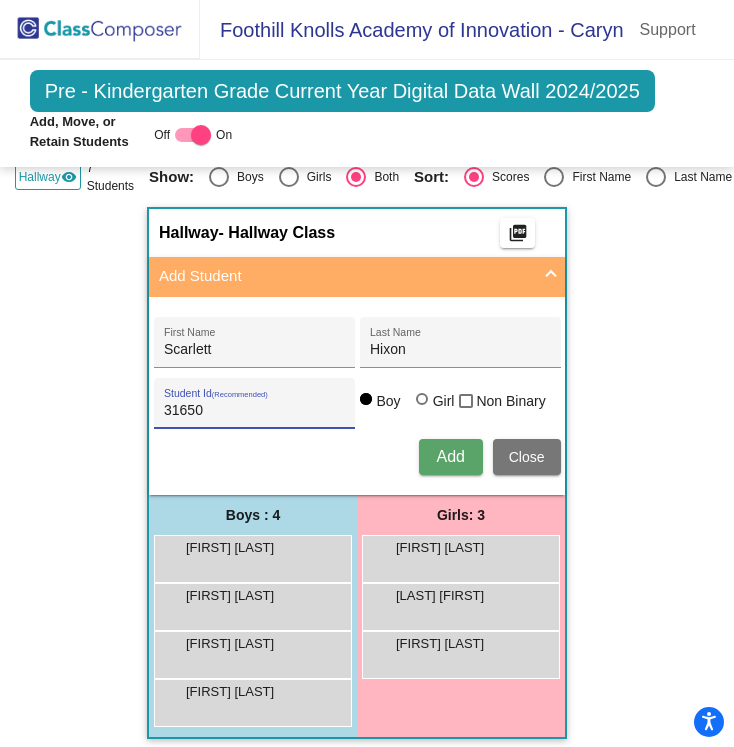 type on "31650" 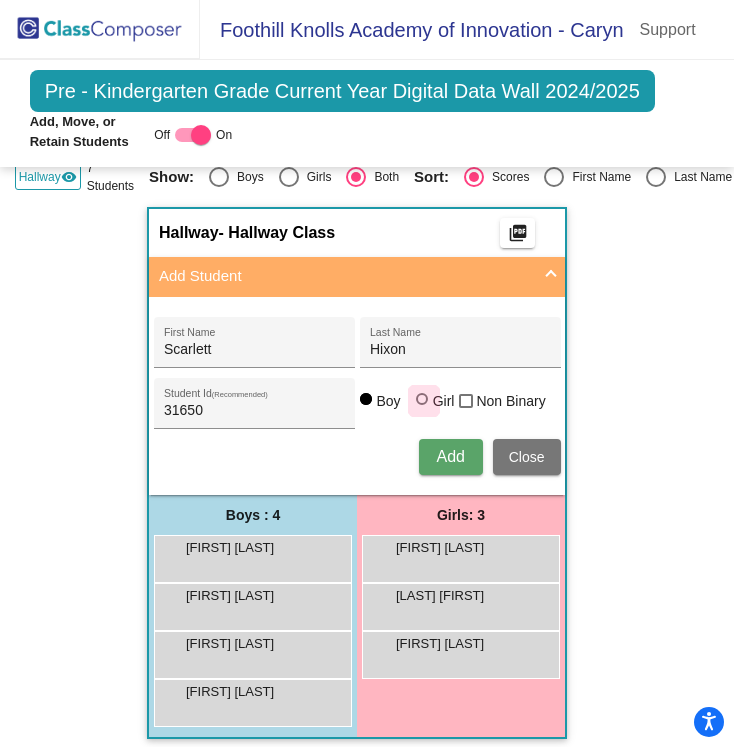 click at bounding box center (422, 399) 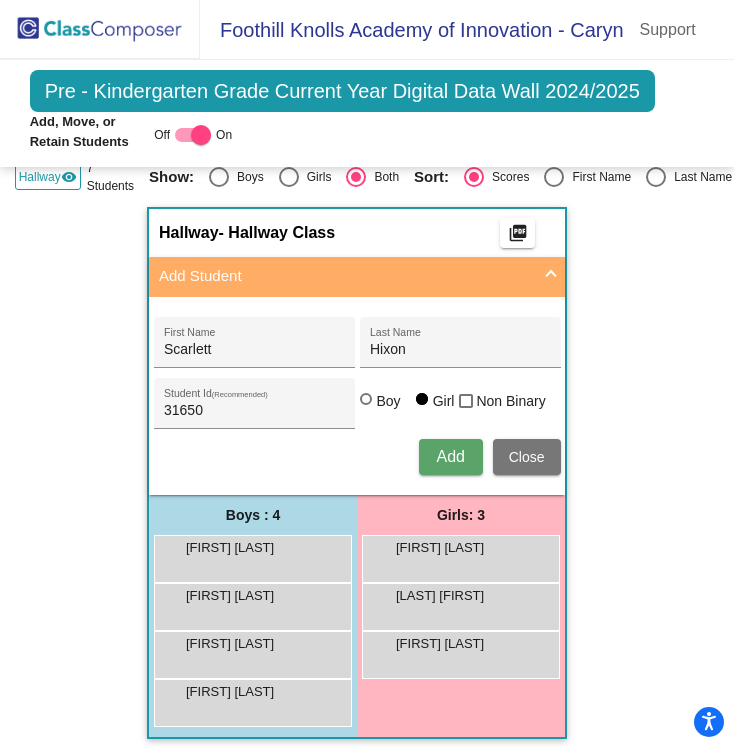 click on "Add" at bounding box center [451, 457] 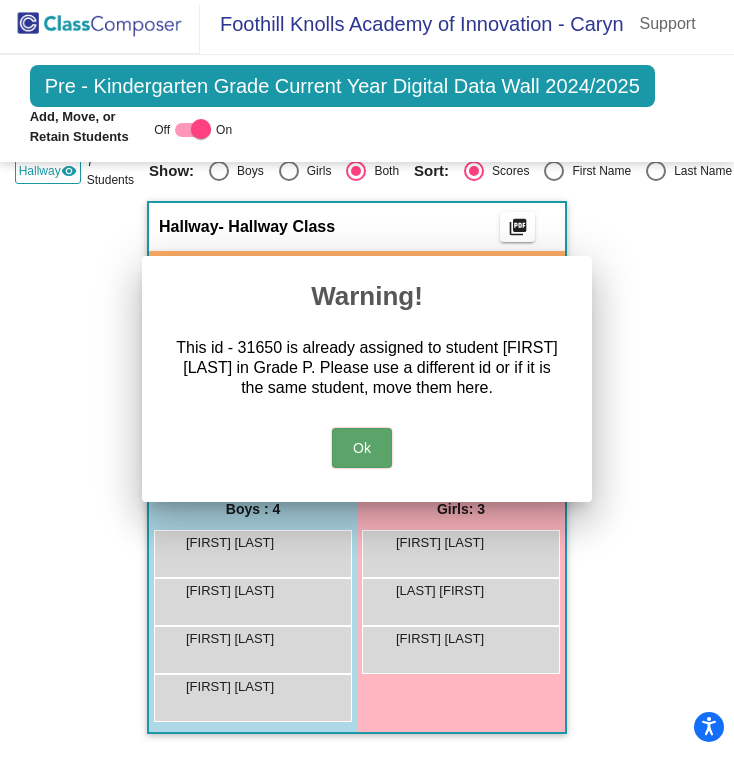scroll, scrollTop: 0, scrollLeft: 0, axis: both 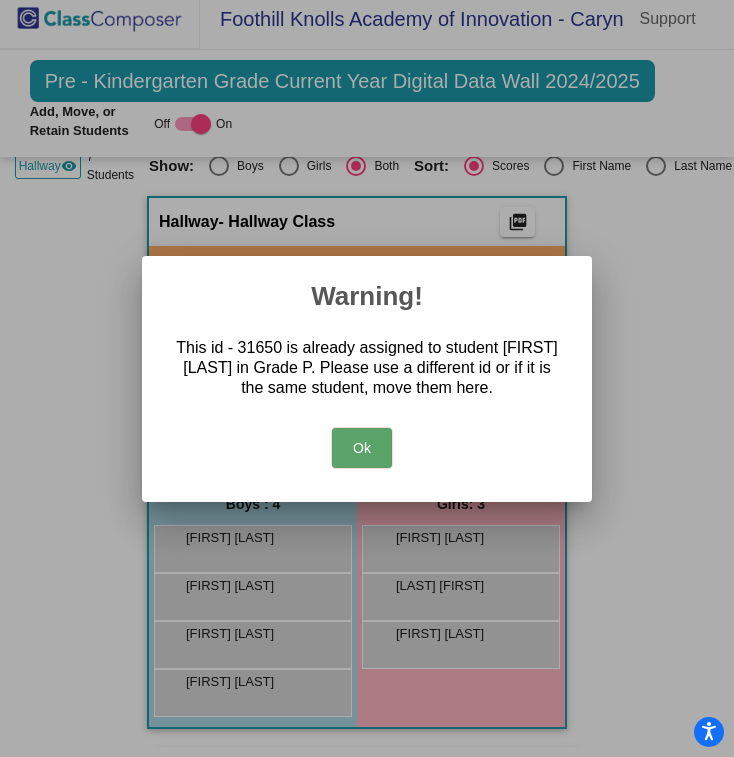 click on "Ok" at bounding box center (362, 448) 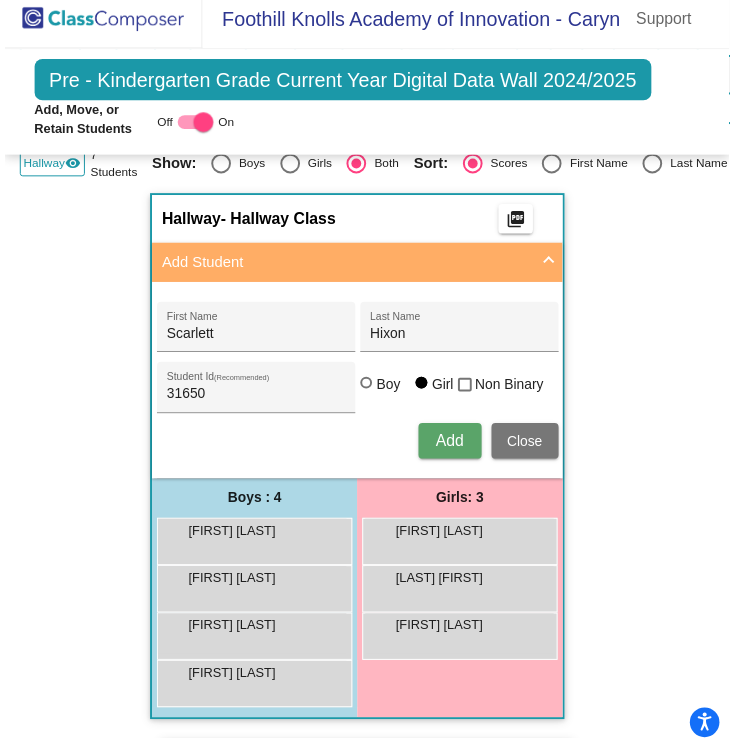 scroll, scrollTop: 10, scrollLeft: 0, axis: vertical 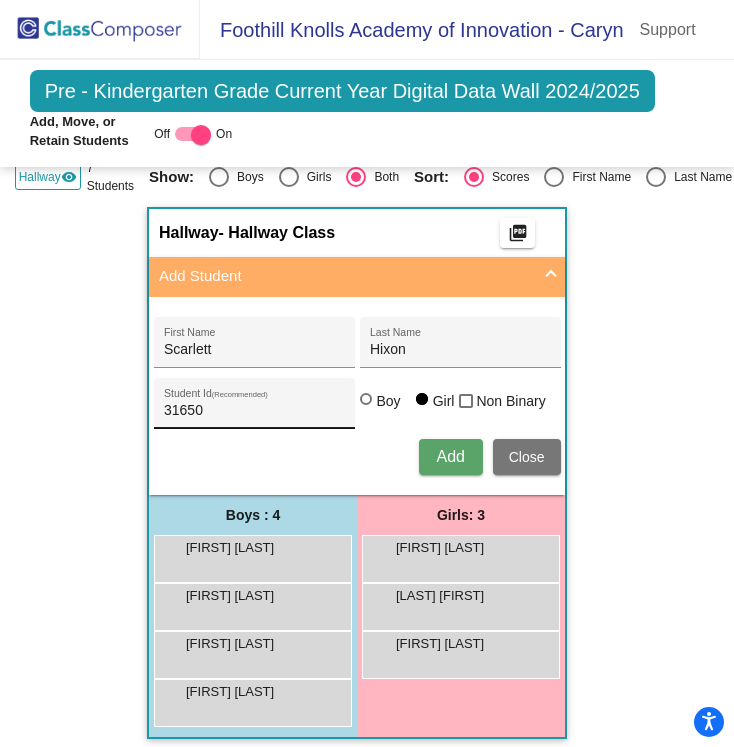click on "31650" at bounding box center [254, 411] 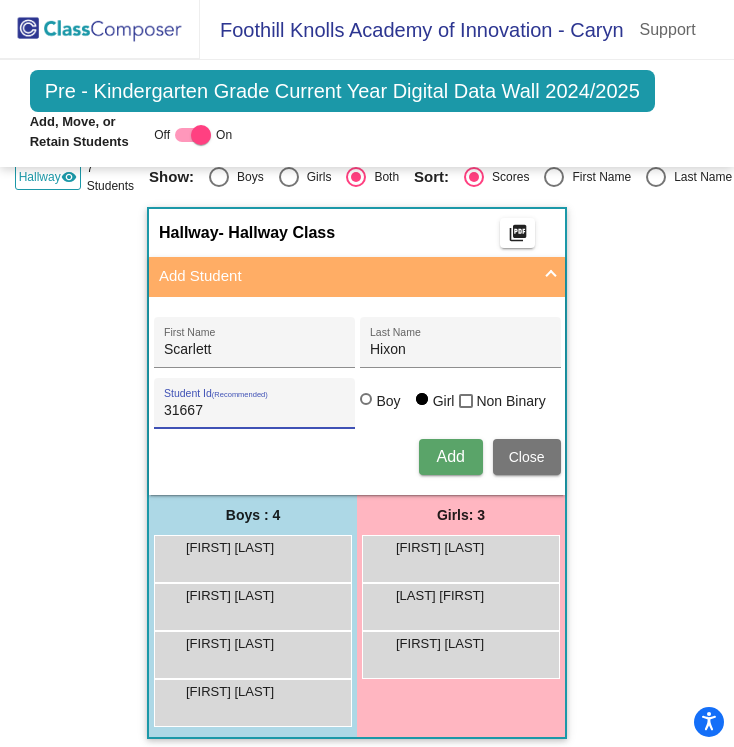 type on "31667" 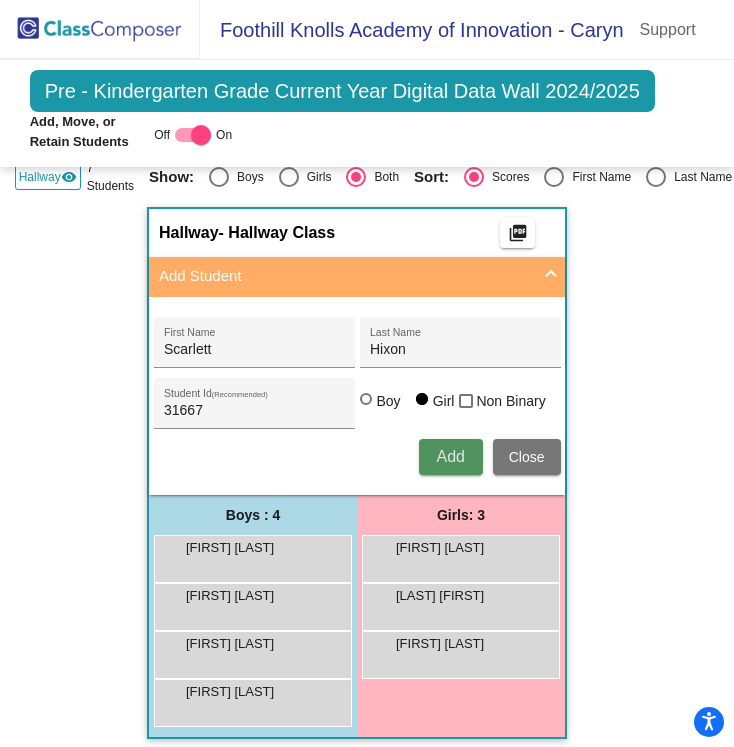 click on "Add" at bounding box center (451, 457) 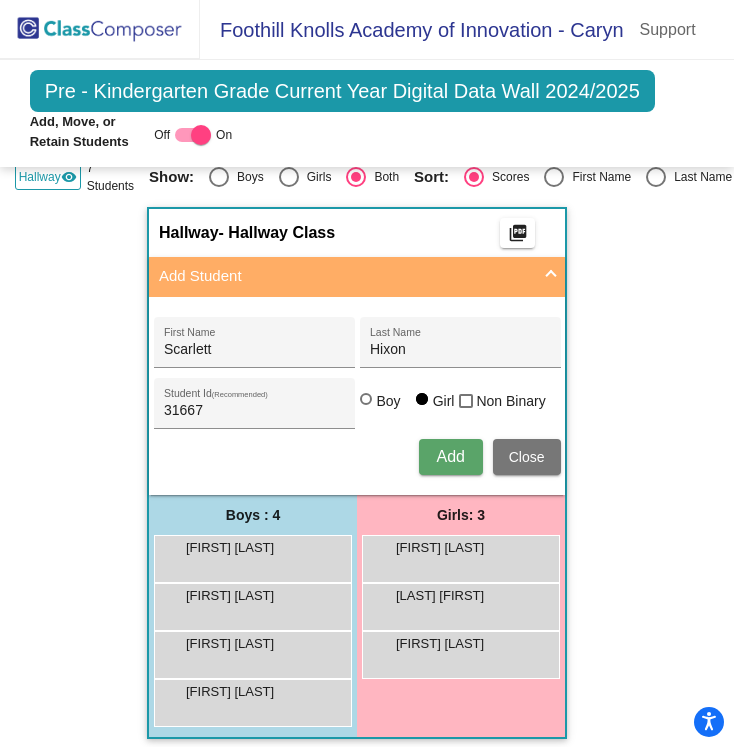 type 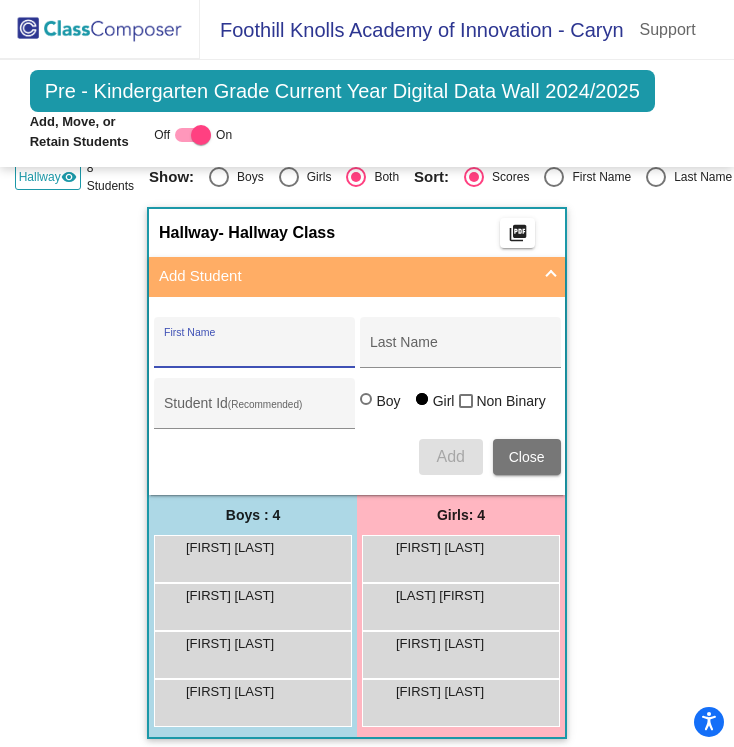 click on "First Name" at bounding box center [254, 350] 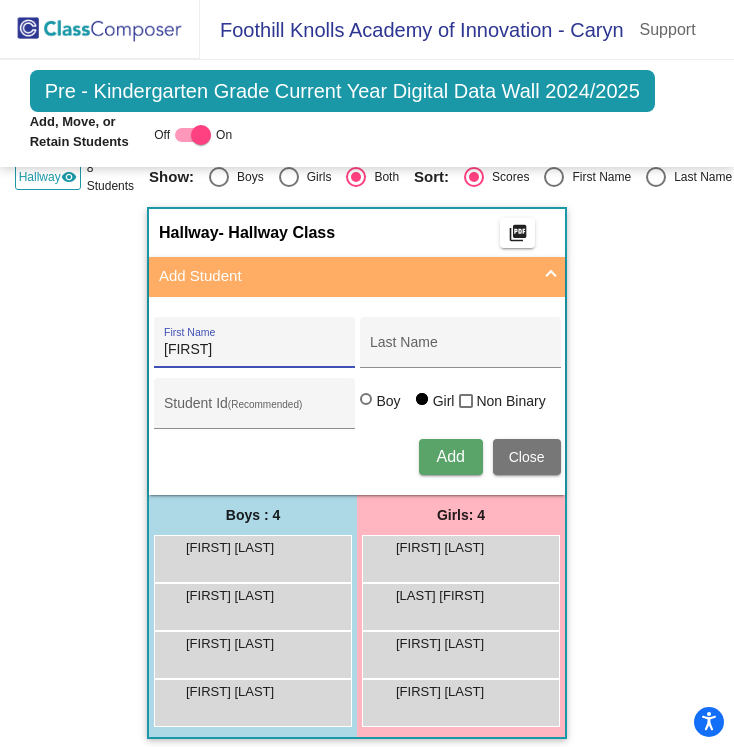 type on "[FIRST]" 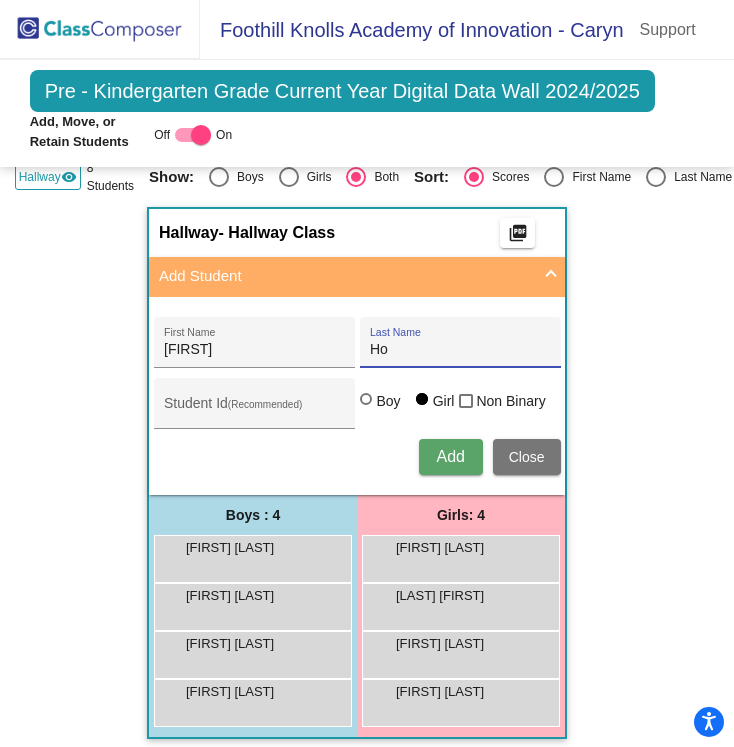 type on "Ho" 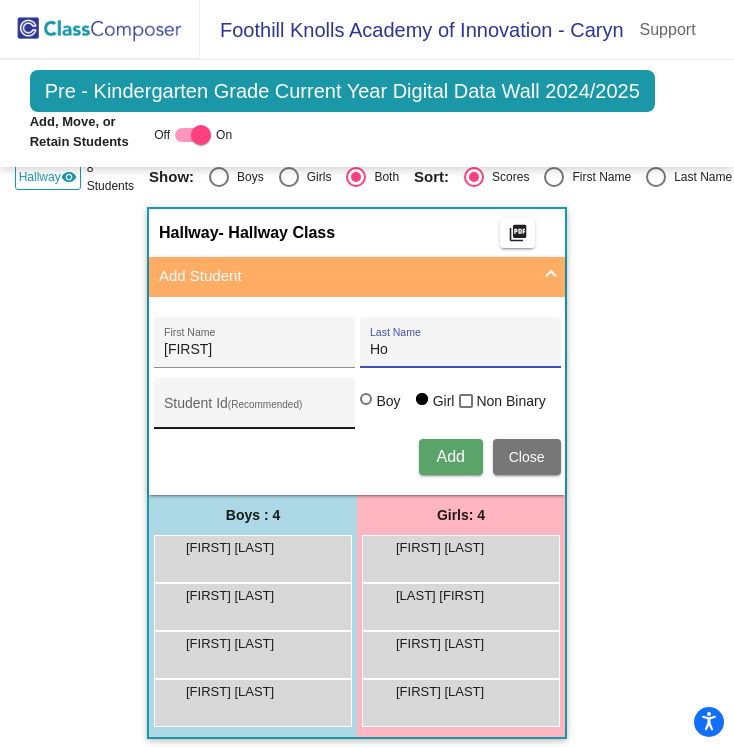 click on "Student Id  (Recommended)" at bounding box center [254, 411] 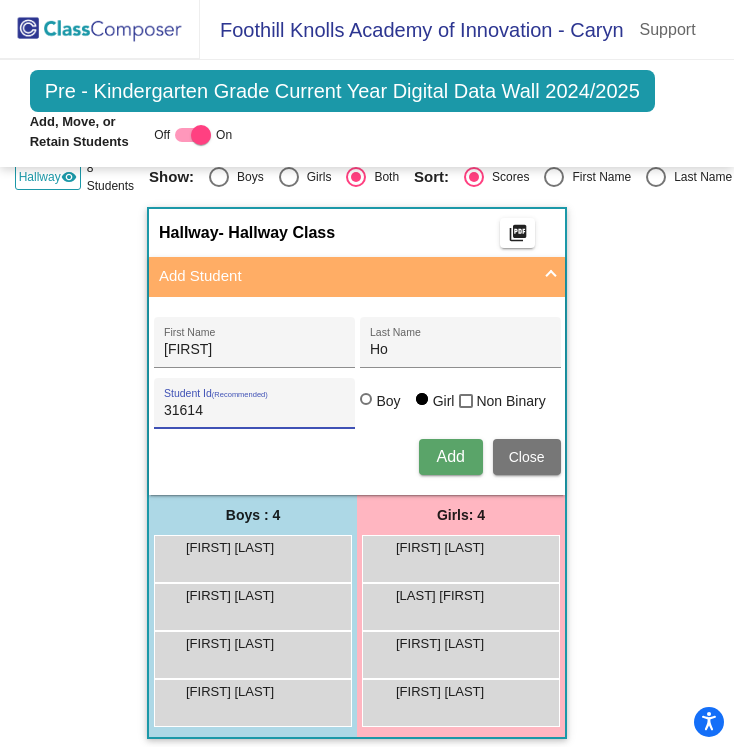 type on "31614" 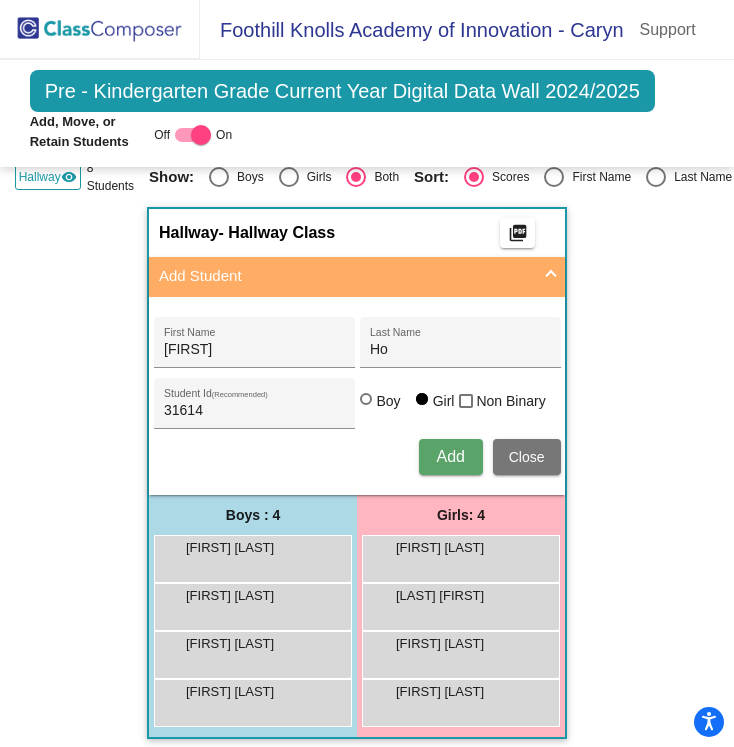 type 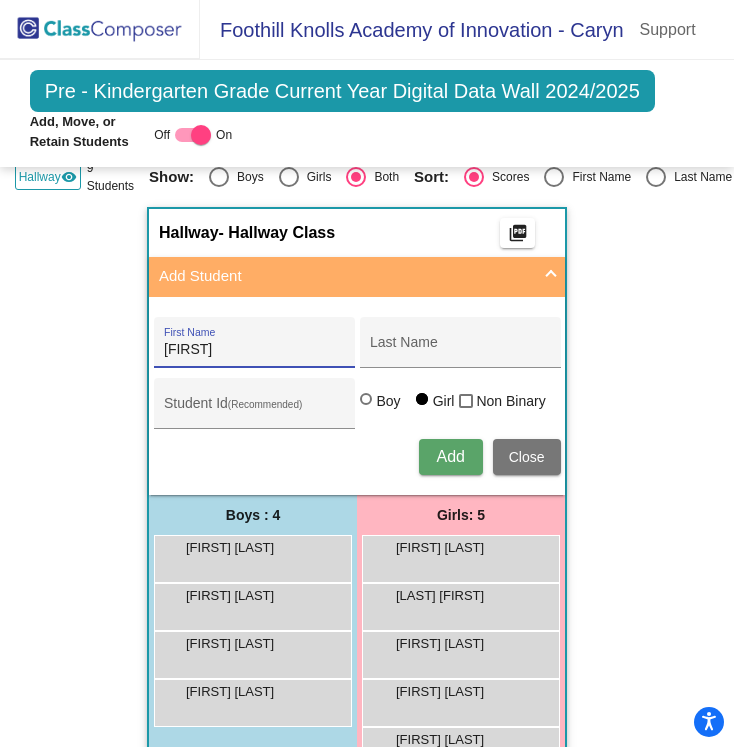 type on "[FIRST]" 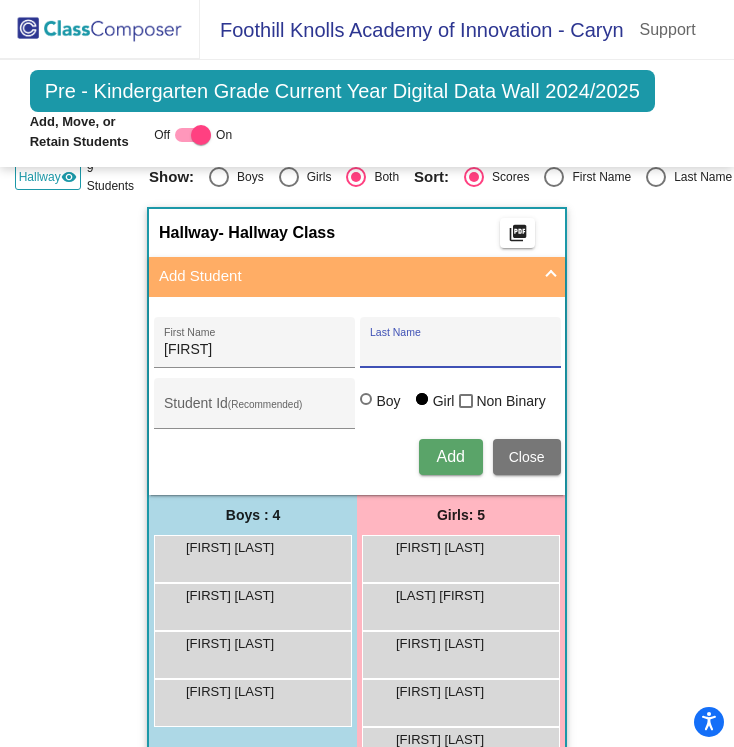click on "Last Name" at bounding box center [460, 350] 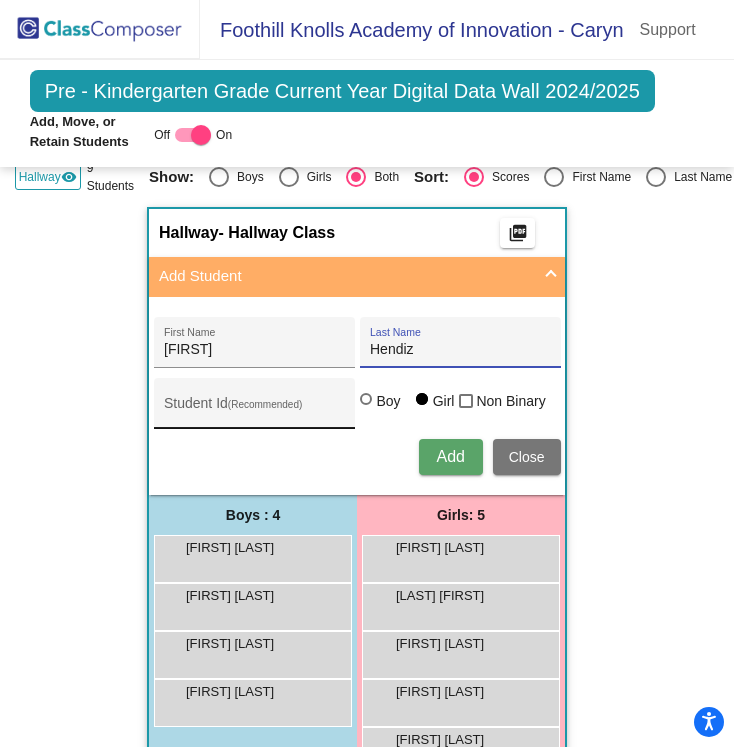 type on "Hendiz" 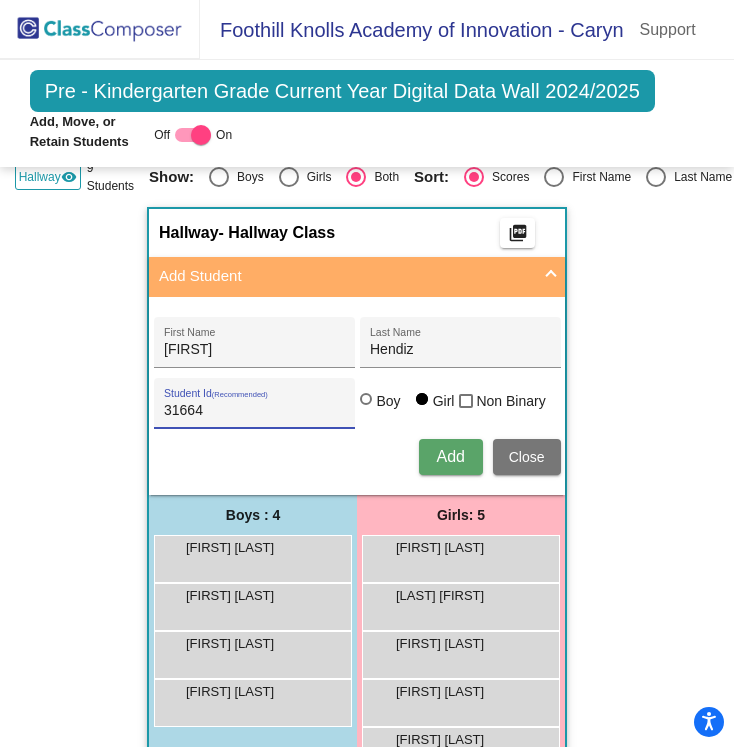 type on "31664" 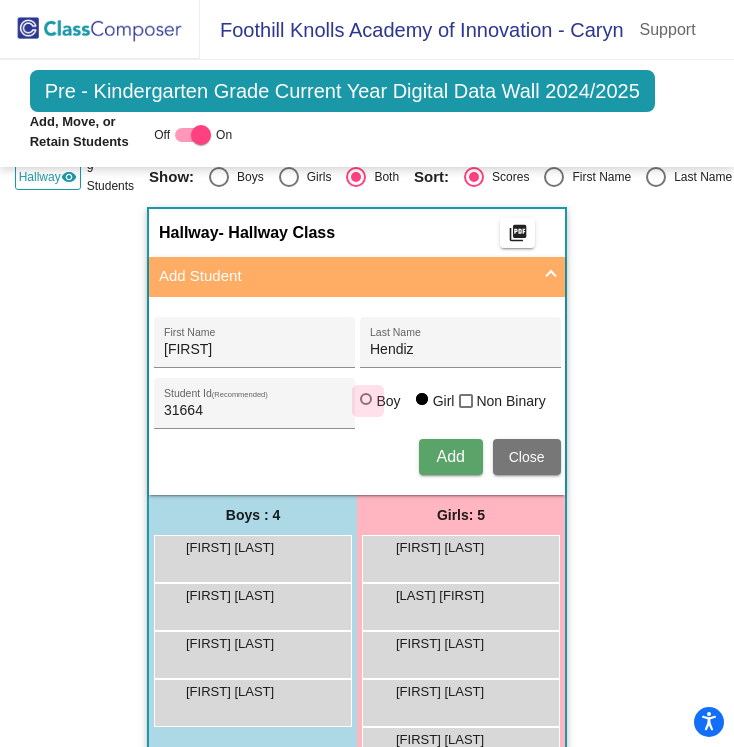 click on "Boy" at bounding box center [388, 401] 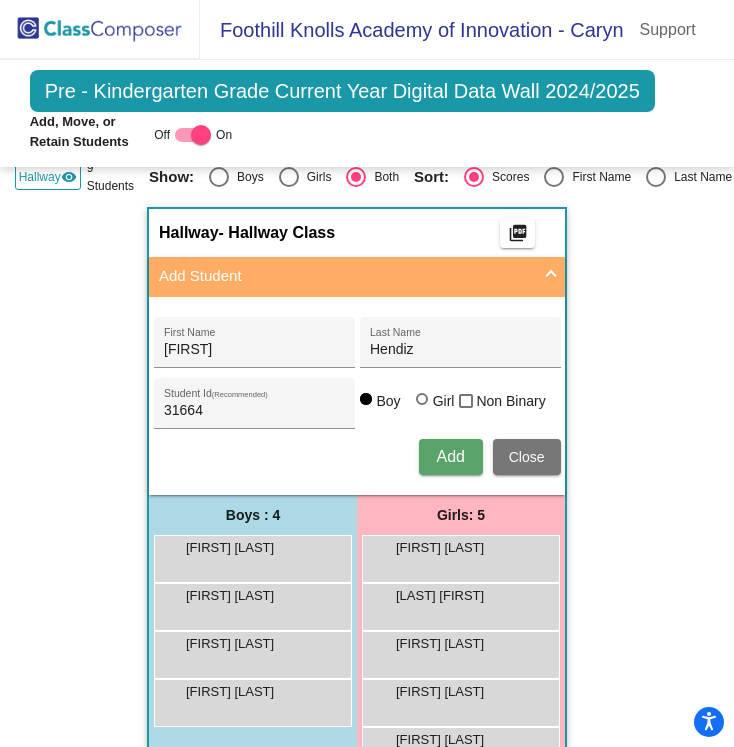scroll, scrollTop: 465, scrollLeft: 0, axis: vertical 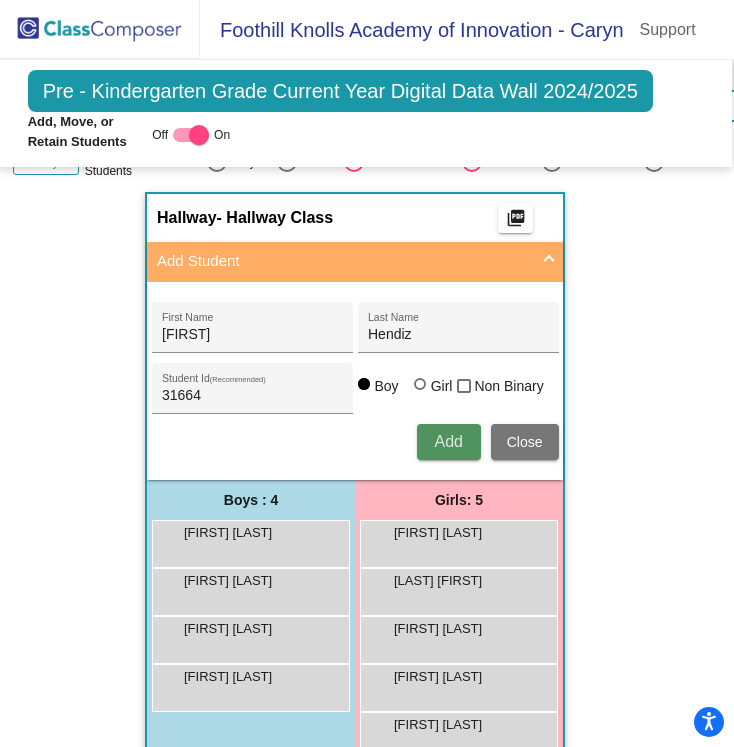 click on "Add" at bounding box center (449, 442) 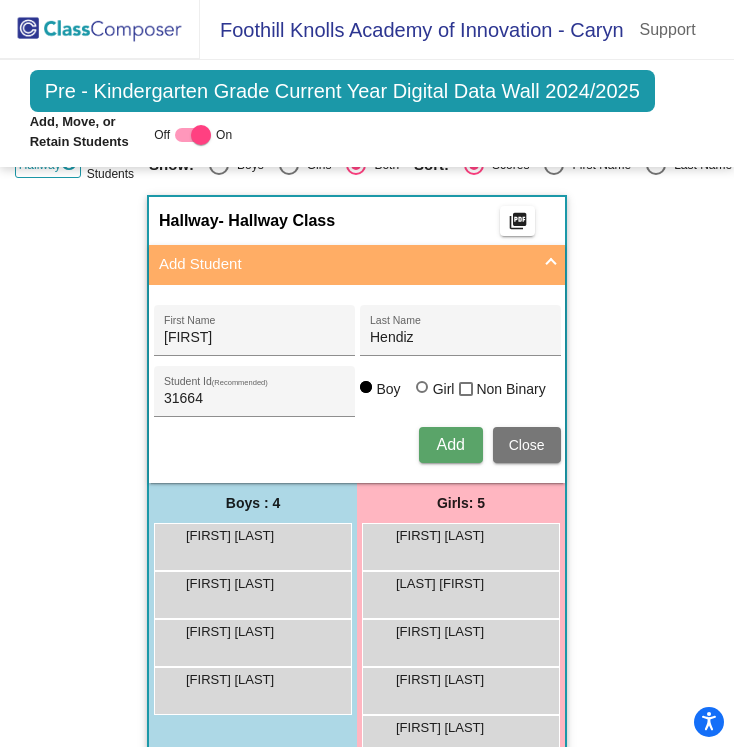 type 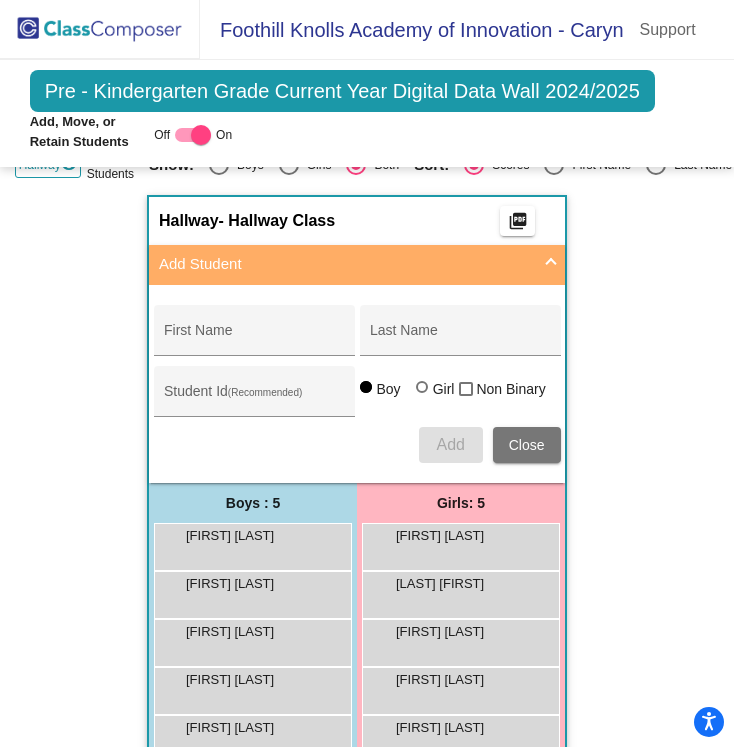 scroll, scrollTop: 463, scrollLeft: 0, axis: vertical 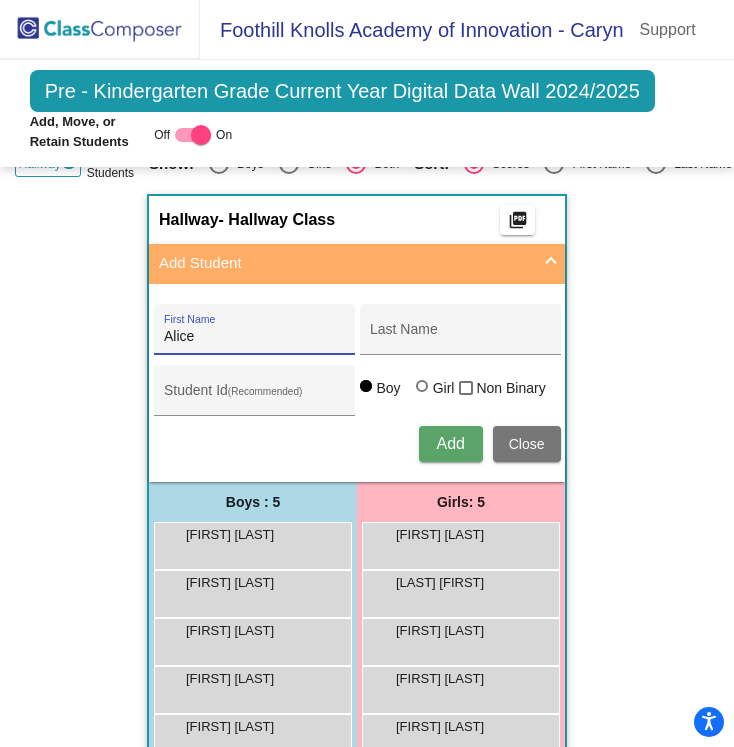type on "Alice" 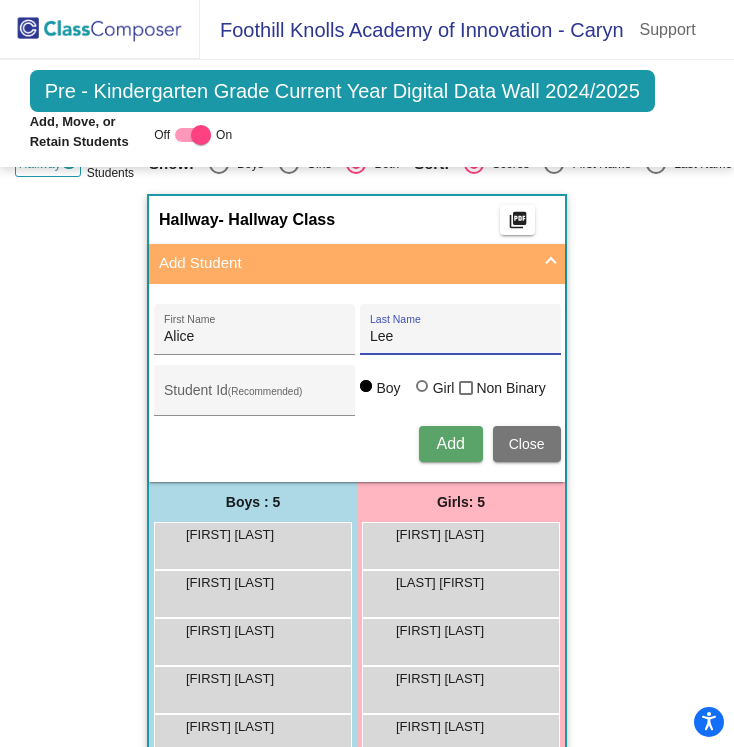 type on "Lee" 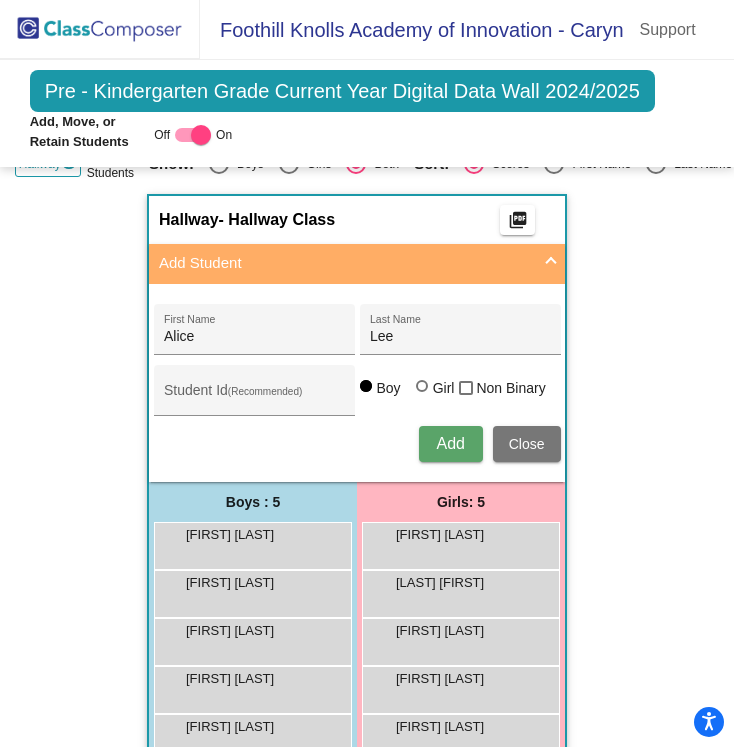 drag, startPoint x: 231, startPoint y: 368, endPoint x: 373, endPoint y: 359, distance: 142.28493 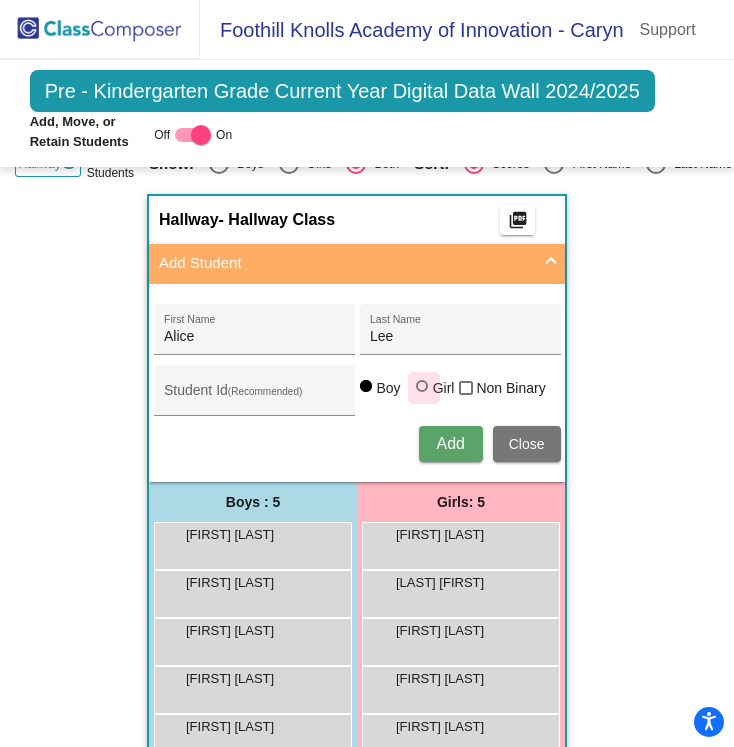 click at bounding box center [422, 386] 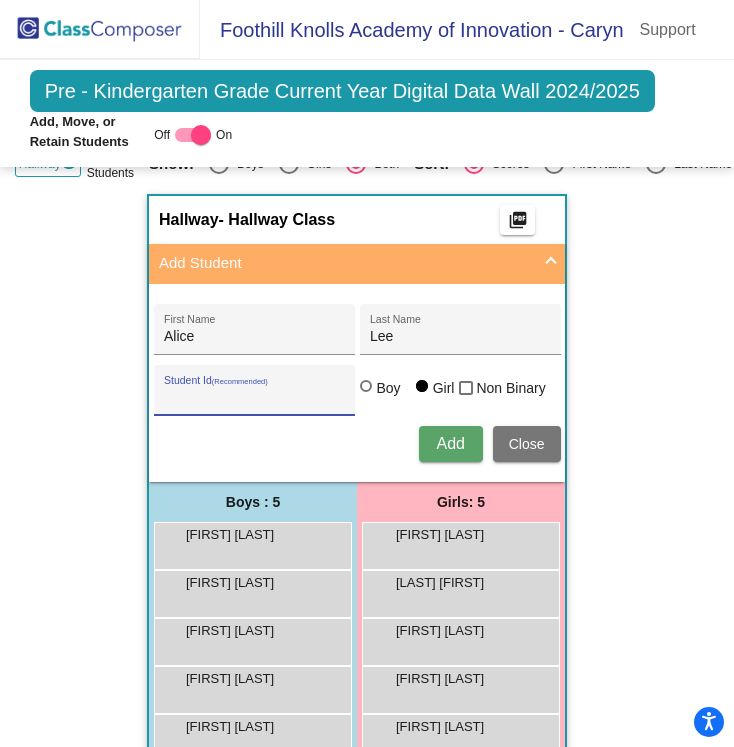 click on "Student Id  (Recommended)" at bounding box center [254, 398] 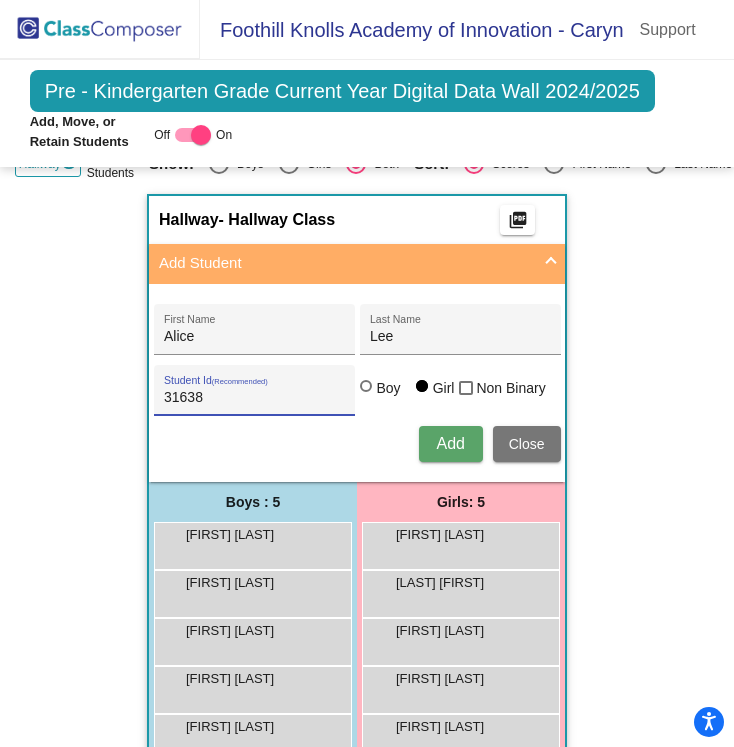 type on "31638" 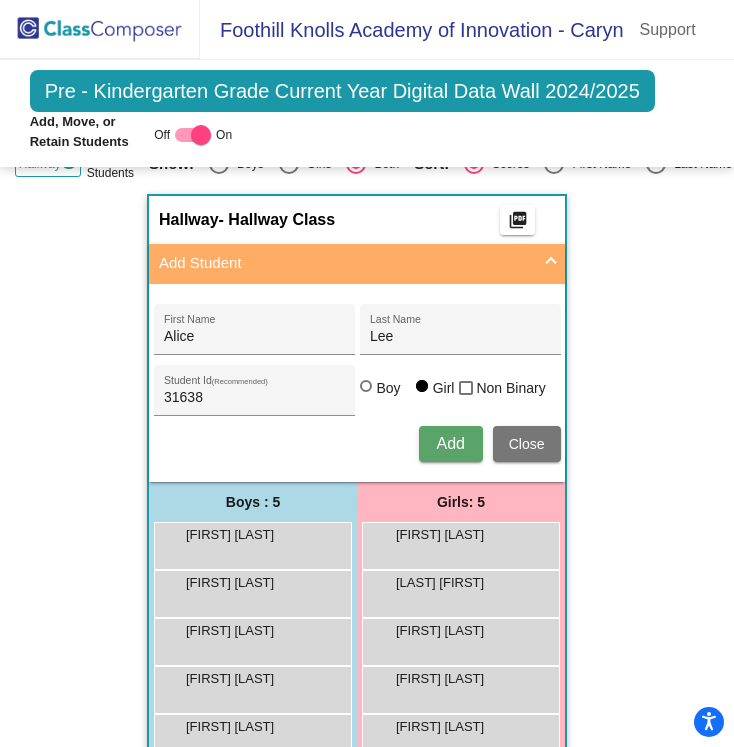 type 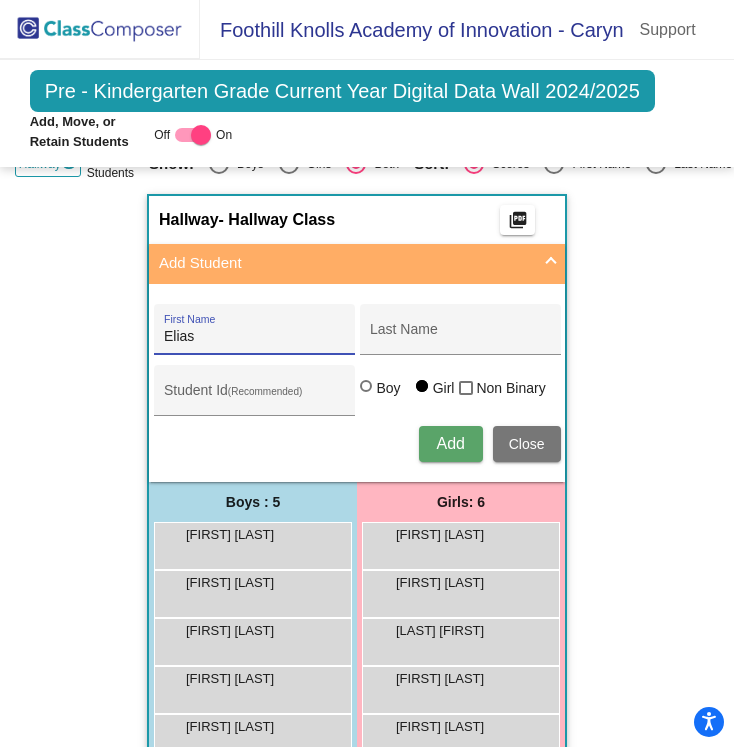 type on "Elias" 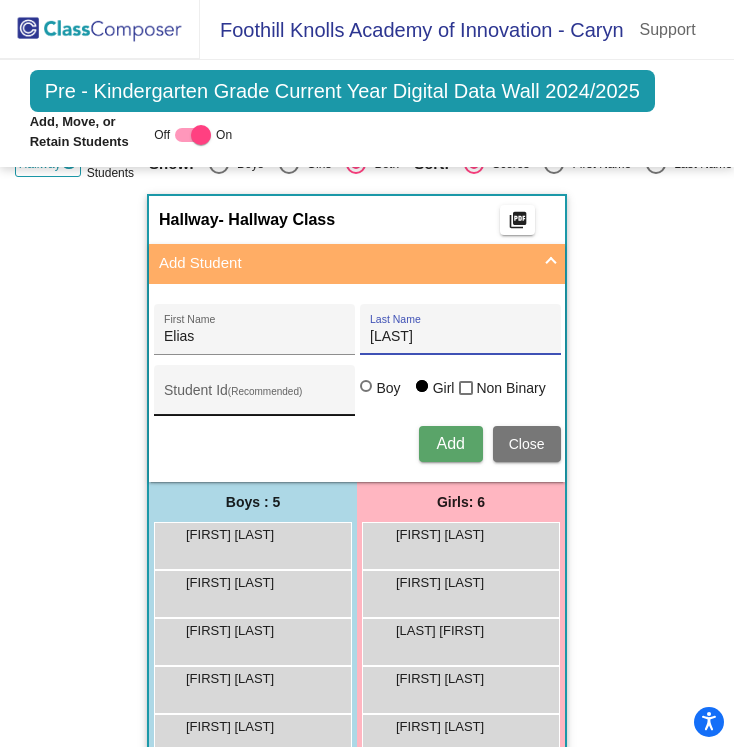 type on "[LAST]" 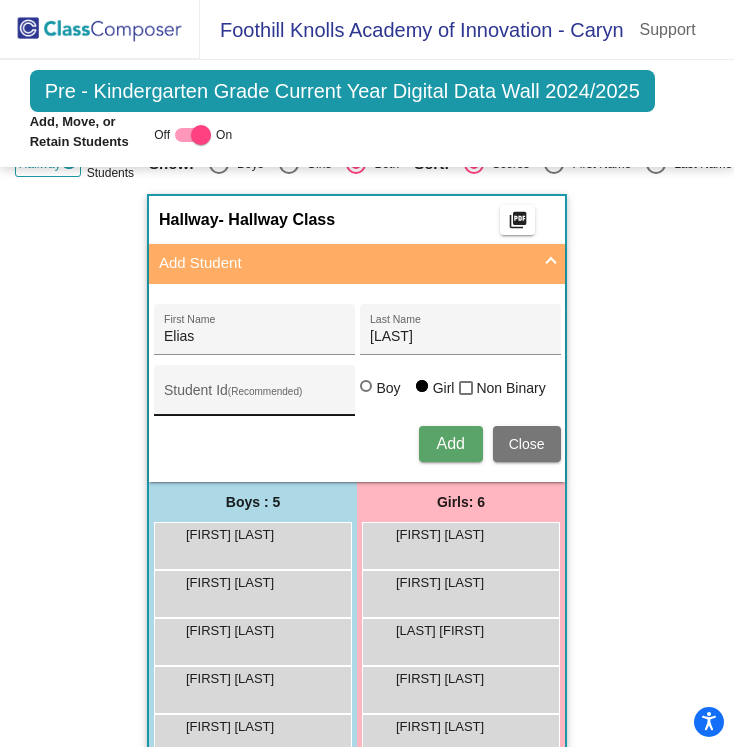 click on "Student Id  (Recommended)" at bounding box center [254, 395] 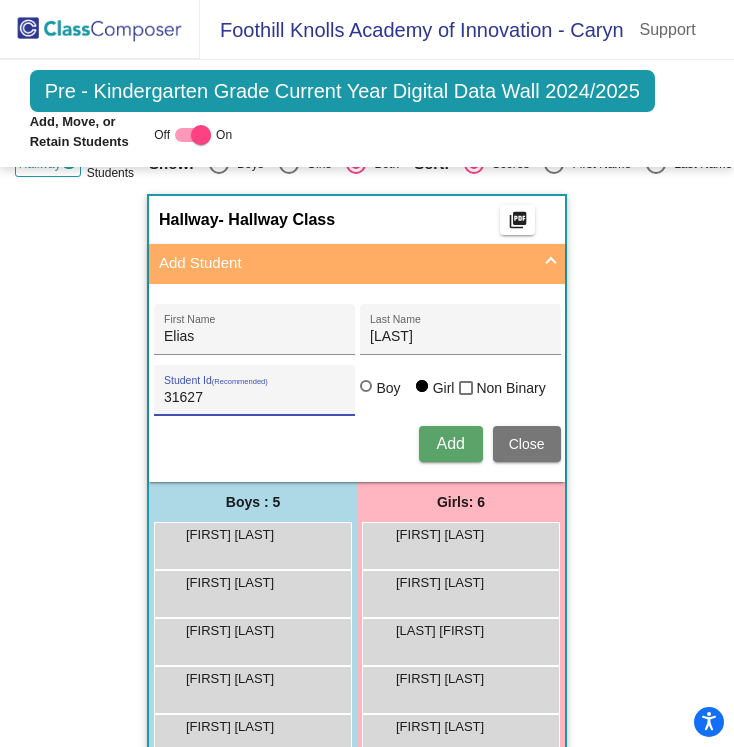 type on "31627" 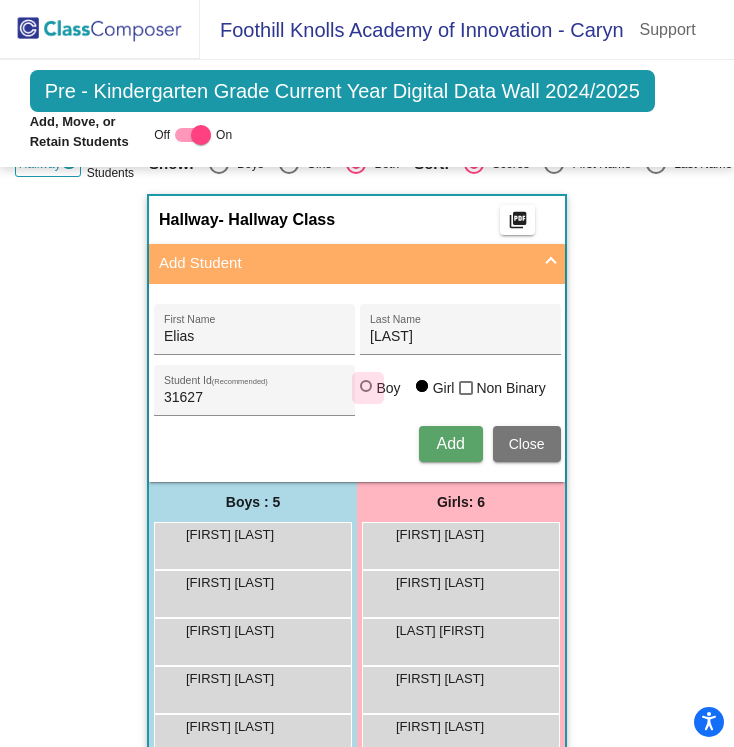 click on "Boy" at bounding box center [388, 388] 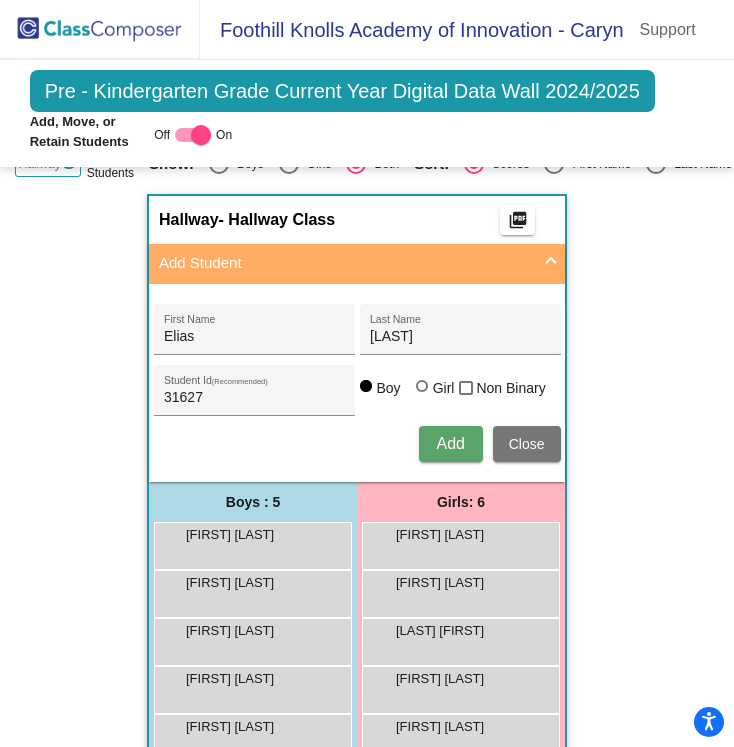 click on "Add" at bounding box center [450, 443] 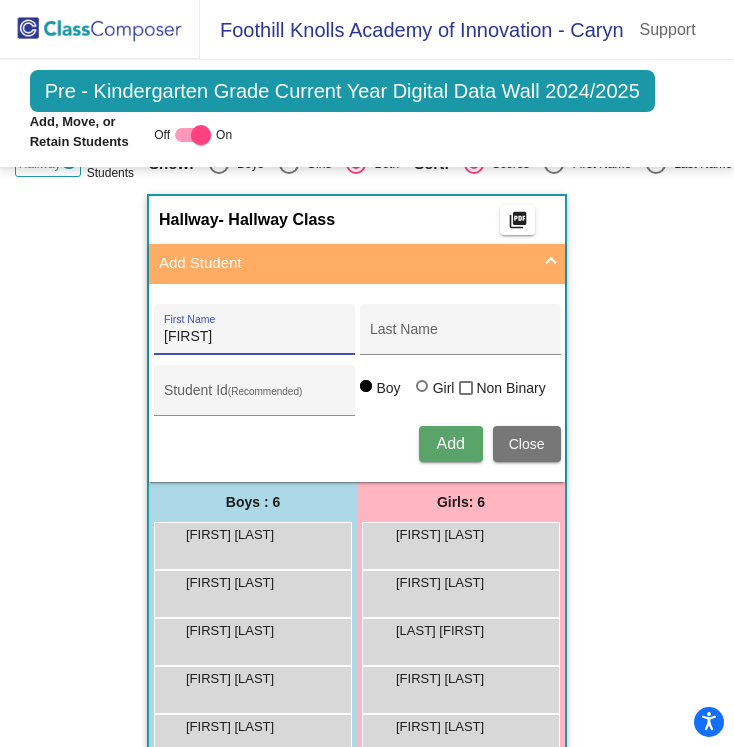 type on "[FIRST]" 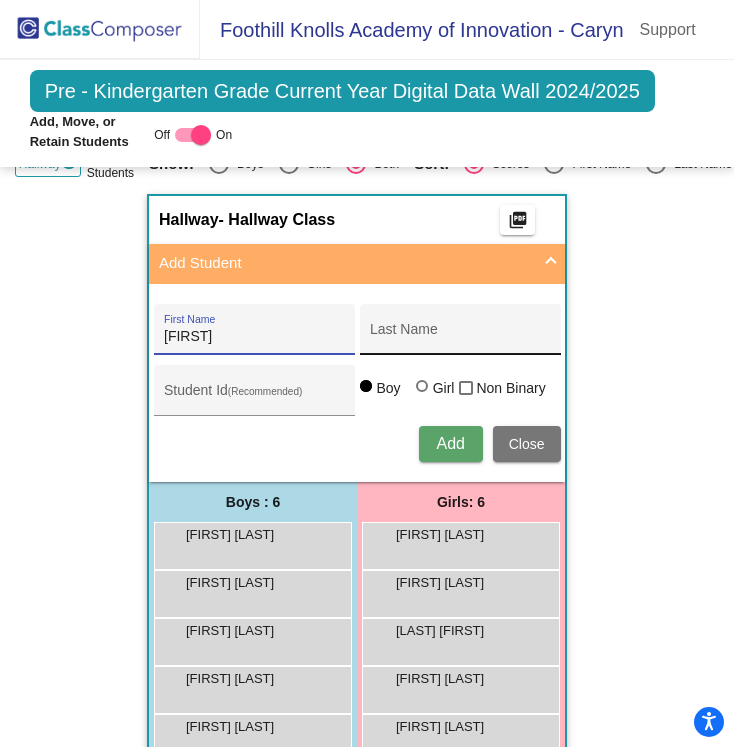 click on "Last Name" at bounding box center [460, 337] 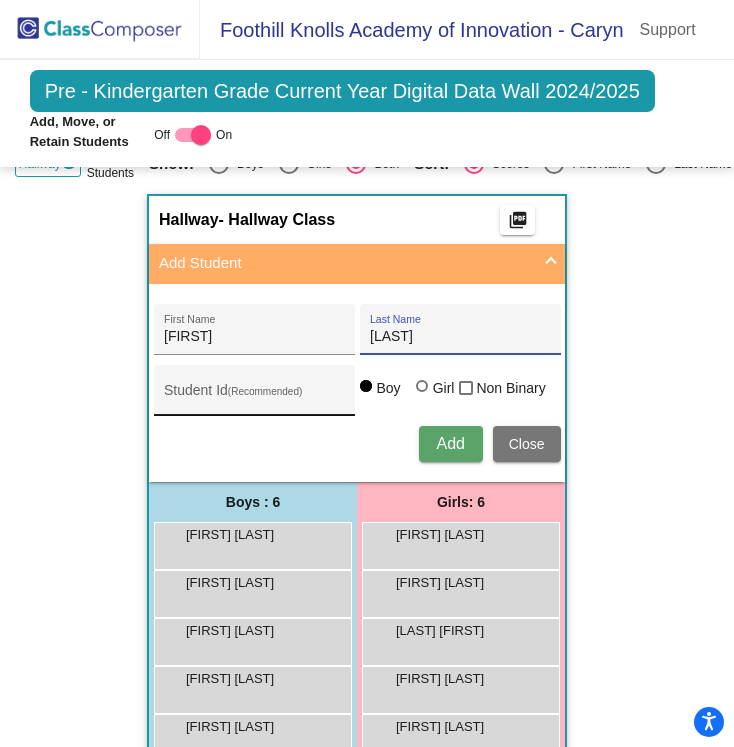 type on "[LAST]" 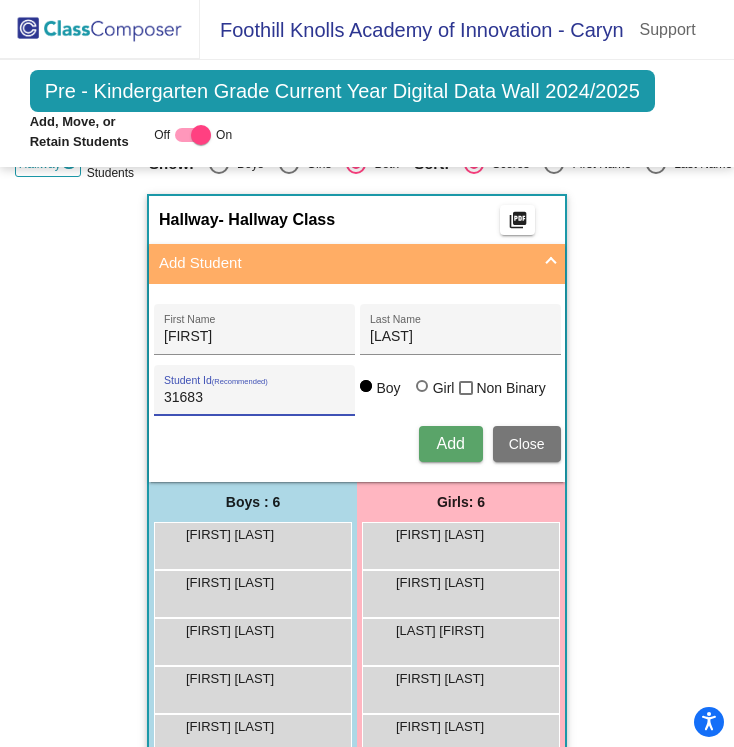 type on "31683" 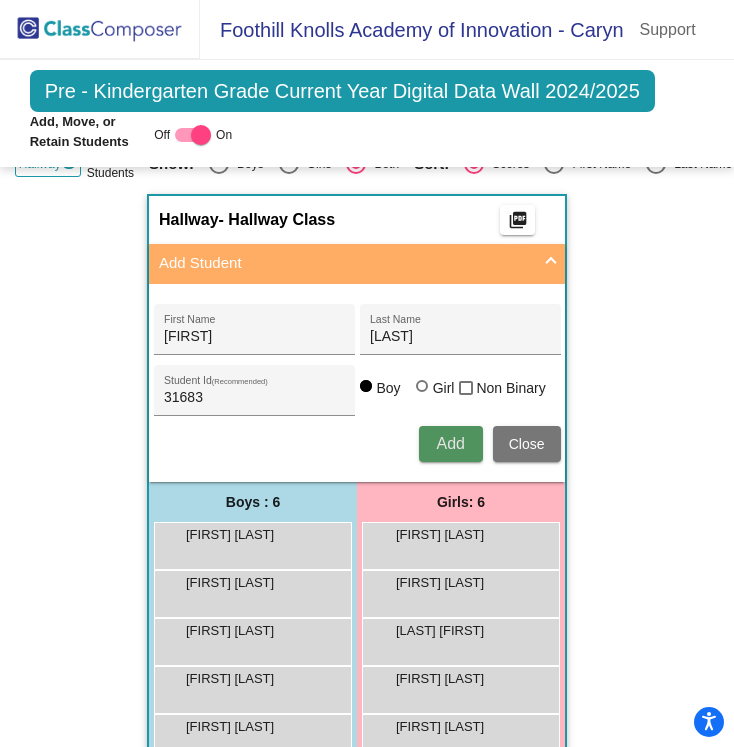 click on "Add" at bounding box center [450, 443] 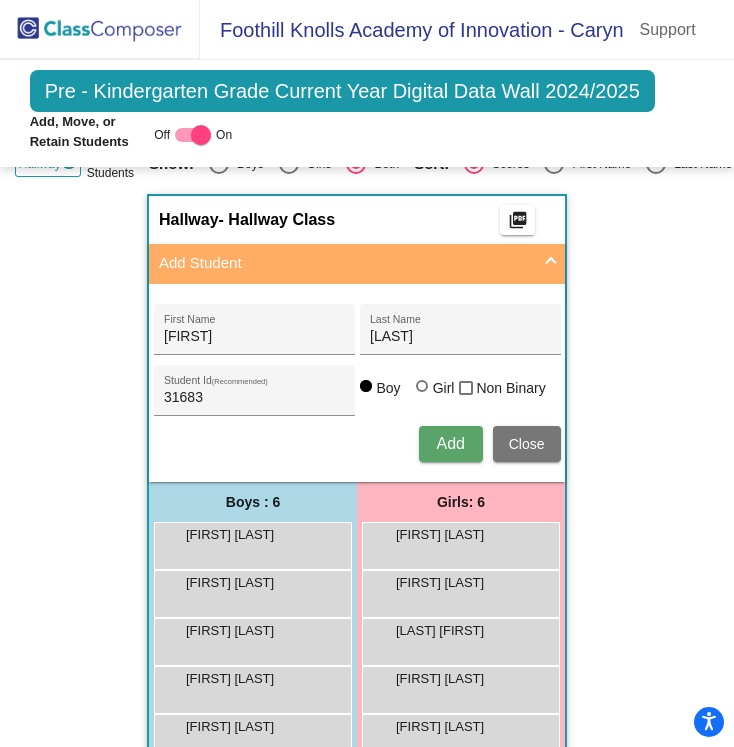 type 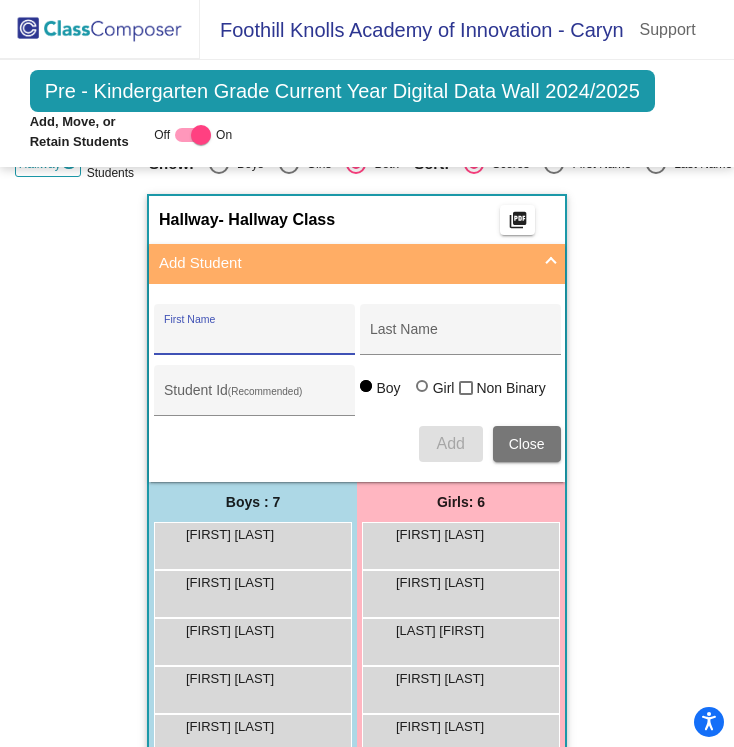 paste on "[FIRST] [LAST], [FIRST]" 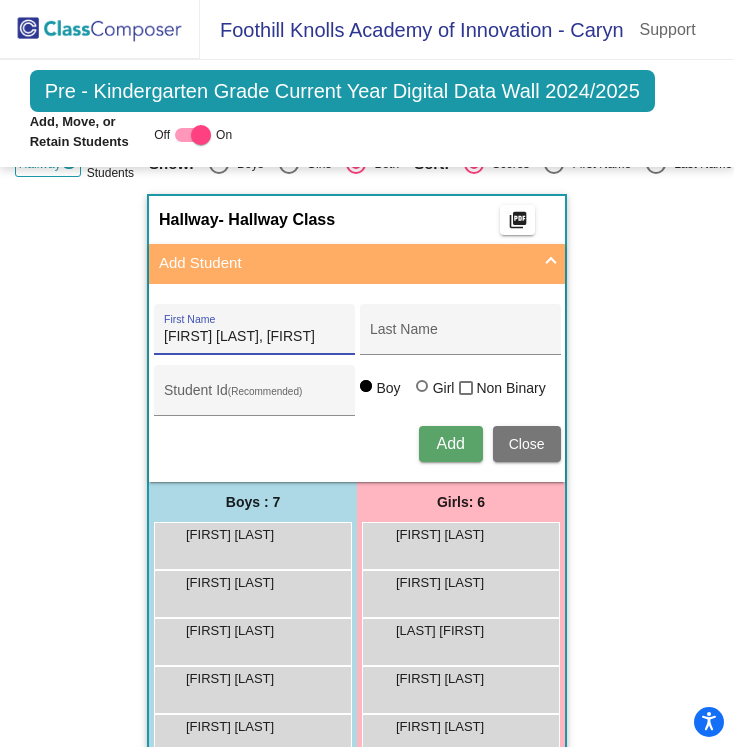 drag, startPoint x: 260, startPoint y: 326, endPoint x: 148, endPoint y: 324, distance: 112.01785 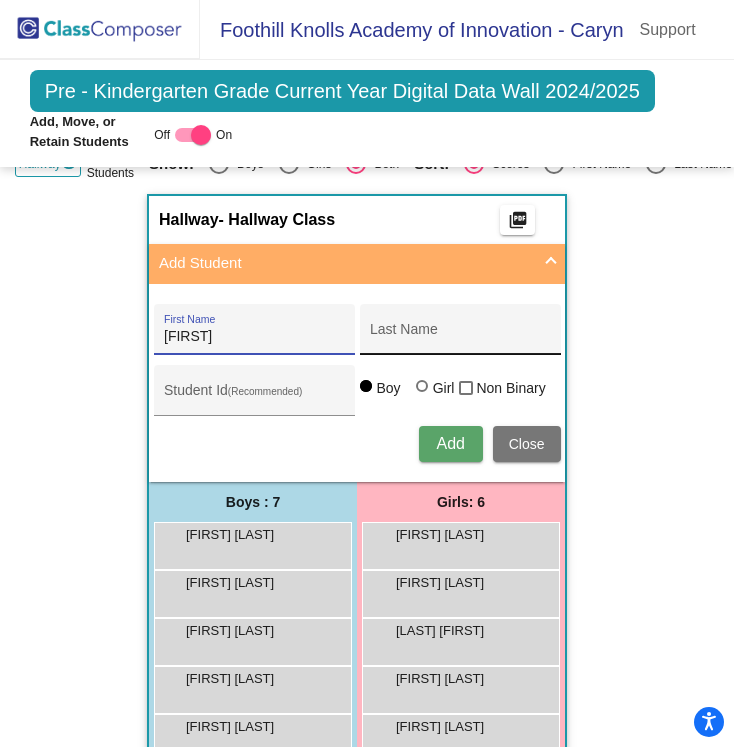 type on "[FIRST]" 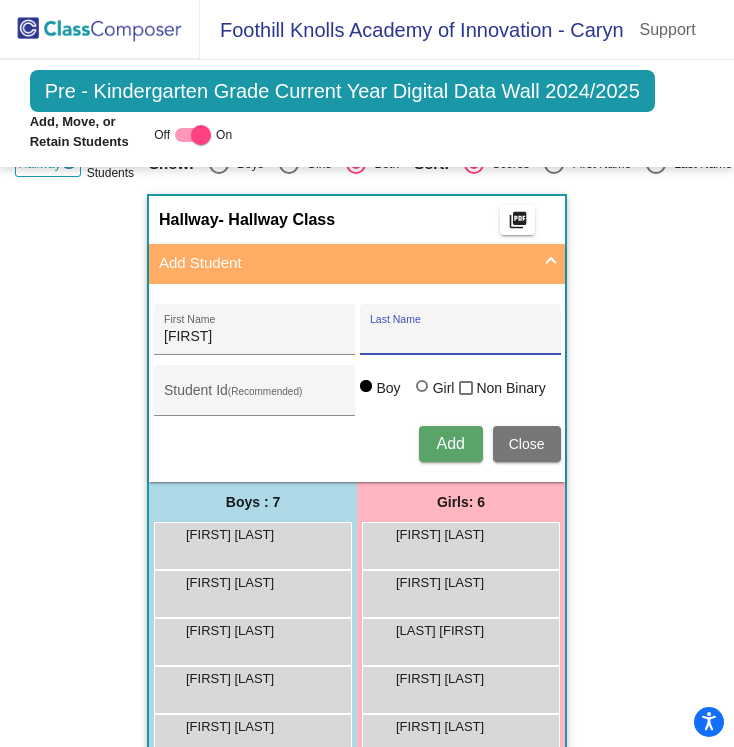 paste on "Muniz-Guzman," 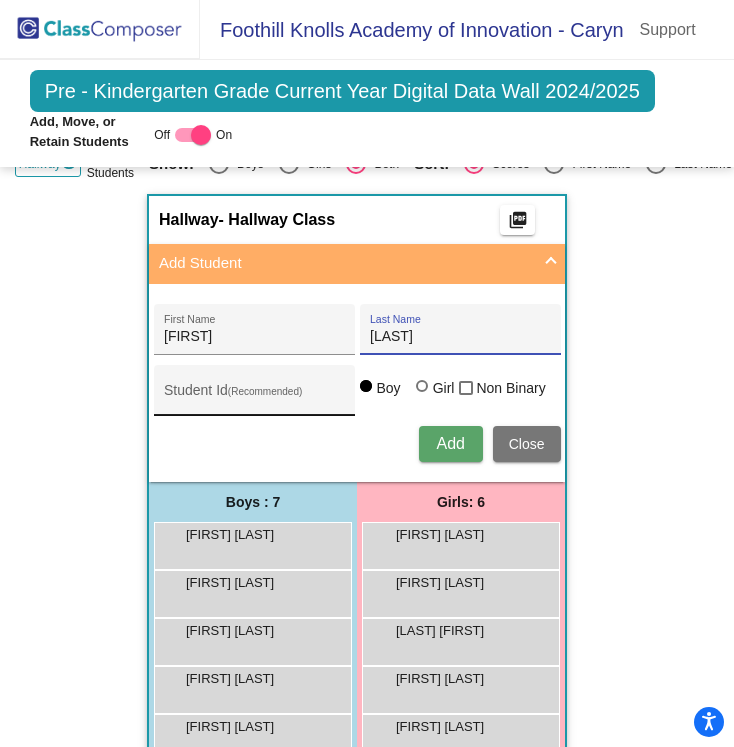type on "[LAST]" 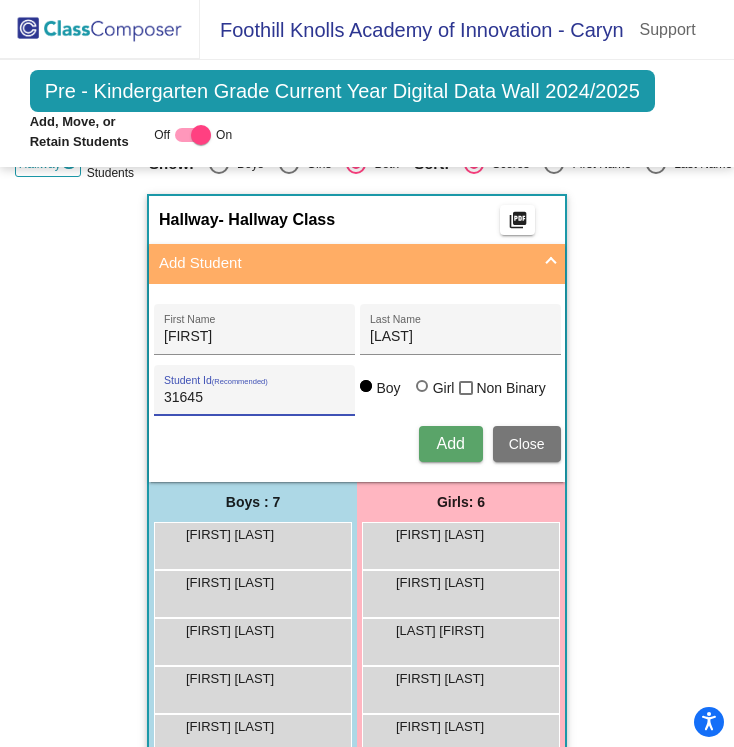 type on "31645" 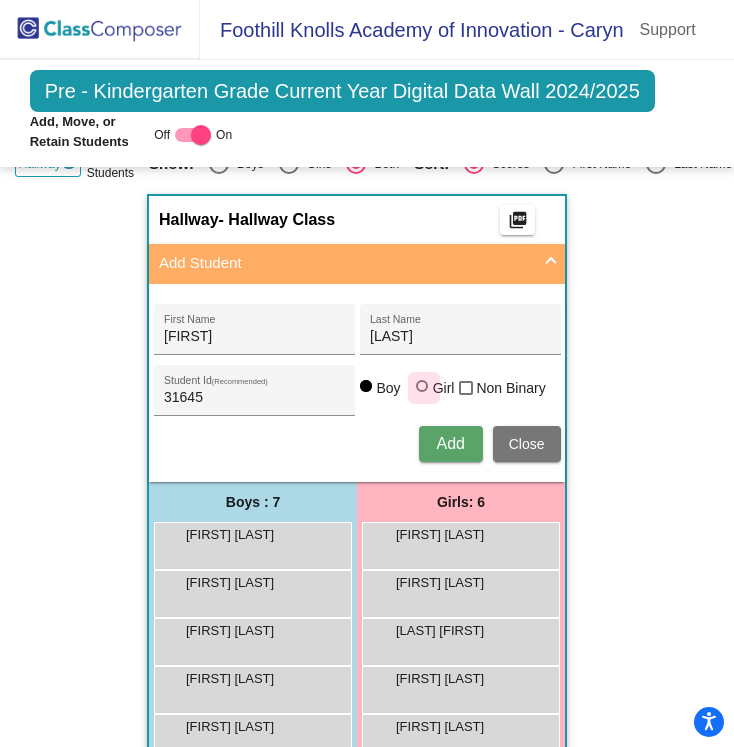 drag, startPoint x: 419, startPoint y: 382, endPoint x: 429, endPoint y: 435, distance: 53.935146 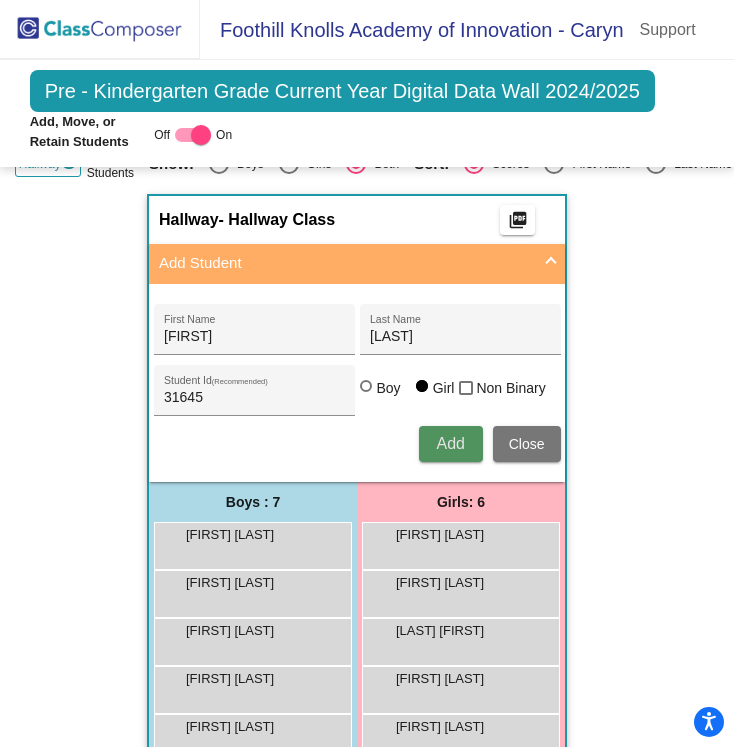click on "Add" at bounding box center (450, 443) 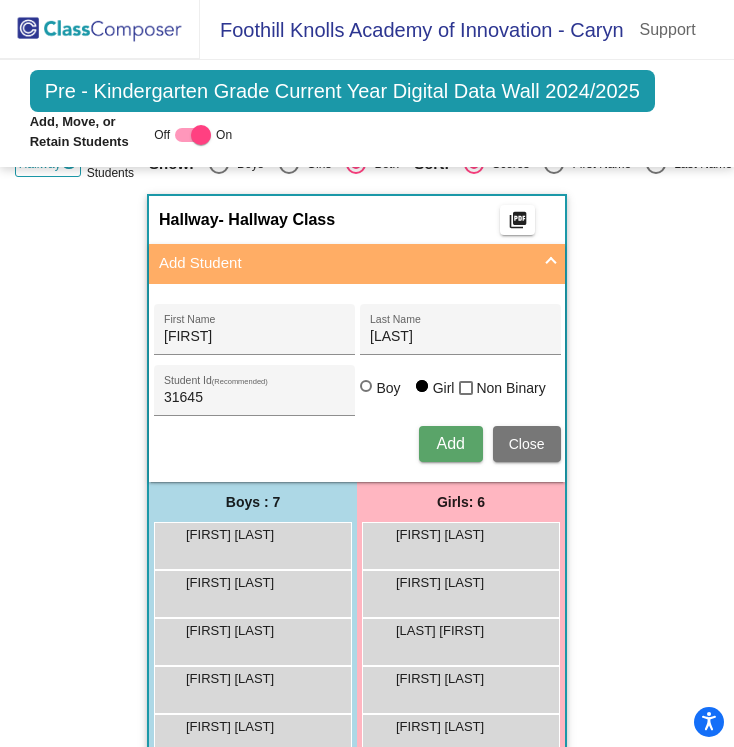 type 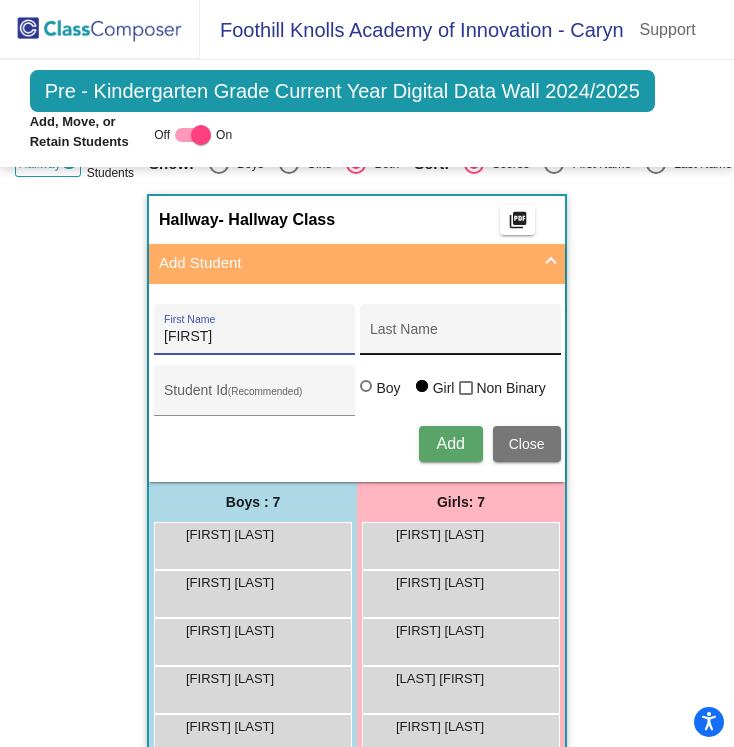 type on "[FIRST]" 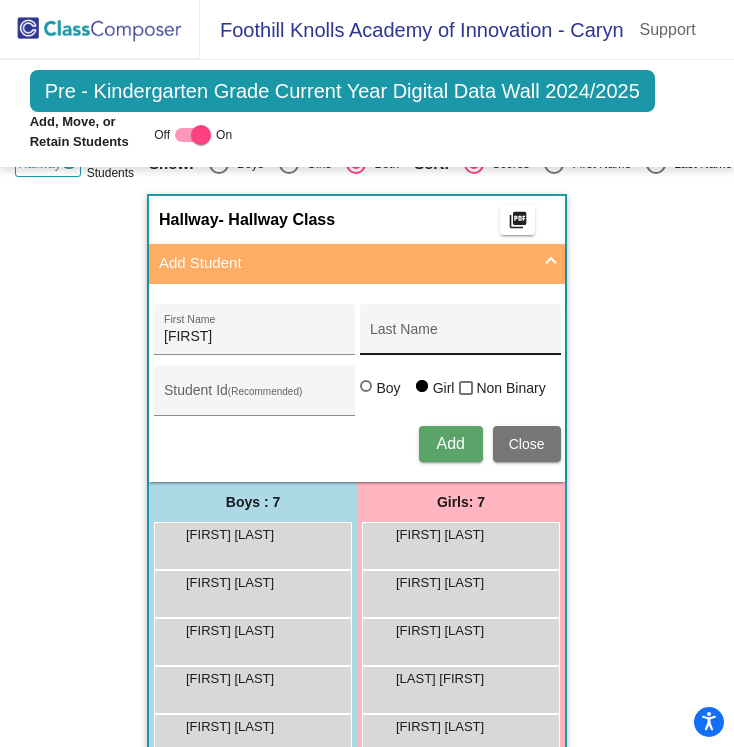 click on "Last Name" at bounding box center (460, 334) 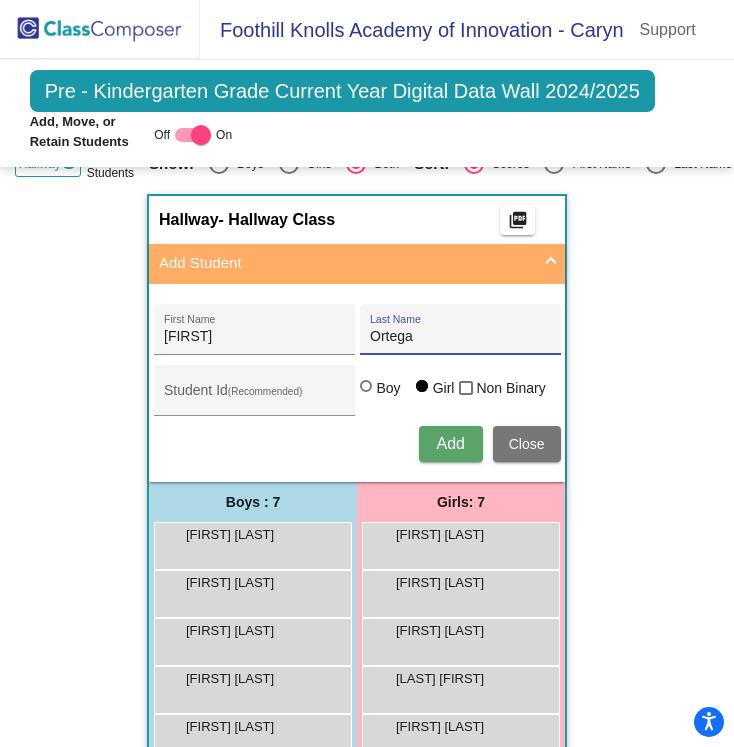 type on "Ortega" 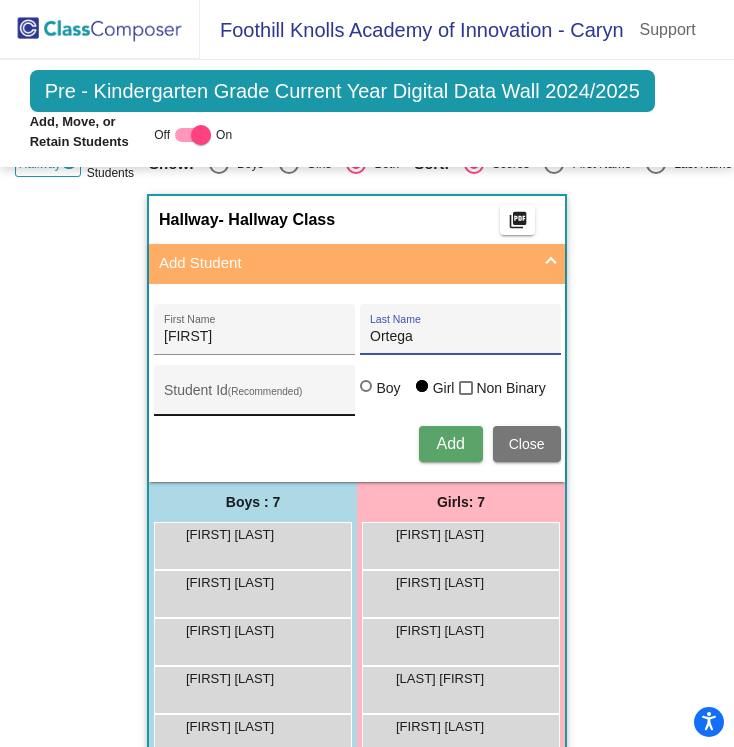 click on "Student Id  (Recommended)" at bounding box center [254, 398] 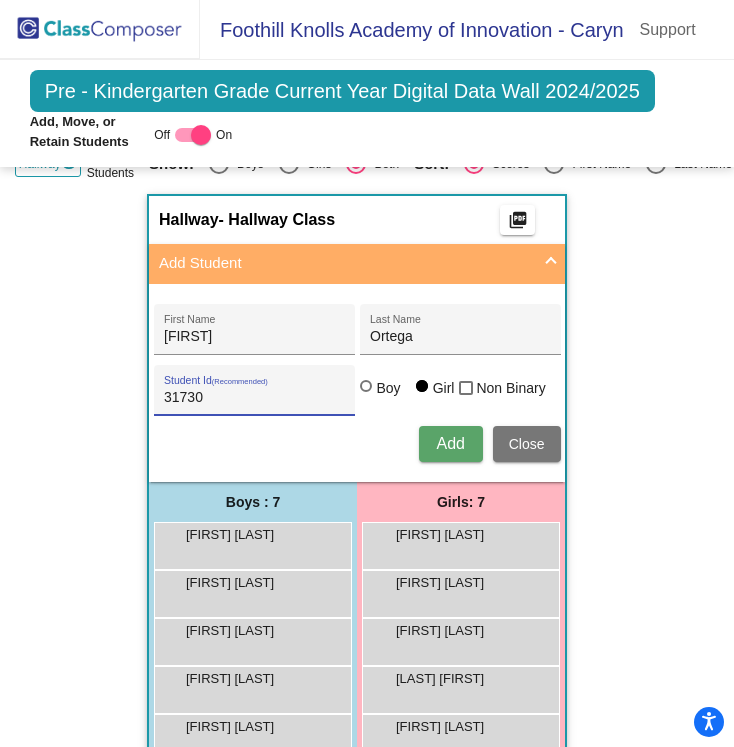 type on "31730" 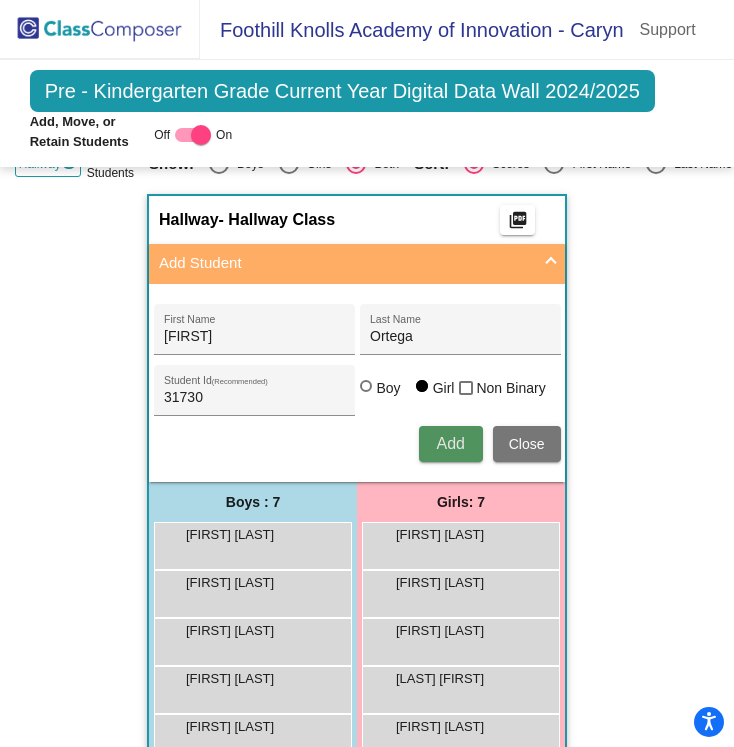 click on "Add" at bounding box center [450, 443] 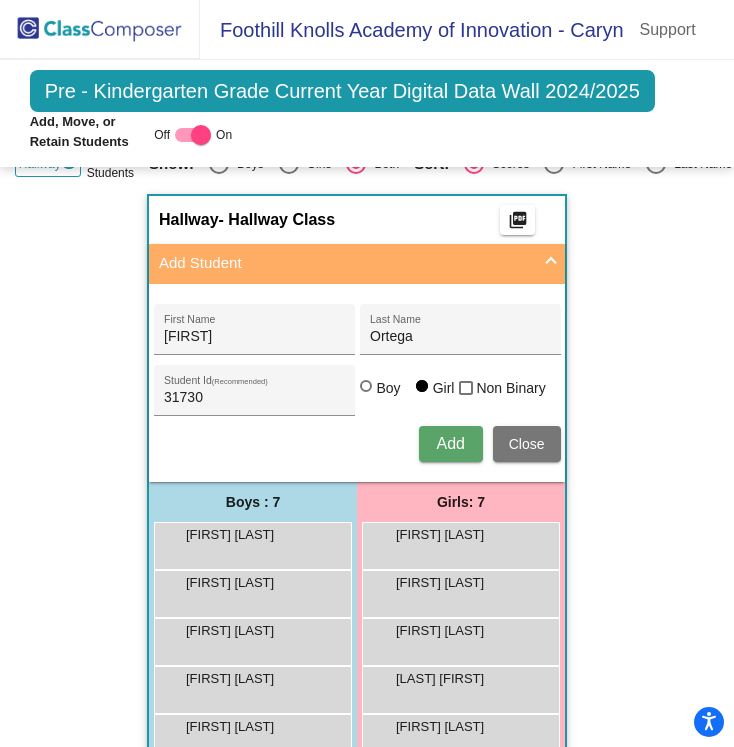 type 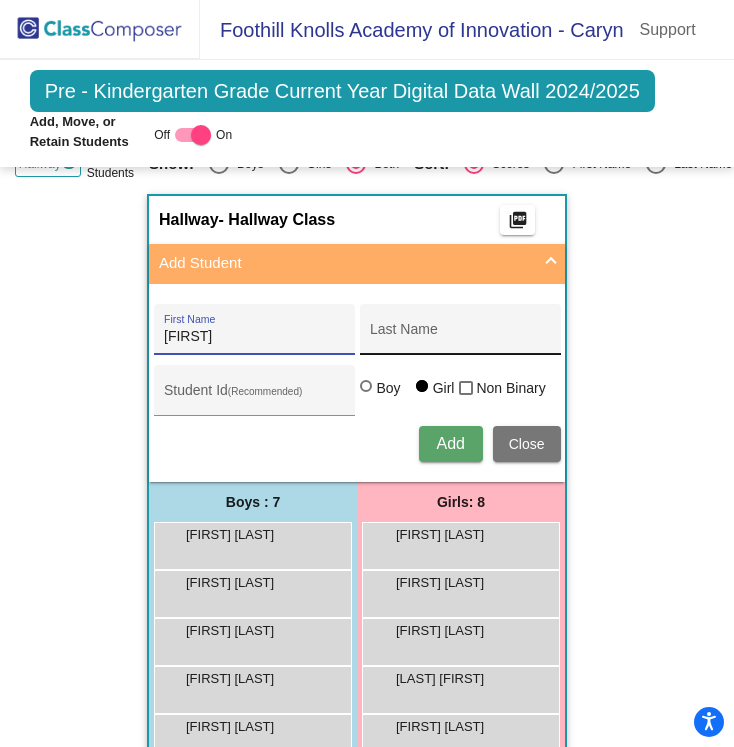 type on "[FIRST]" 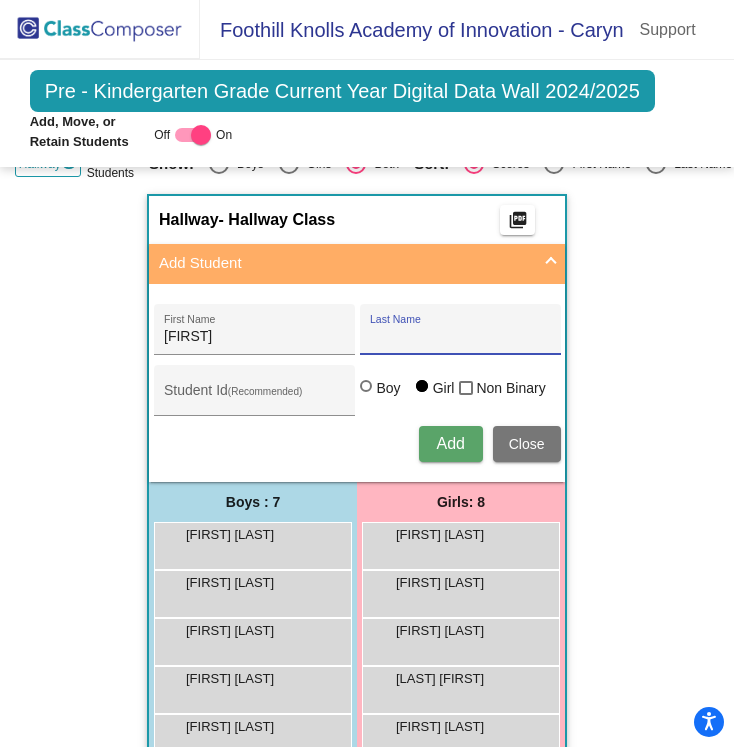 click on "Last Name" at bounding box center [460, 337] 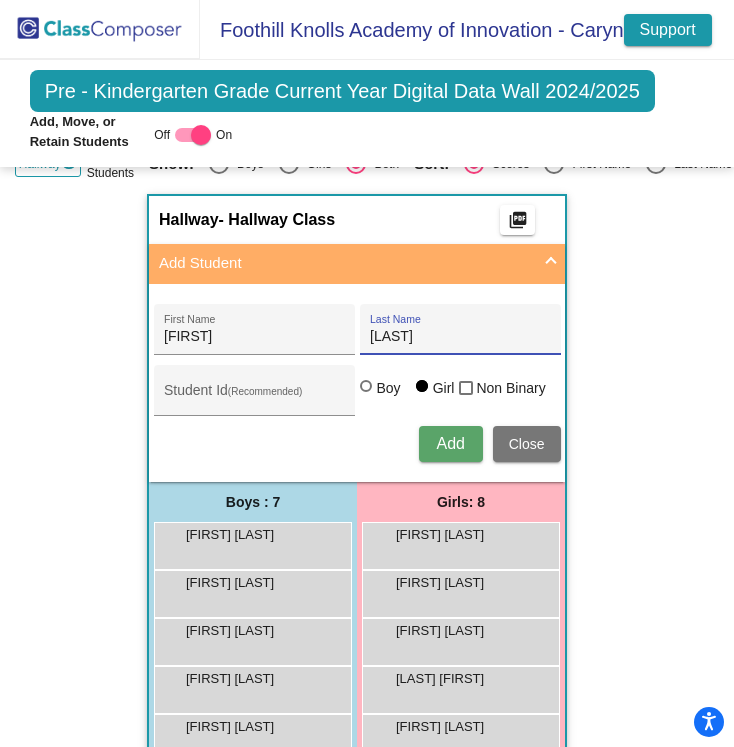 type on "[LAST]" 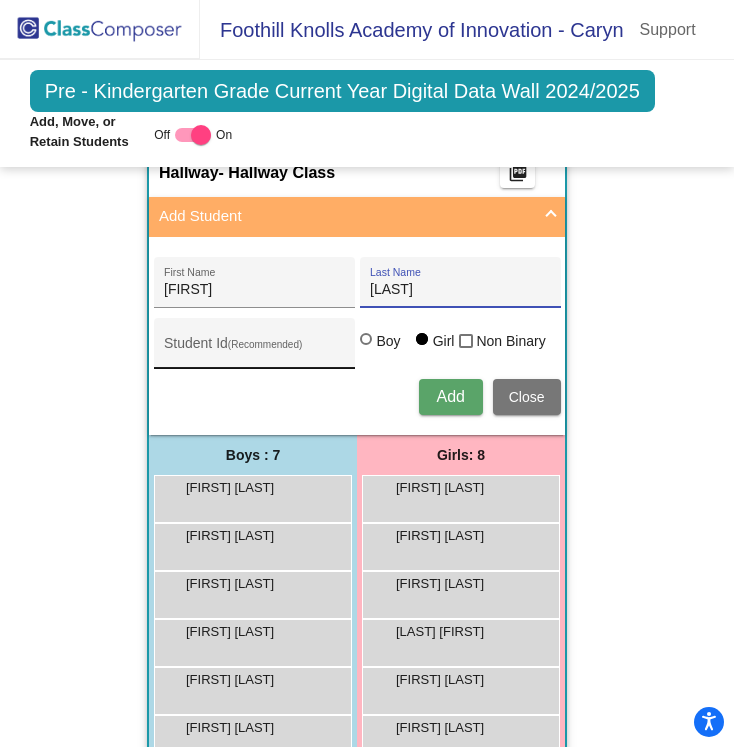 scroll, scrollTop: 519, scrollLeft: 0, axis: vertical 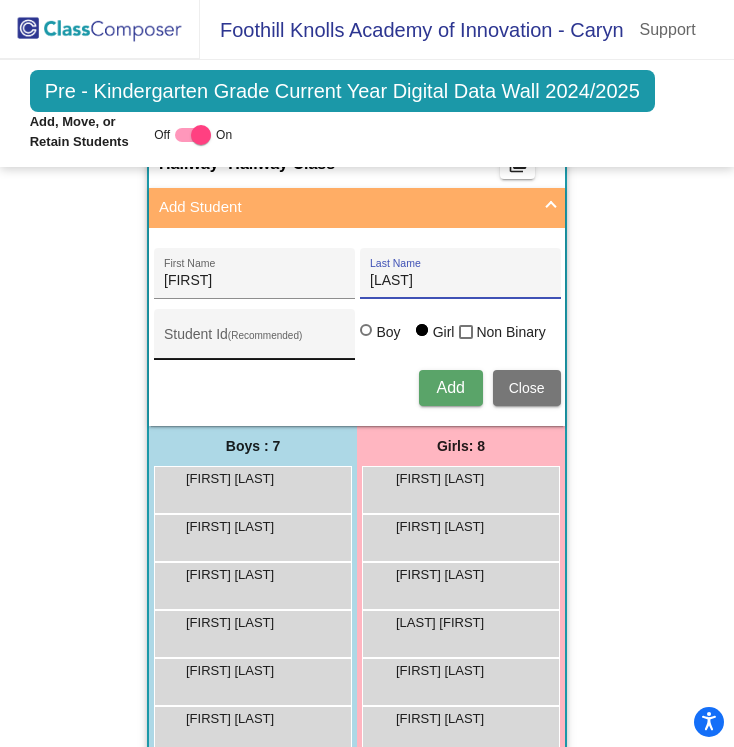 click on "Student Id  (Recommended)" at bounding box center [254, 342] 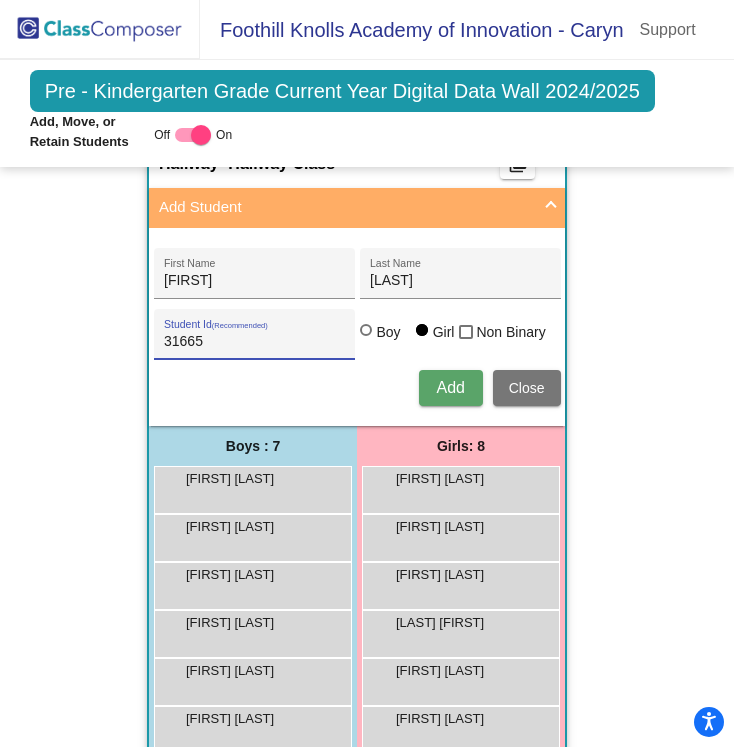 type on "31665" 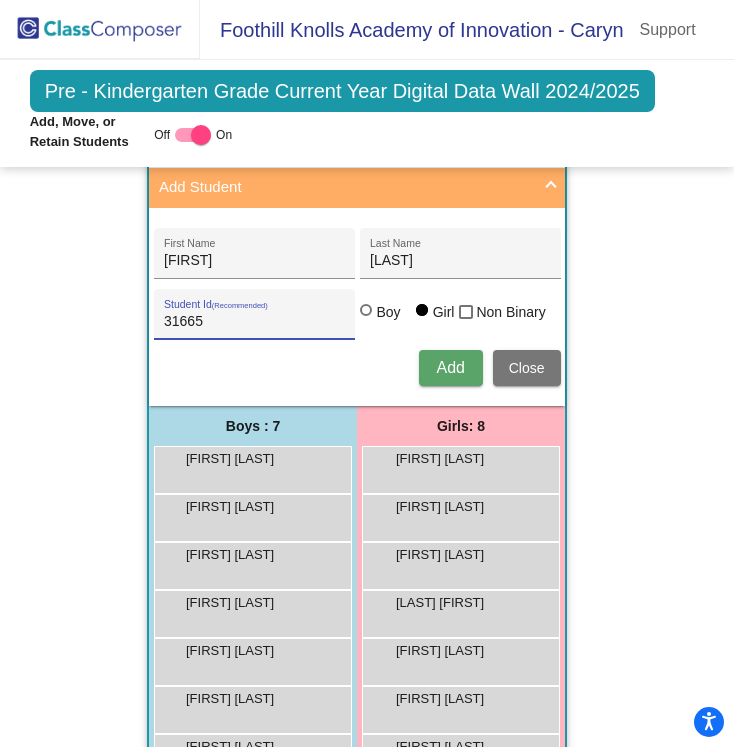 drag, startPoint x: 366, startPoint y: 300, endPoint x: 376, endPoint y: 306, distance: 11.661903 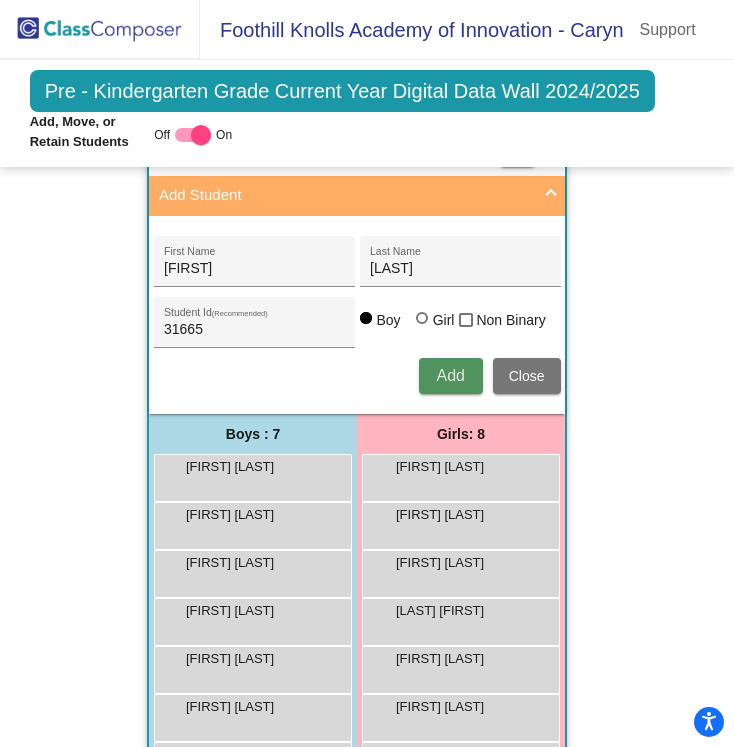 click on "Add" at bounding box center [450, 375] 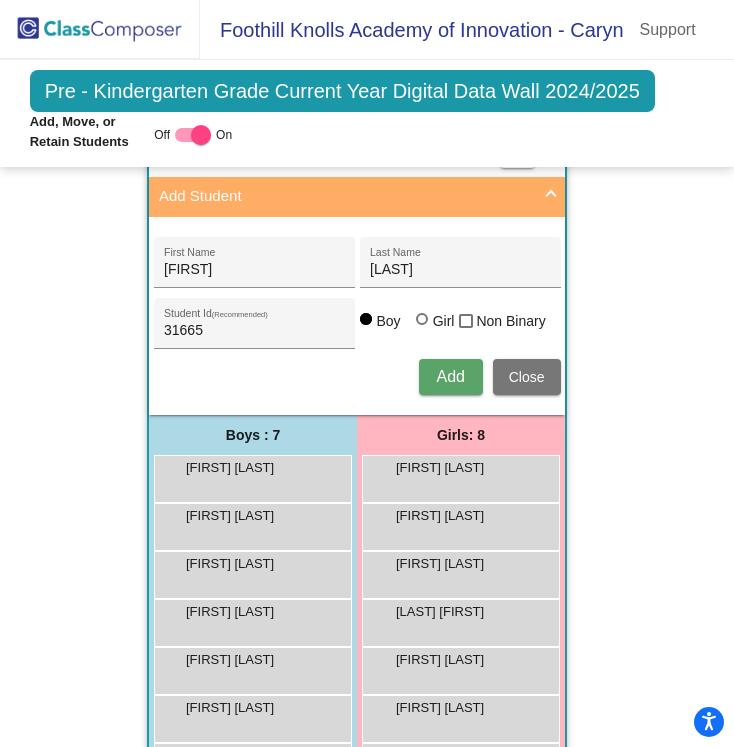 type 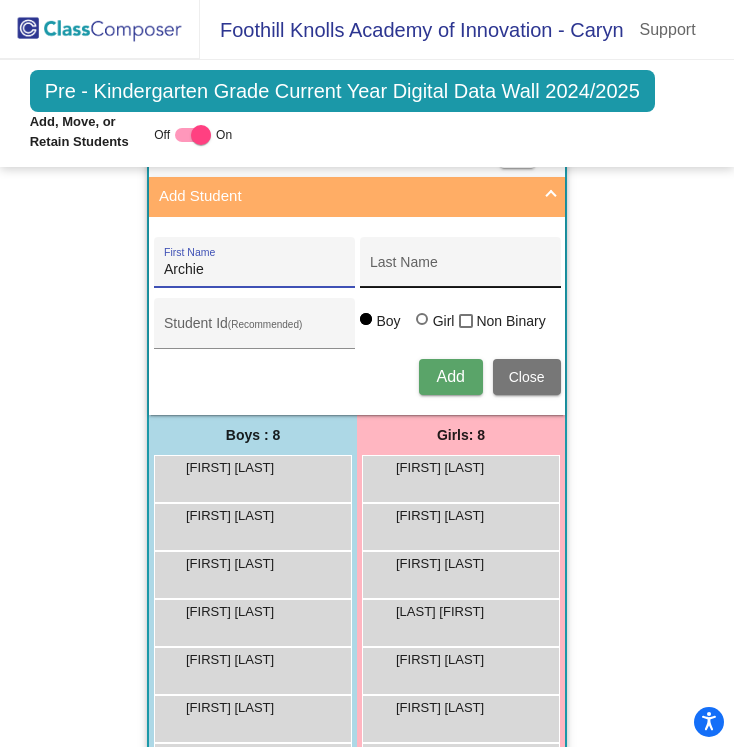 type on "Archie" 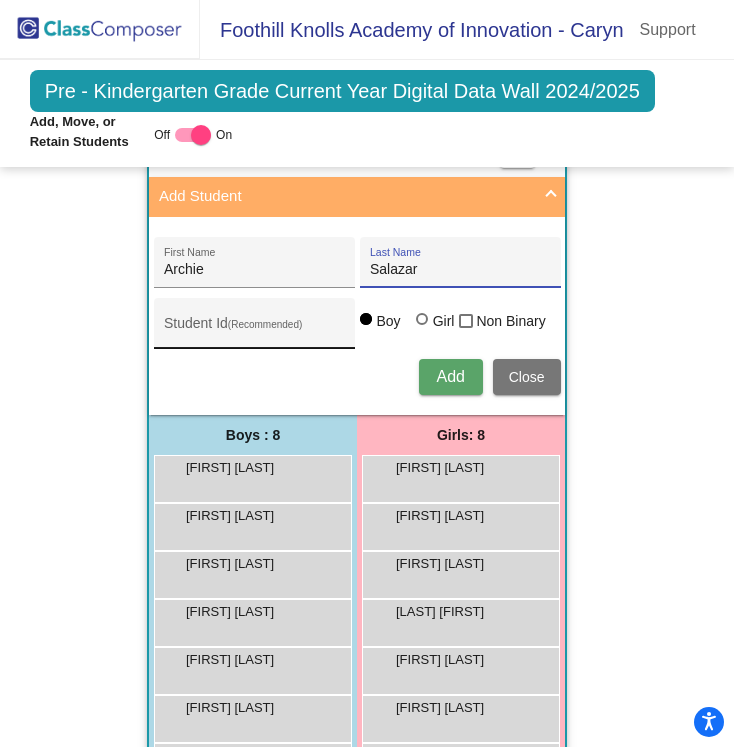 type on "Salazar" 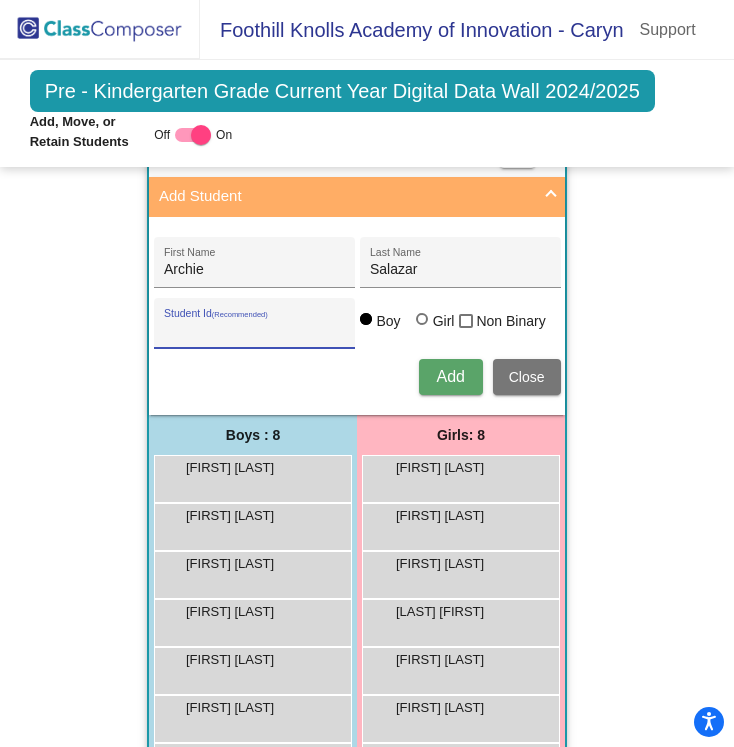 click on "Student Id  (Recommended)" at bounding box center (254, 331) 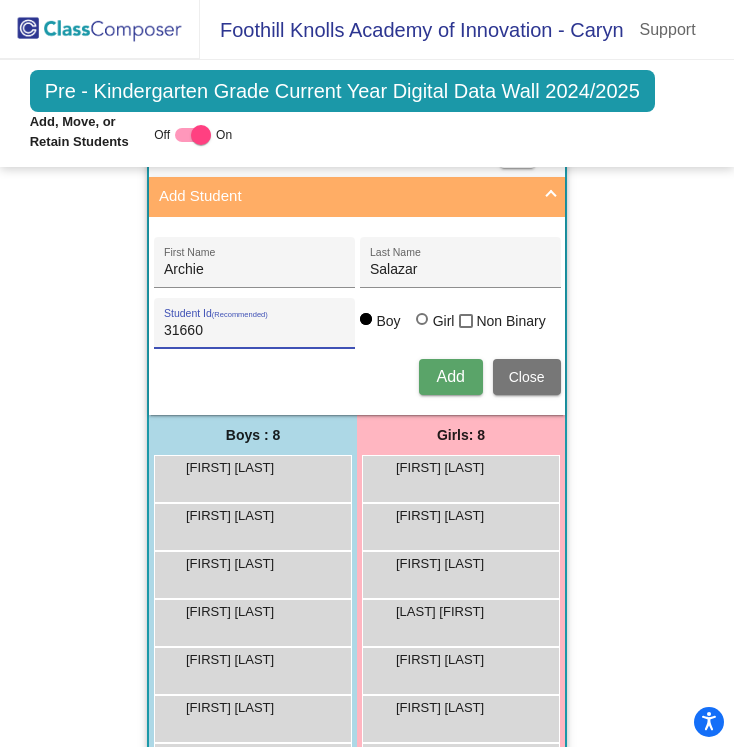 type on "31660" 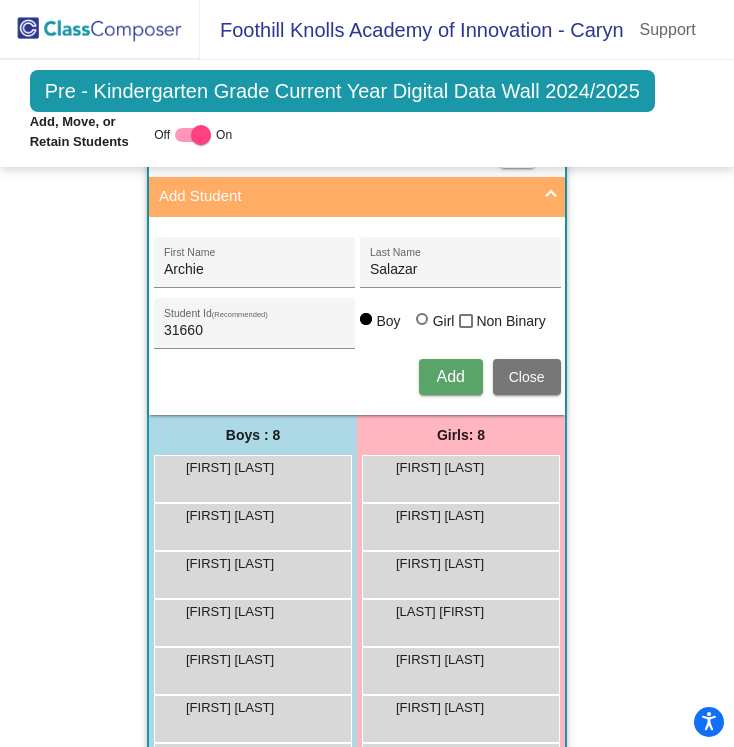 type 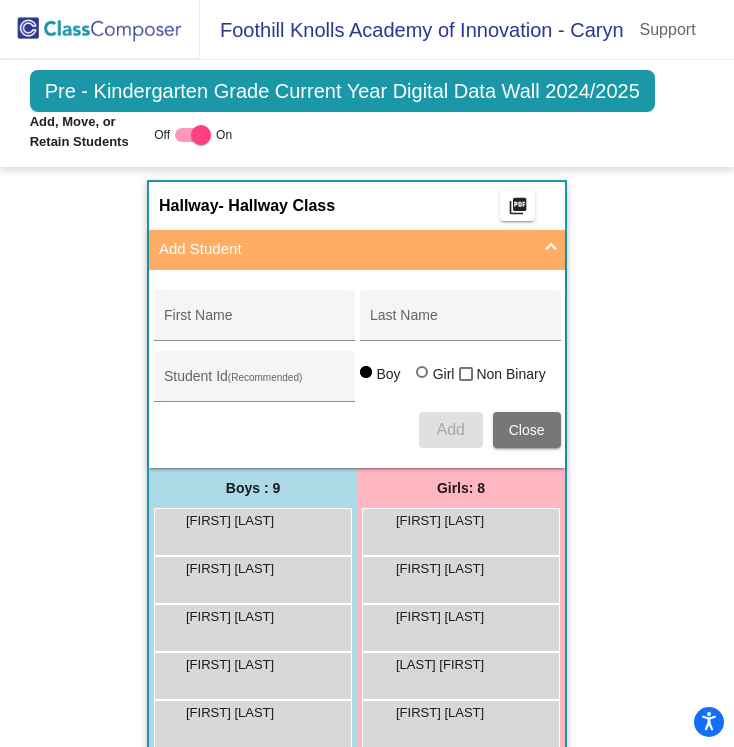 scroll, scrollTop: 449, scrollLeft: 0, axis: vertical 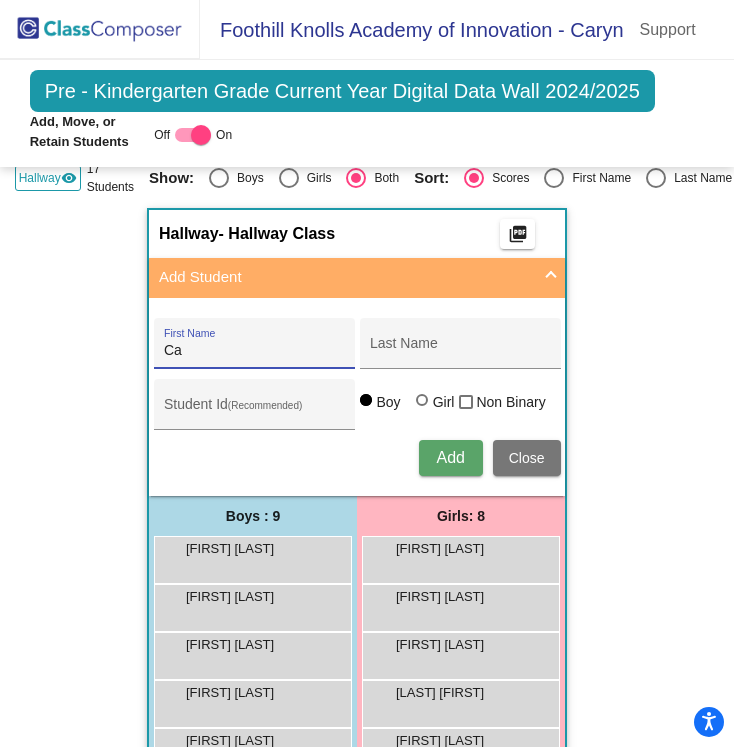 type on "C" 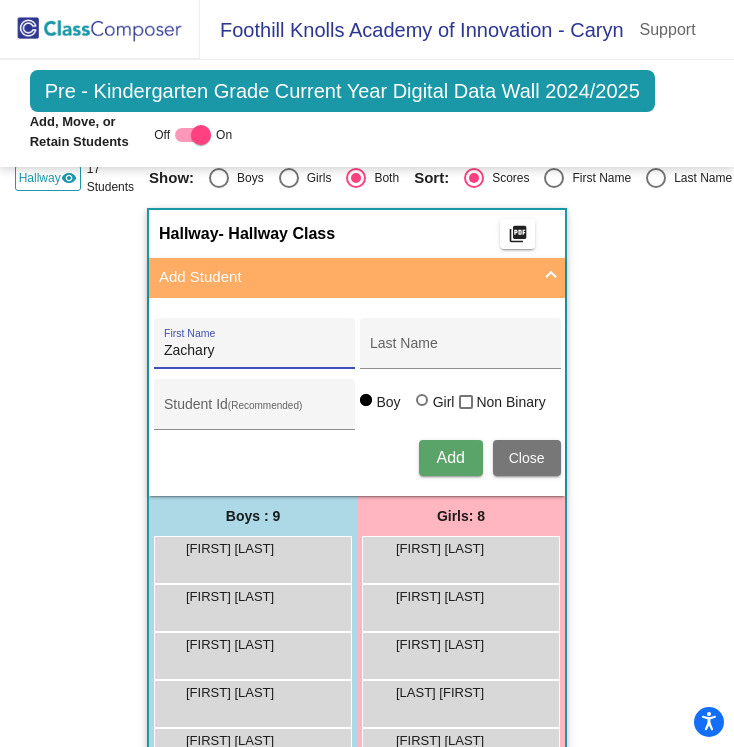 type on "Zachary" 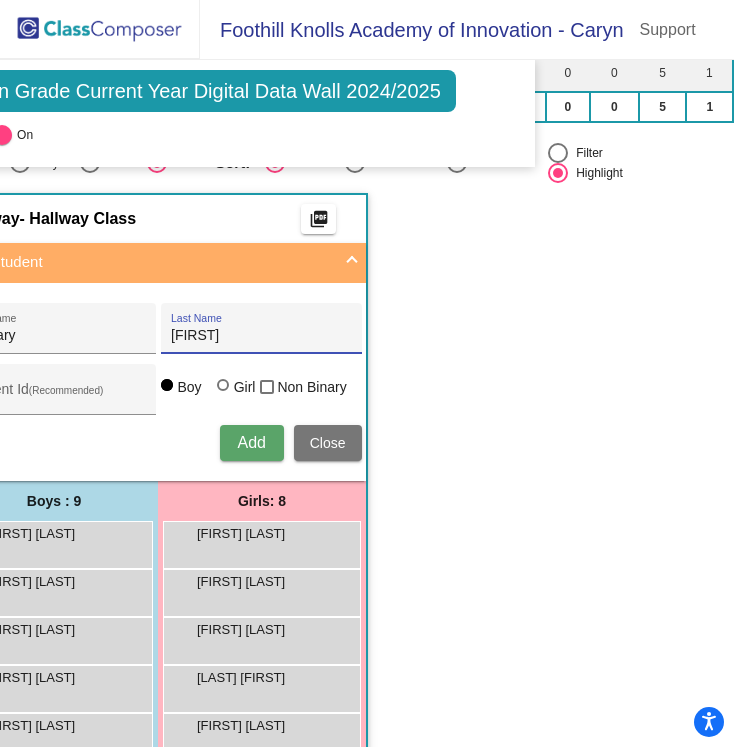 scroll, scrollTop: 464, scrollLeft: 209, axis: both 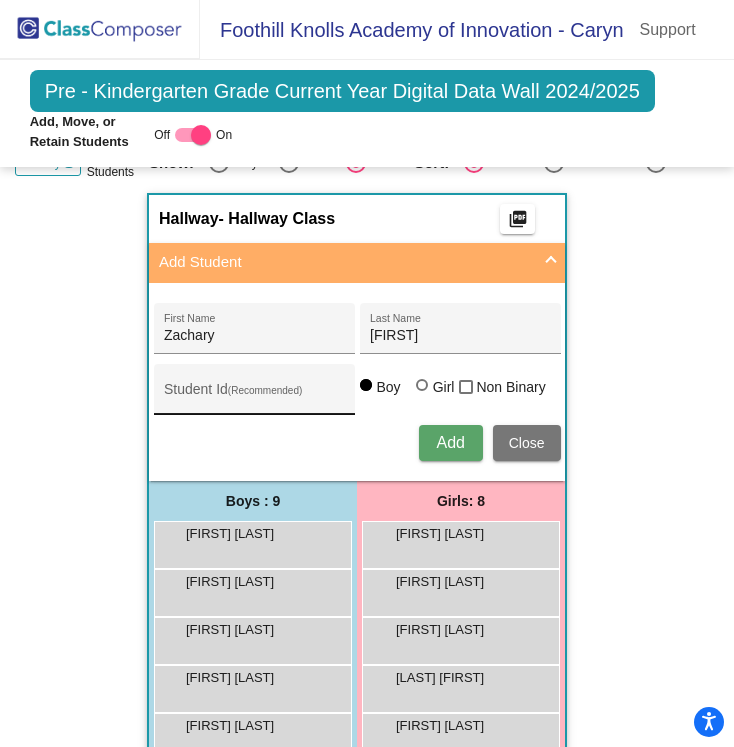 click on "Student Id  (Recommended)" at bounding box center (254, 394) 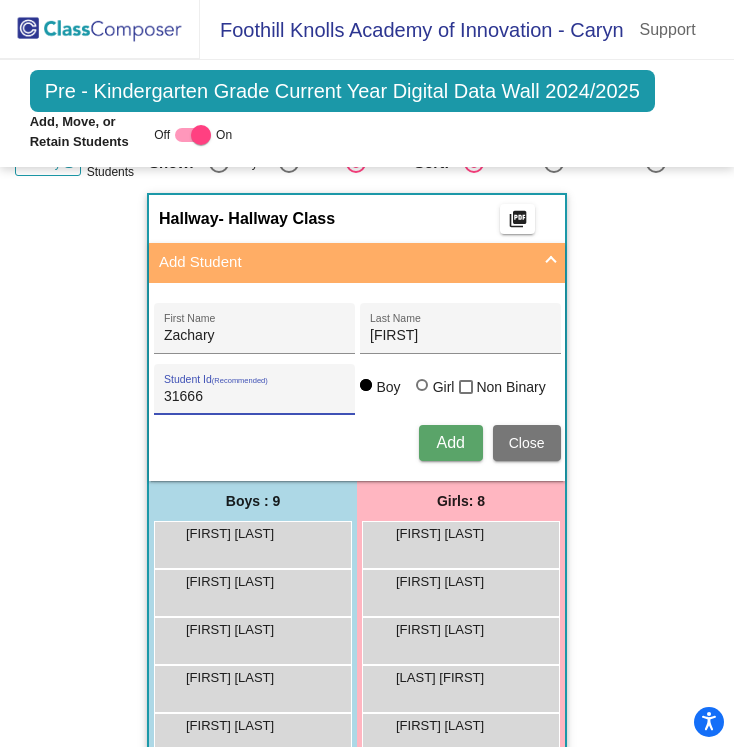 type on "31666" 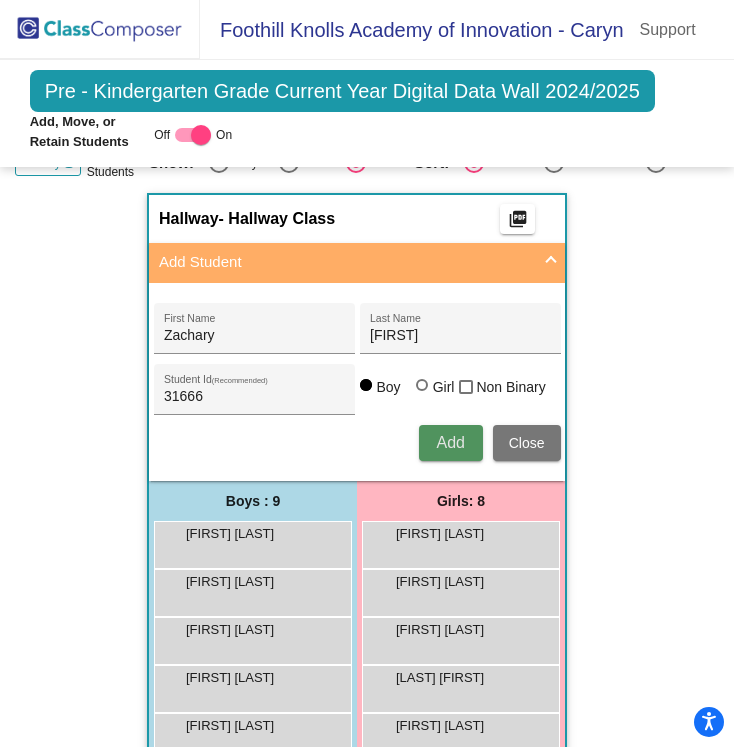 click on "Add" at bounding box center (450, 442) 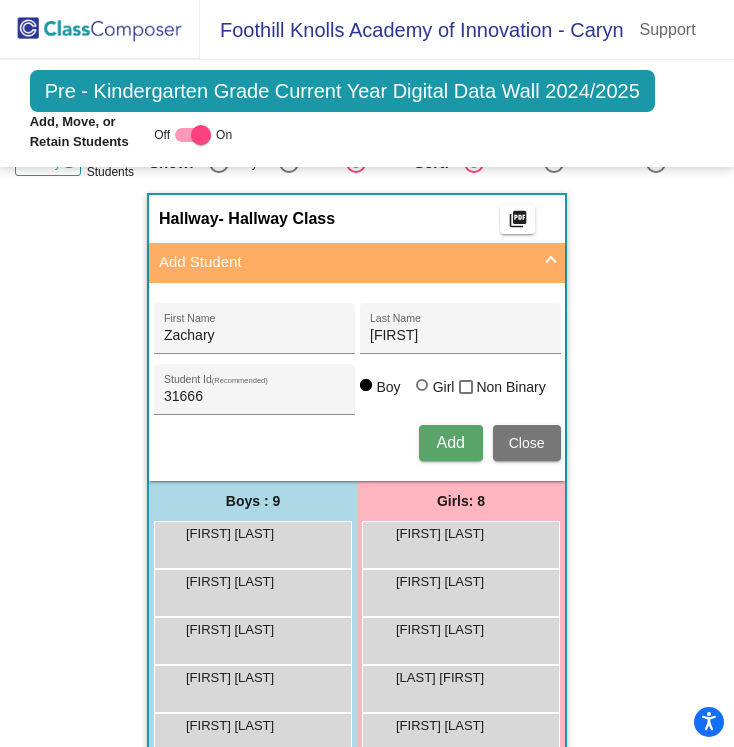 type 